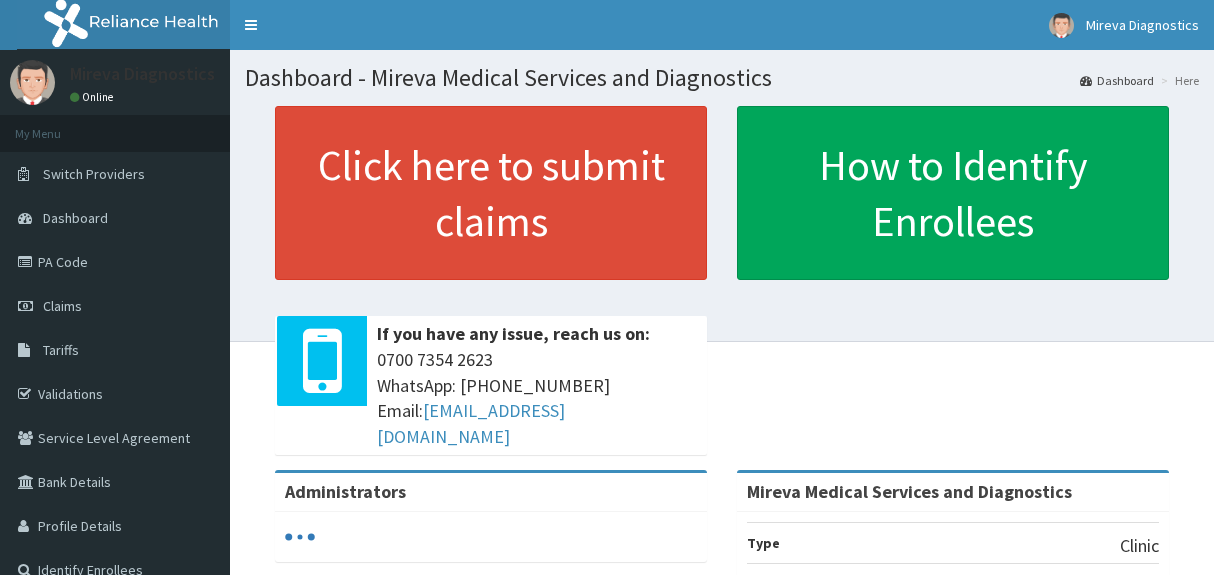 scroll, scrollTop: 0, scrollLeft: 0, axis: both 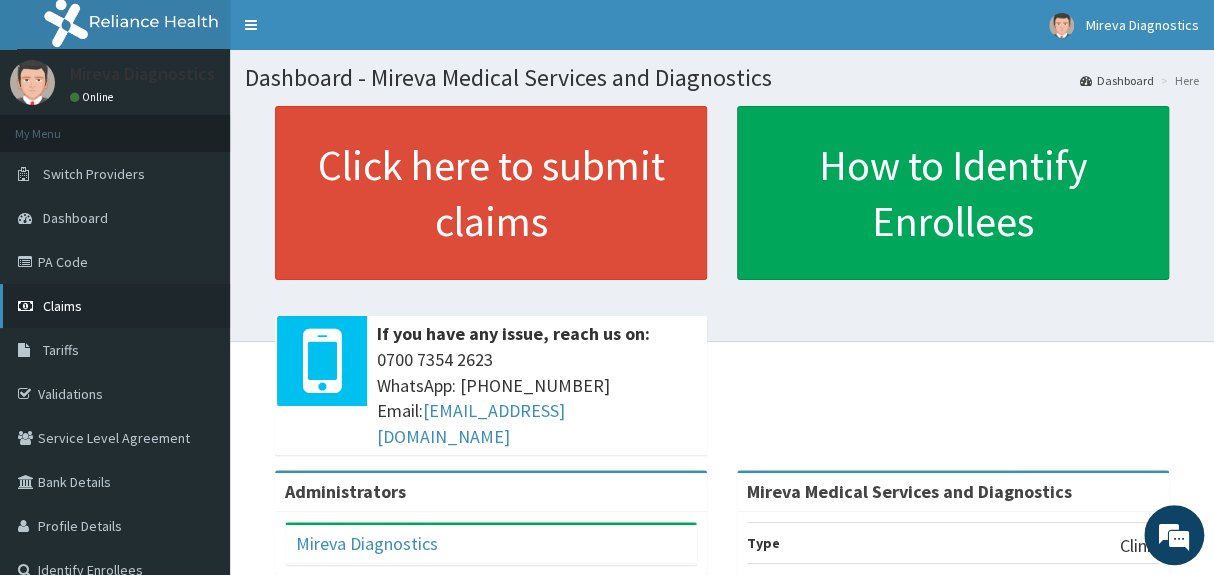 click on "Claims" at bounding box center [62, 306] 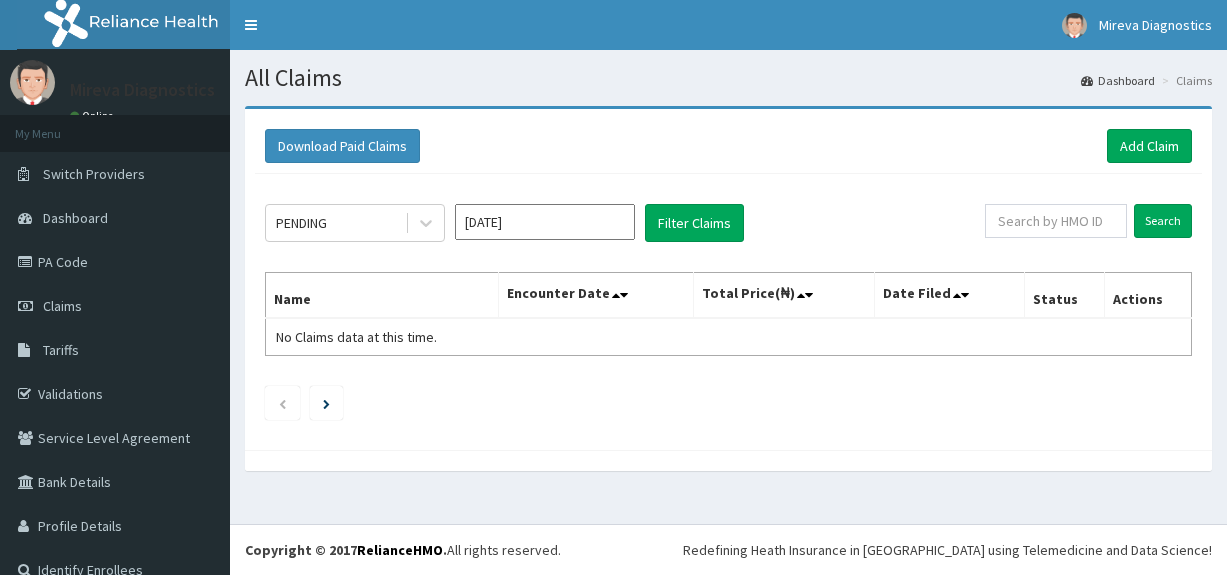 scroll, scrollTop: 0, scrollLeft: 0, axis: both 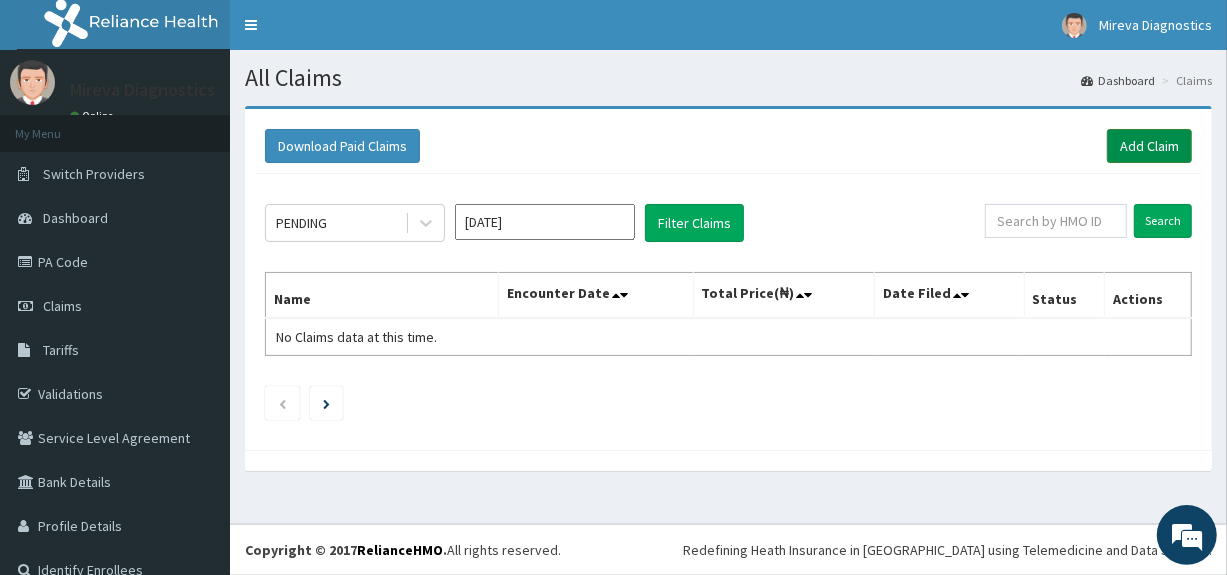 click on "Add Claim" at bounding box center [1149, 146] 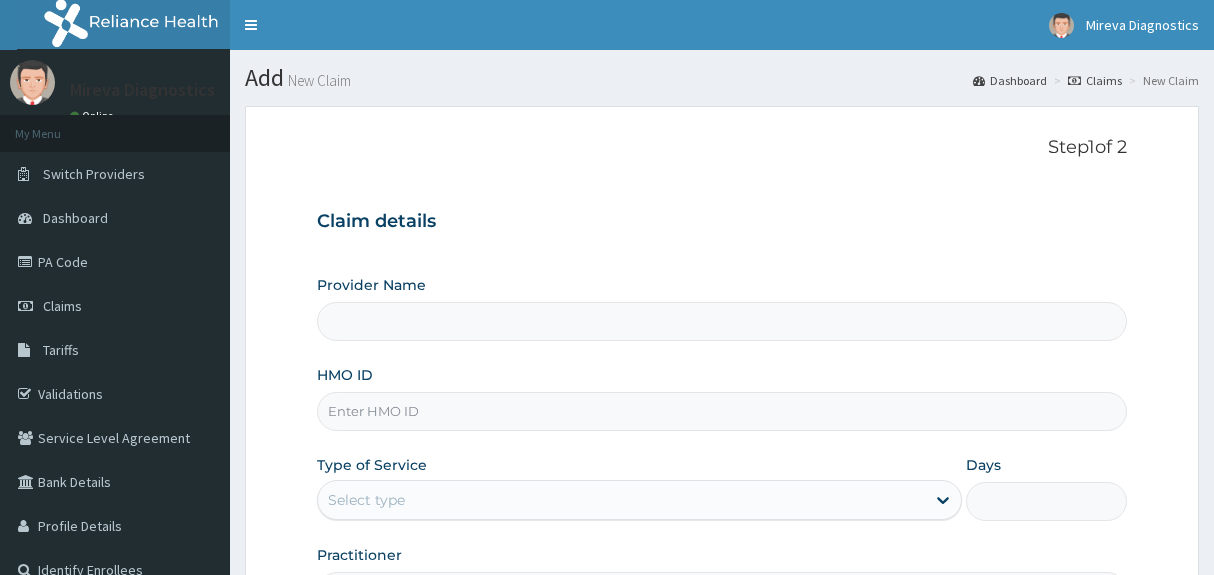 scroll, scrollTop: 0, scrollLeft: 0, axis: both 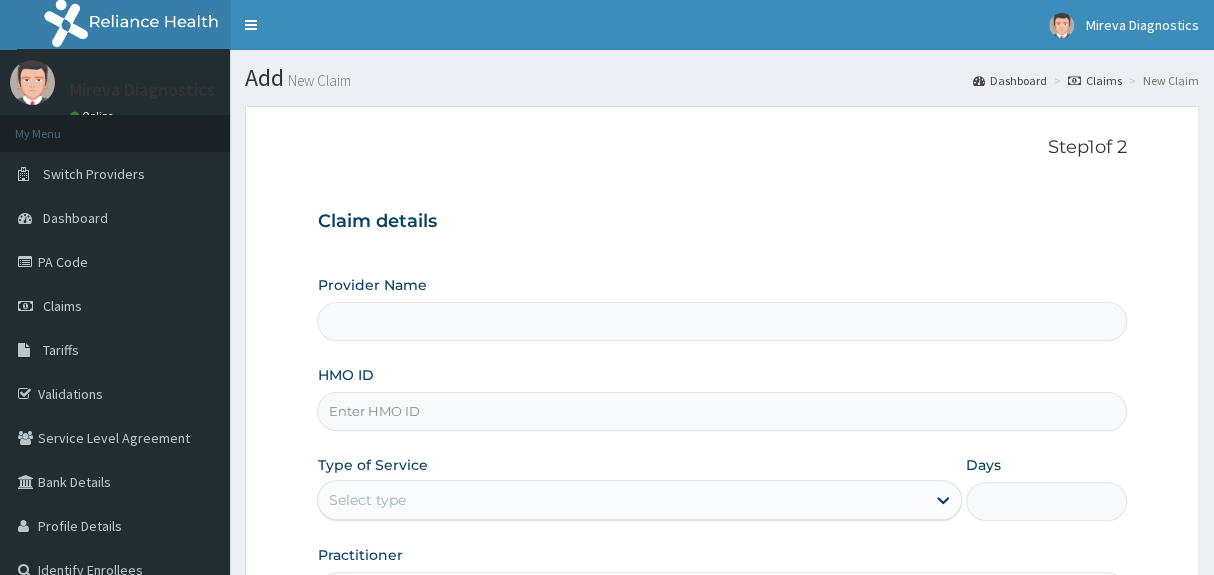 type on "Mireva Medical Services and Diagnostics" 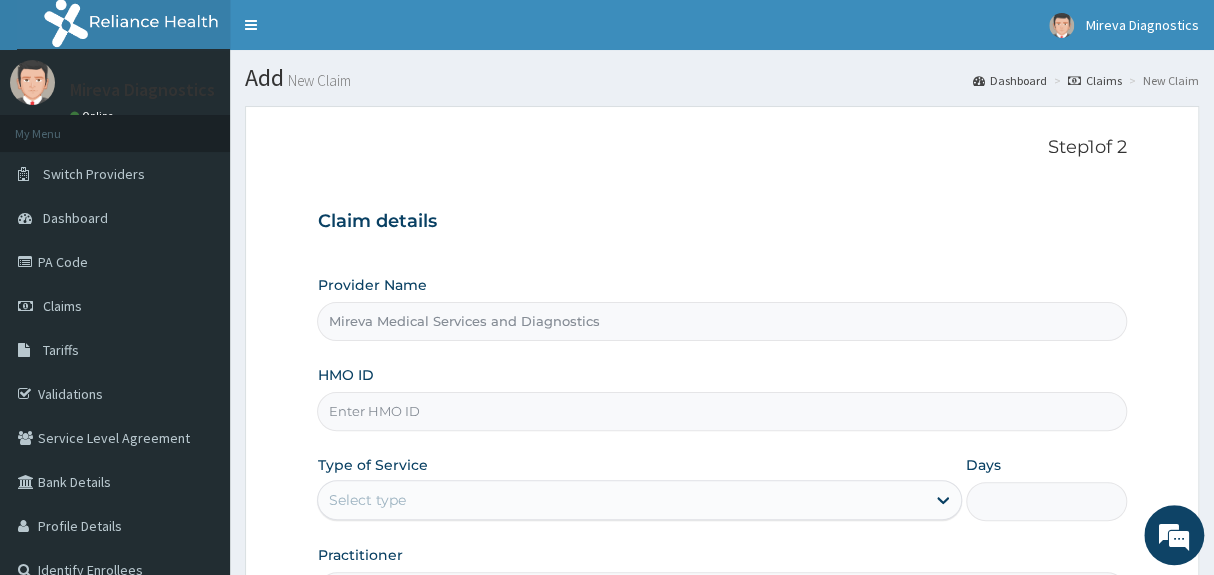 scroll, scrollTop: 0, scrollLeft: 0, axis: both 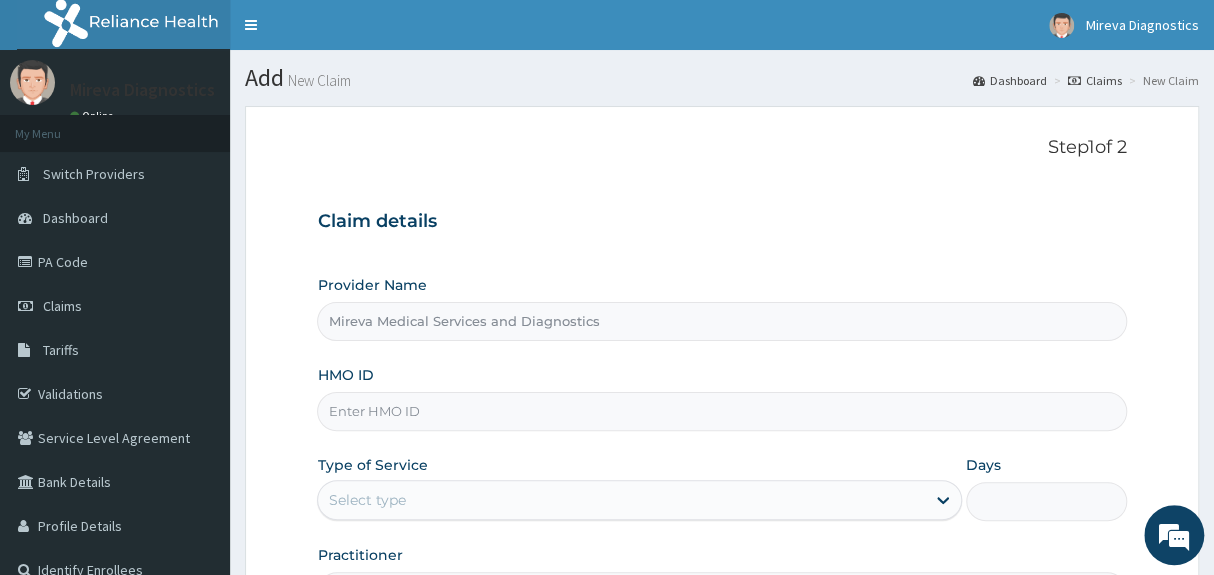 click on "Mireva Medical Services and Diagnostics" at bounding box center [721, 321] 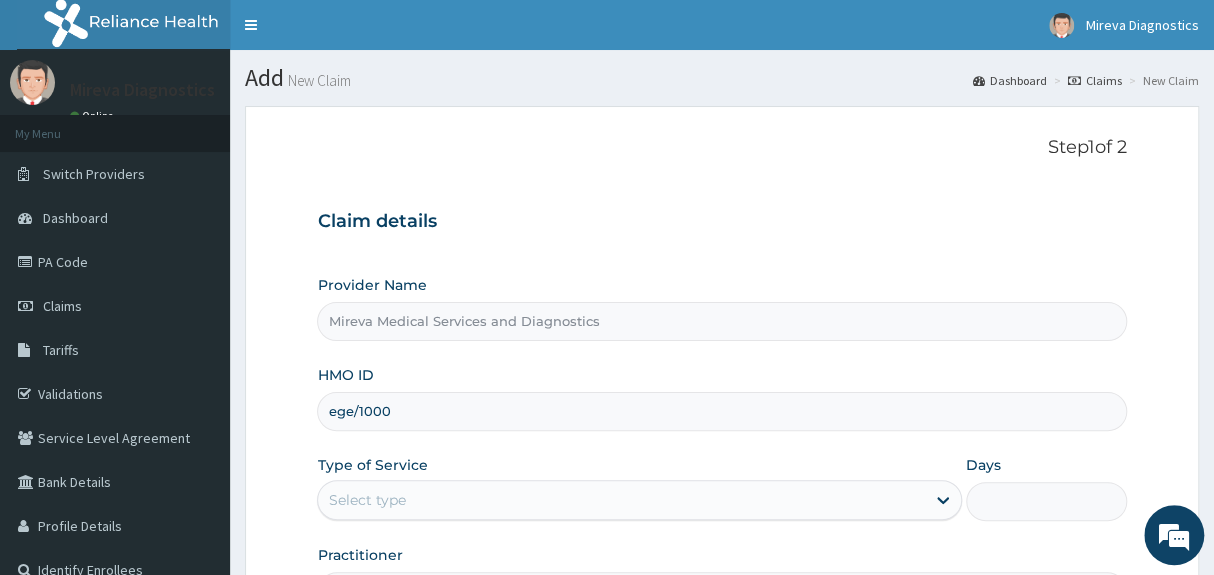 type on "EGE/10003/A" 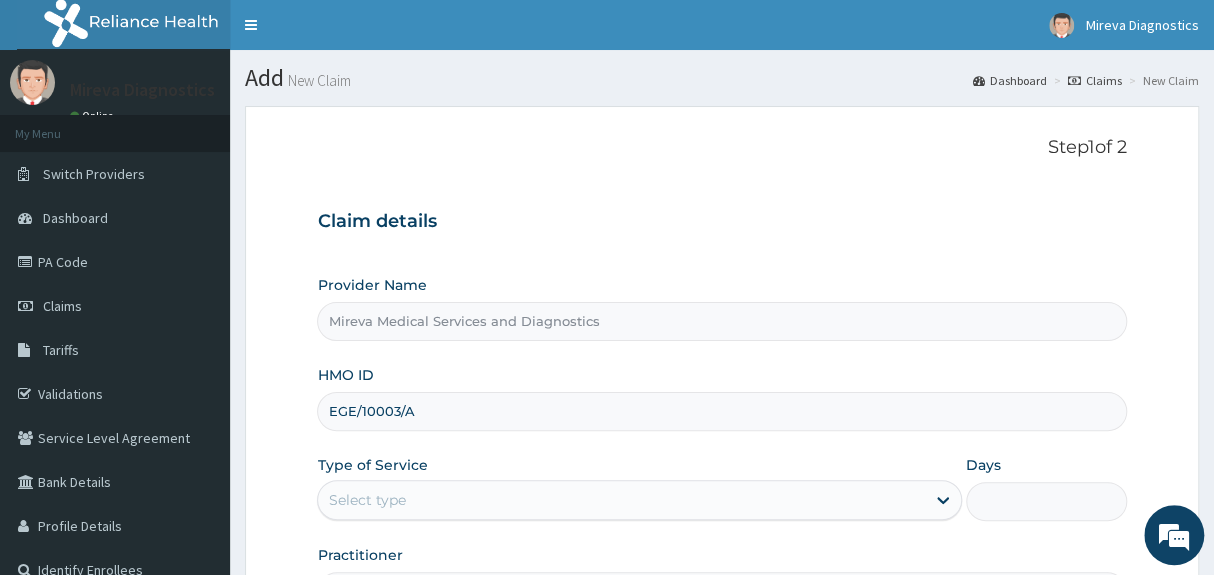 click on "Claim details Provider Name Mireva Medical Services and Diagnostics HMO ID EGE/10003/A Type of Service Select type Days Practitioner" at bounding box center [721, 401] 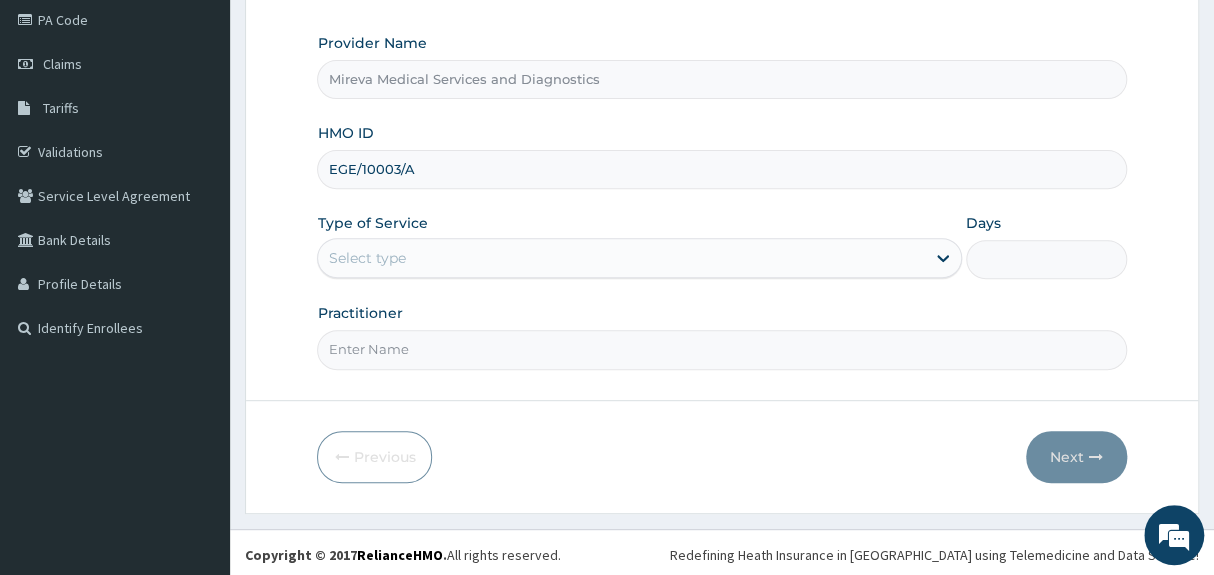 scroll, scrollTop: 244, scrollLeft: 0, axis: vertical 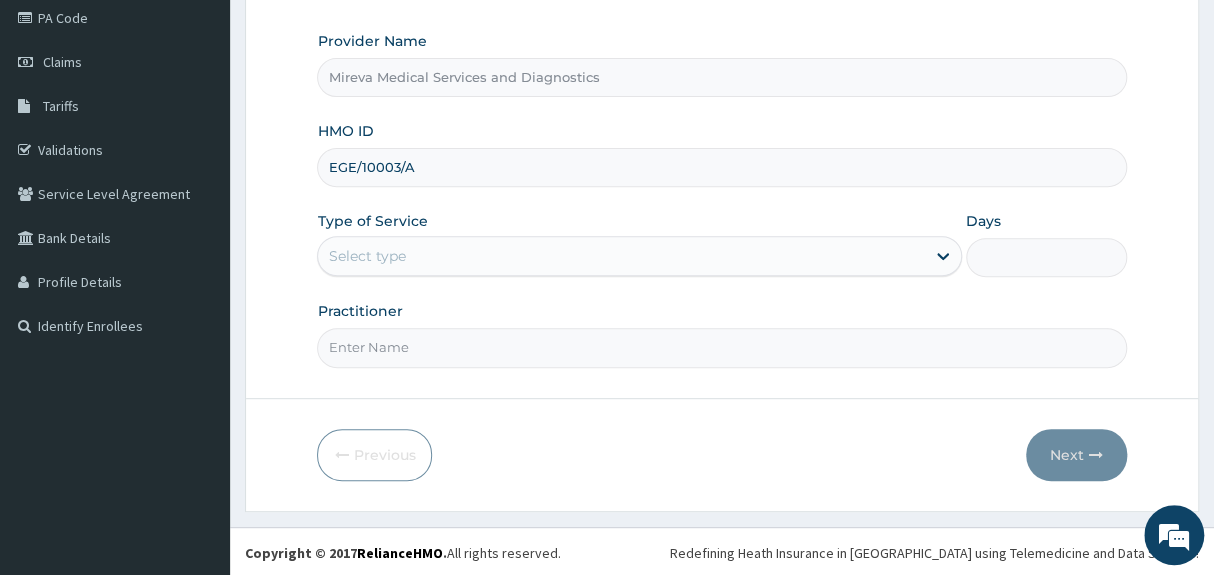 click on "Provider Name Mireva Medical Services and Diagnostics HMO ID EGE/10003/A Type of Service Select type Days Practitioner" at bounding box center (721, 199) 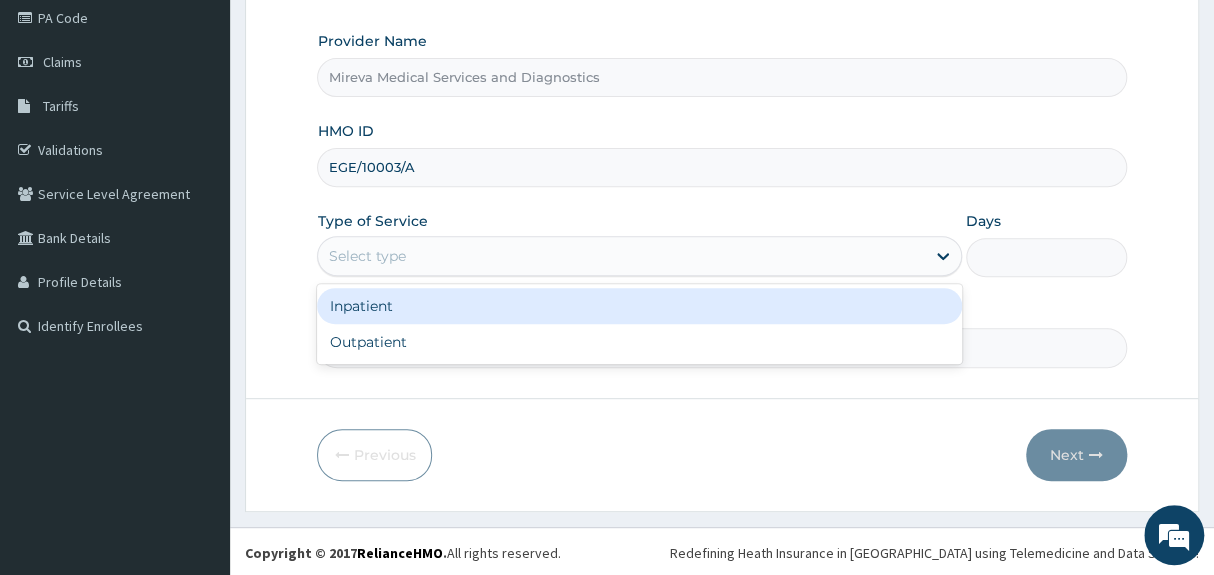 click on "Select type" at bounding box center (621, 256) 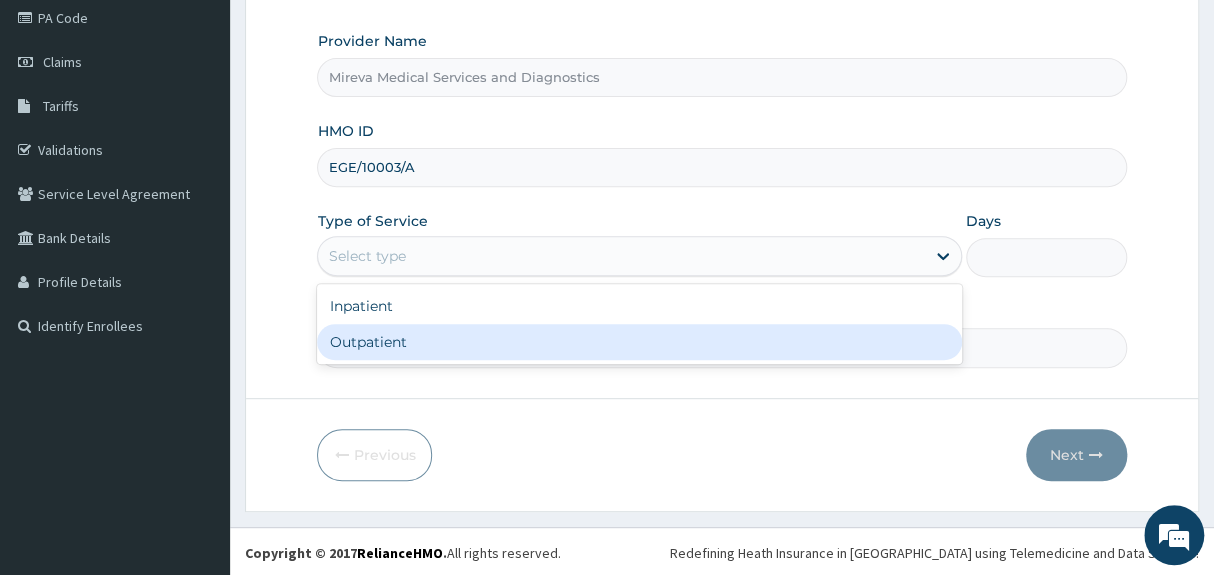 click on "Outpatient" at bounding box center (639, 342) 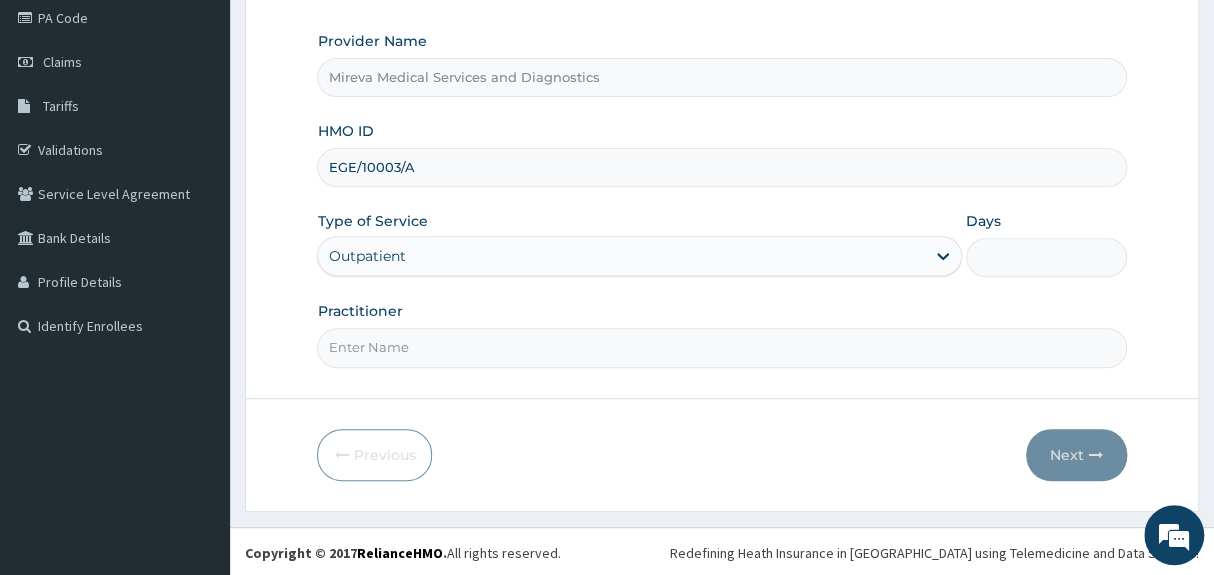 type on "1" 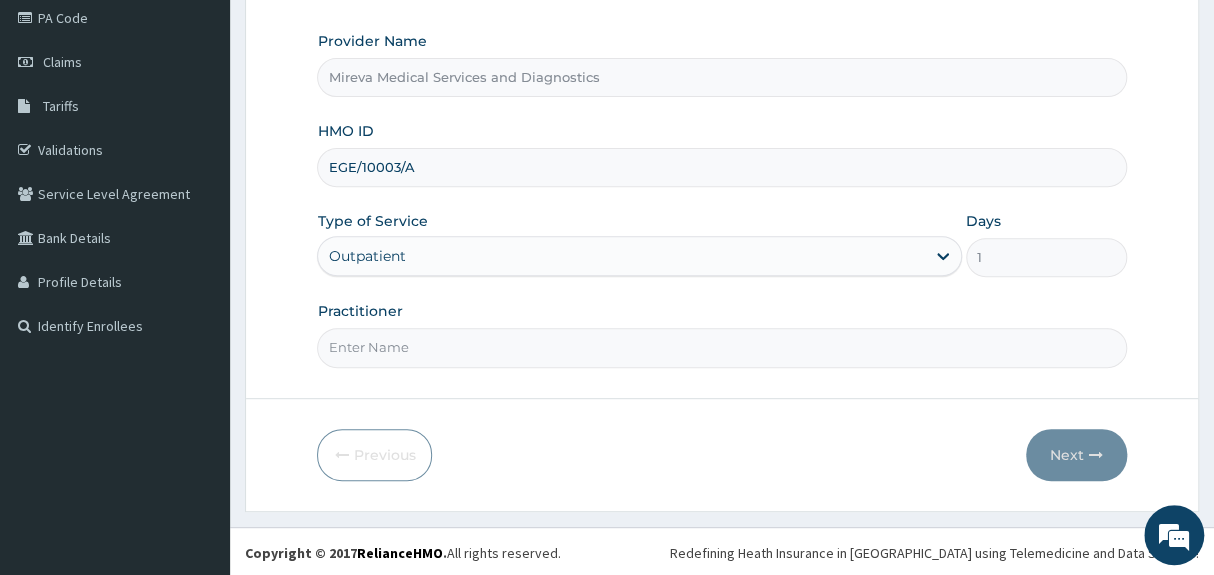 click on "Practitioner" at bounding box center [721, 347] 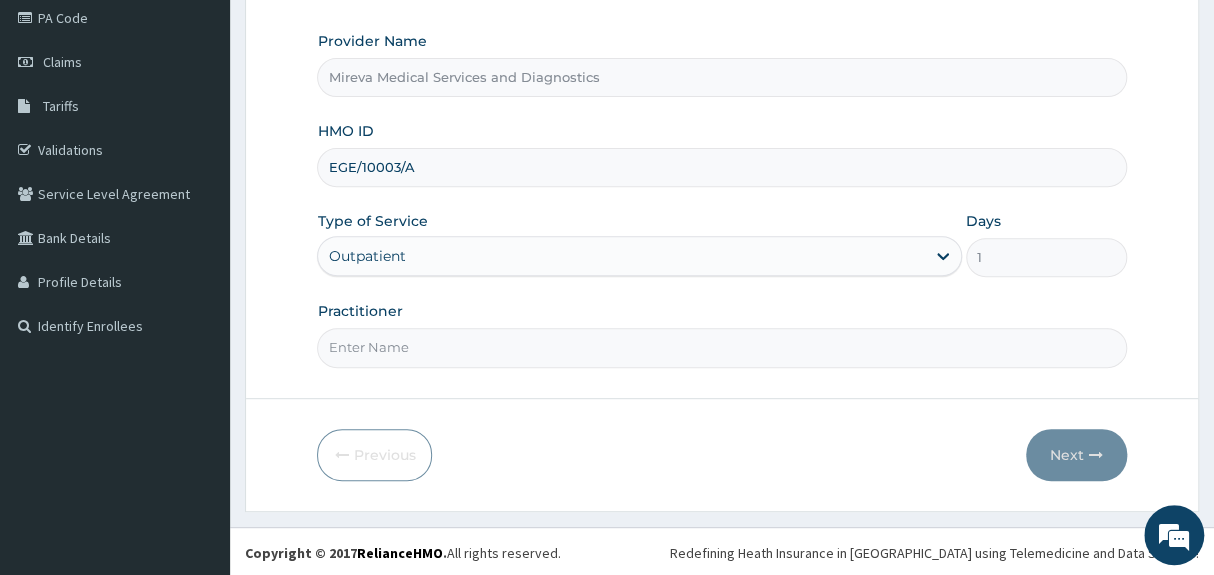 type on "DR [PERSON_NAME]" 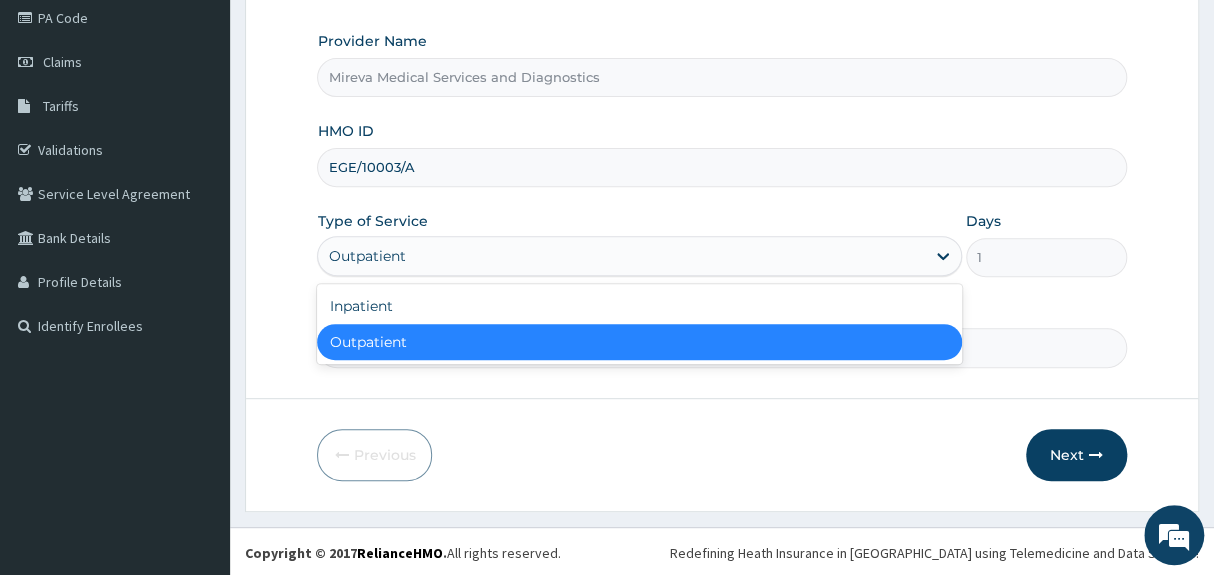 click on "Outpatient" at bounding box center (621, 256) 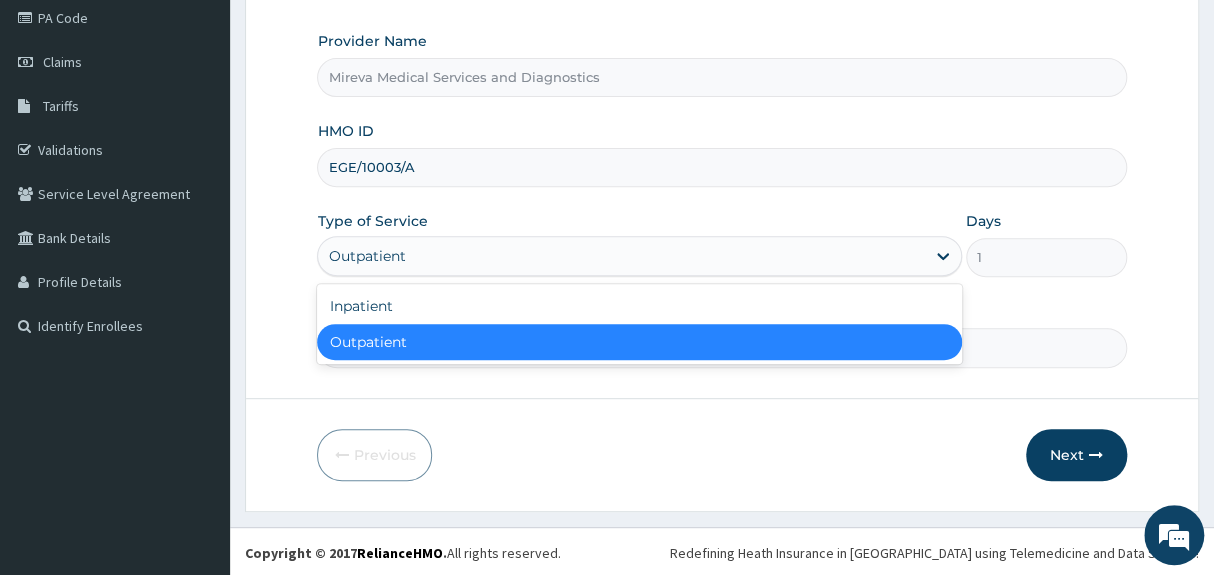click on "Outpatient" at bounding box center (639, 342) 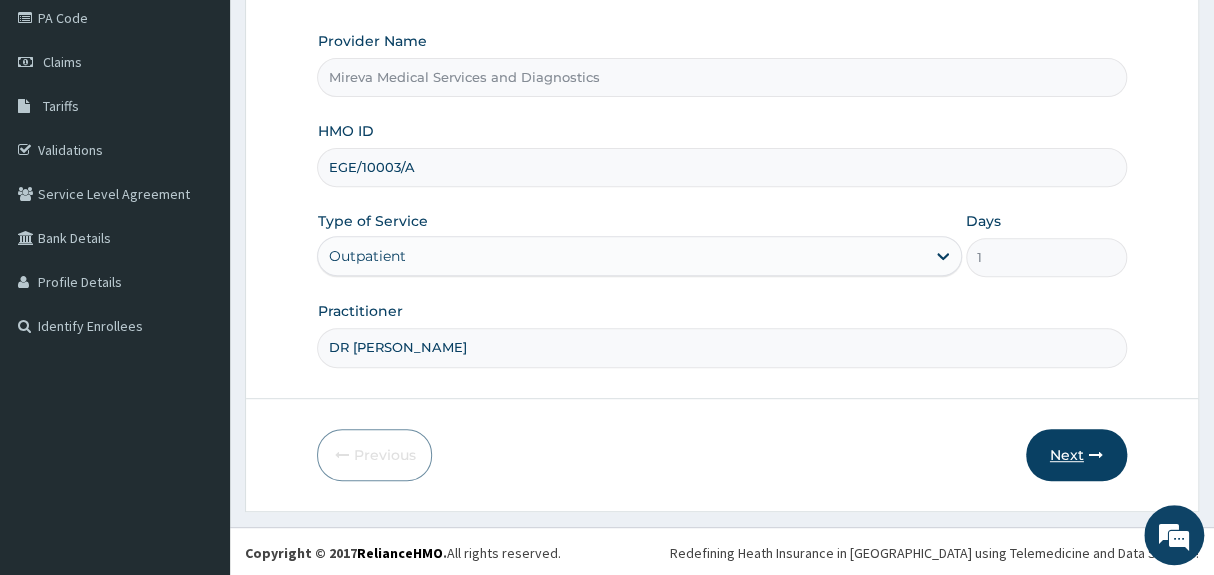 click on "Next" at bounding box center (1076, 455) 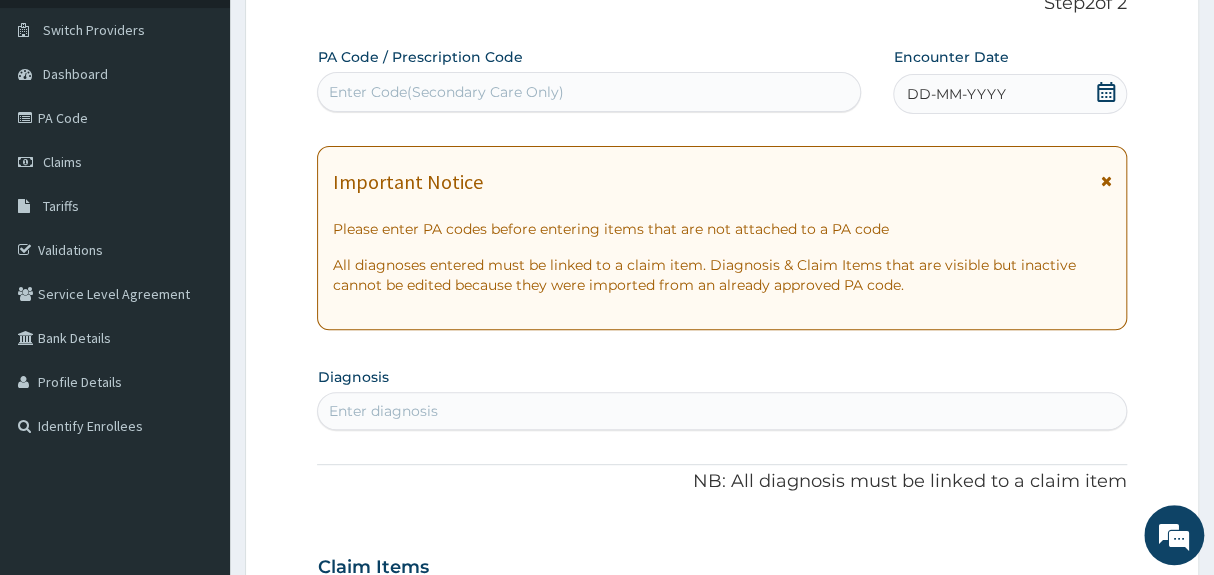 scroll, scrollTop: 135, scrollLeft: 0, axis: vertical 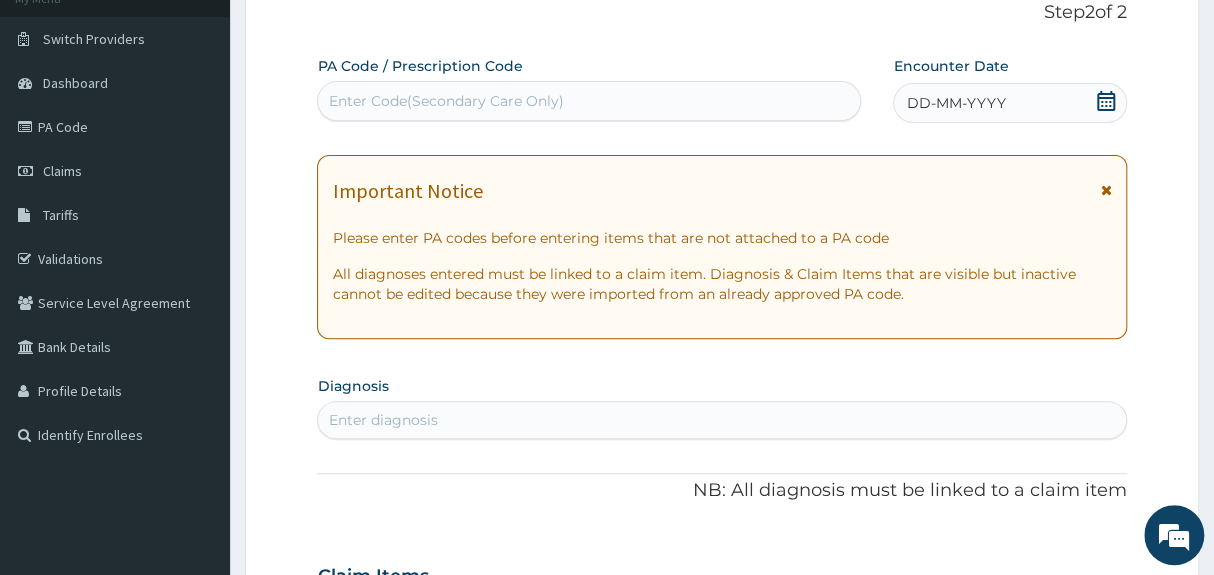 click 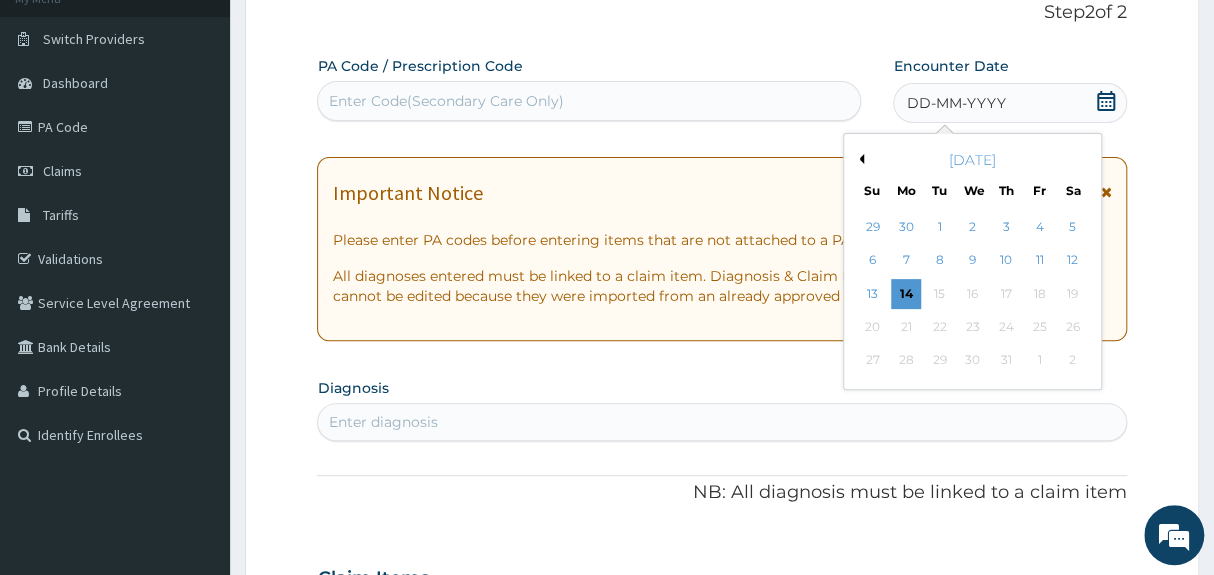 click on "[DATE]" at bounding box center [972, 160] 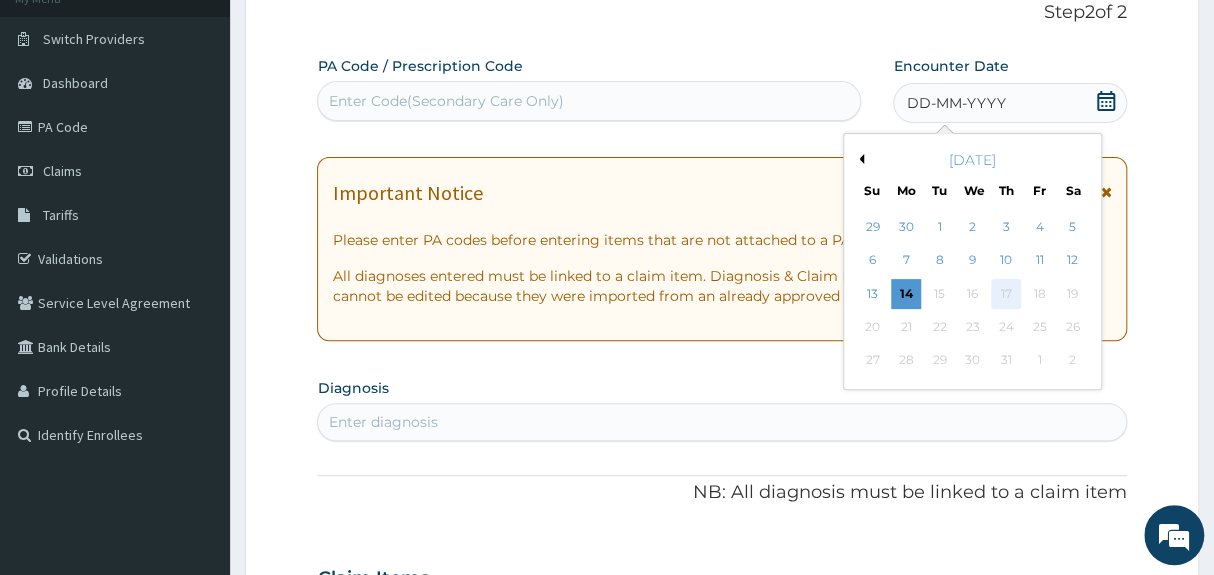 click on "17" at bounding box center [1006, 294] 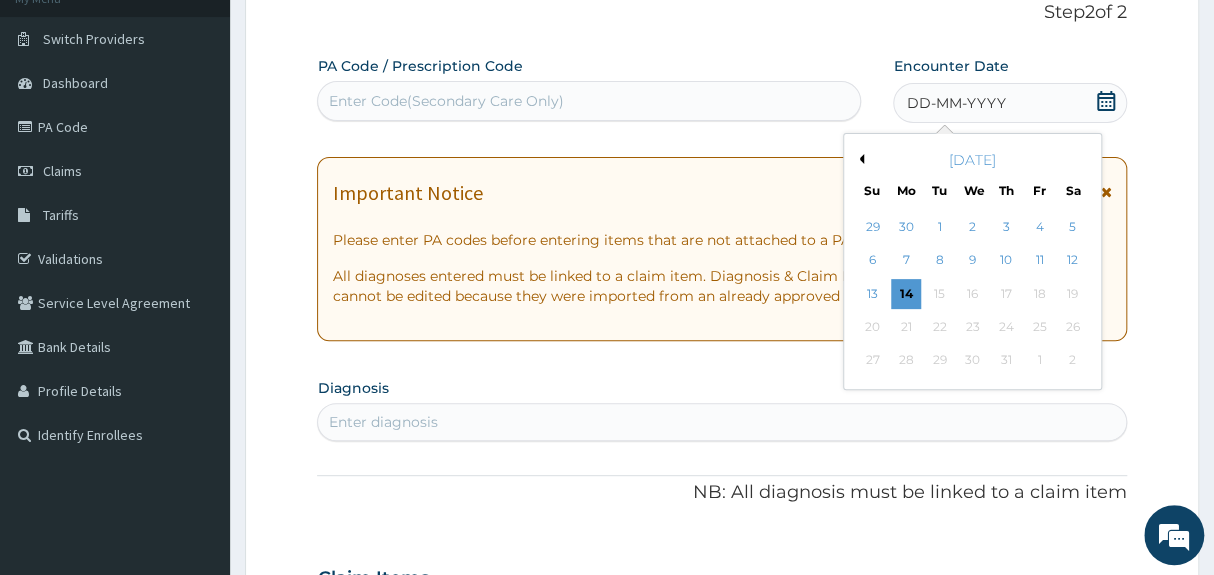 click on "Previous Month" at bounding box center (859, 159) 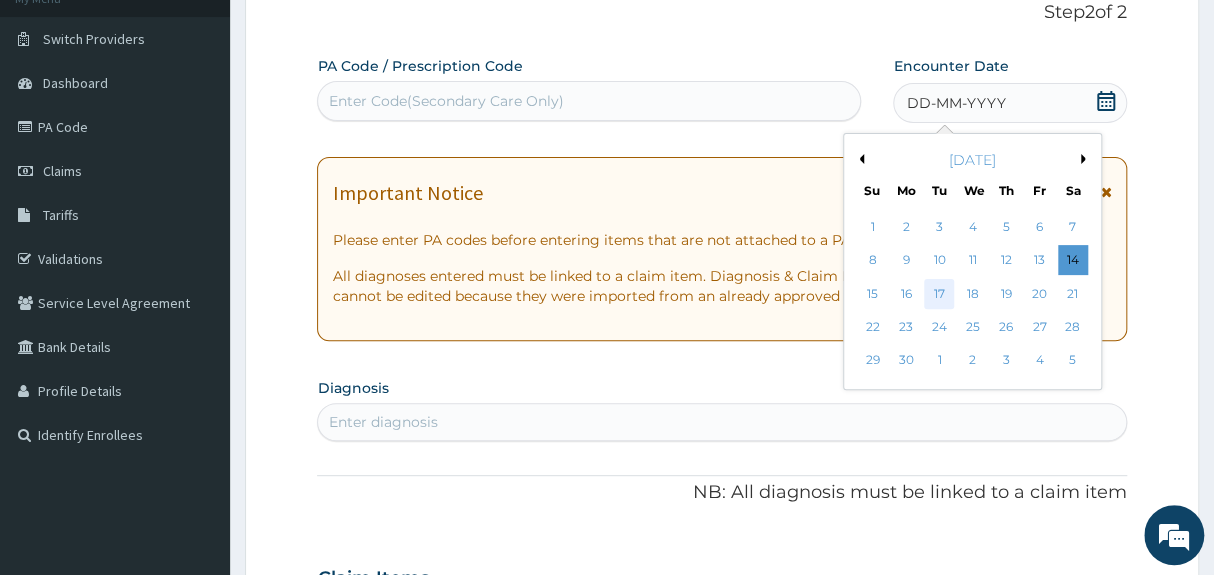 click on "17" at bounding box center [940, 294] 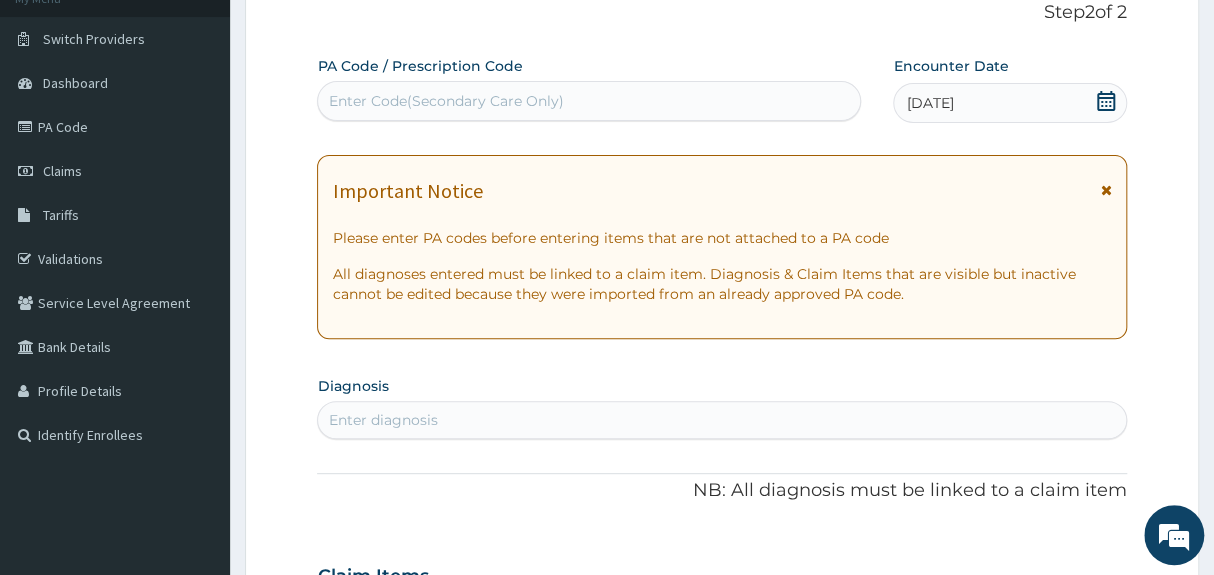 click on "PA Code / Prescription Code Enter Code(Secondary Care Only) Encounter Date [DATE] Important Notice Please enter PA codes before entering items that are not attached to a PA code   All diagnoses entered must be linked to a claim item. Diagnosis & Claim Items that are visible but inactive cannot be edited because they were imported from an already approved PA code. Diagnosis Enter diagnosis NB: All diagnosis must be linked to a claim item Claim Items No claim item Types Select Type Item Select Item Pair Diagnosis Select Diagnosis Unit Price 0 Add Comment" at bounding box center (721, 573) 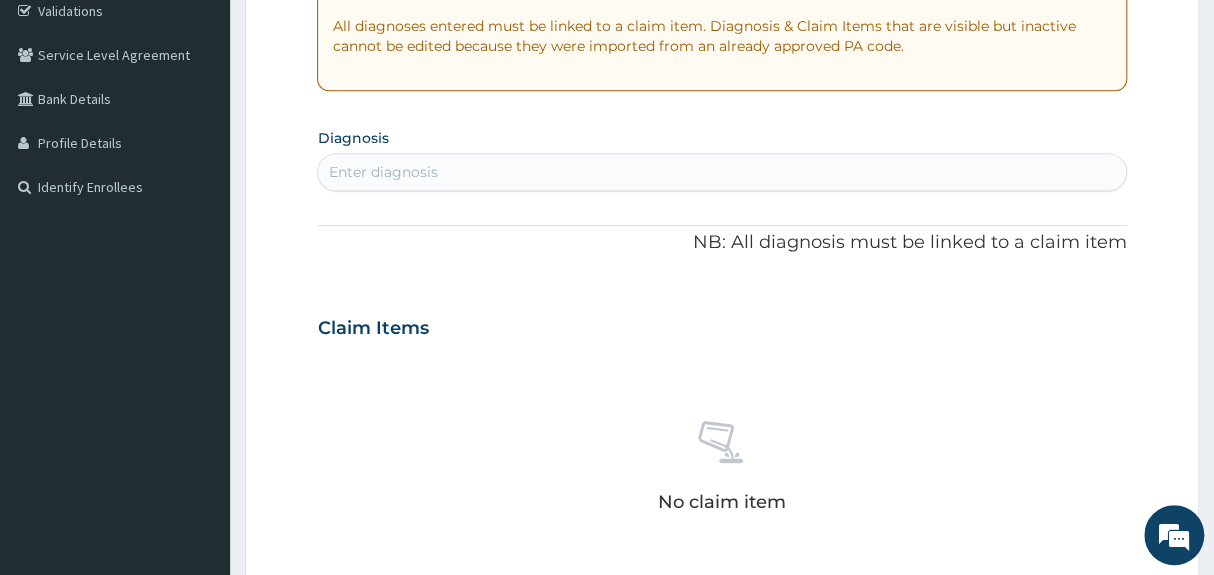 scroll, scrollTop: 462, scrollLeft: 0, axis: vertical 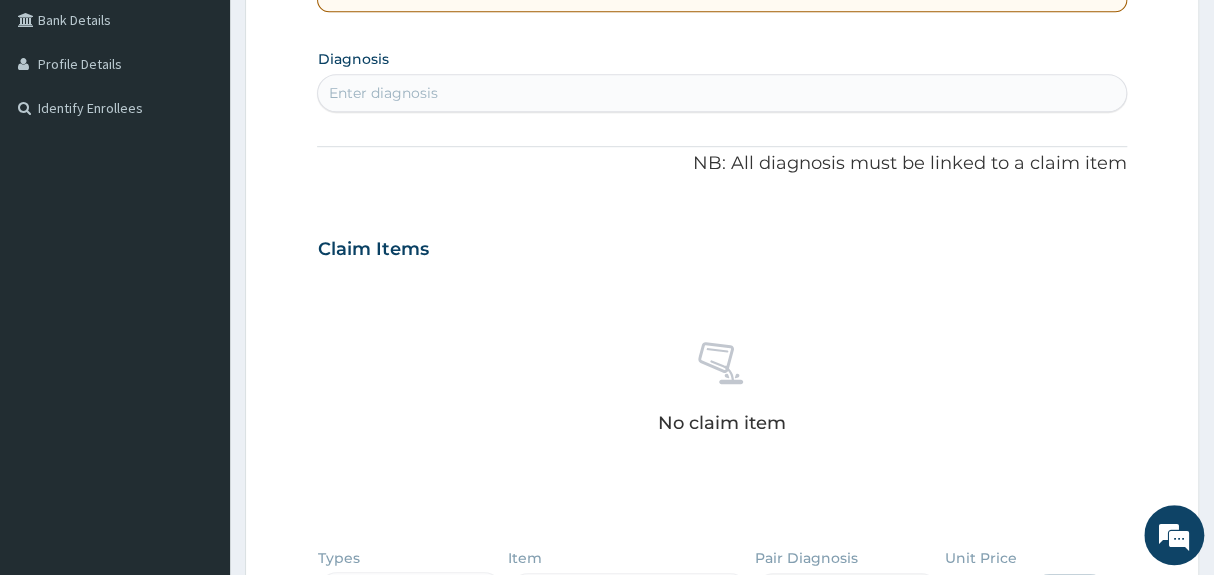 click on "Enter diagnosis" at bounding box center (721, 93) 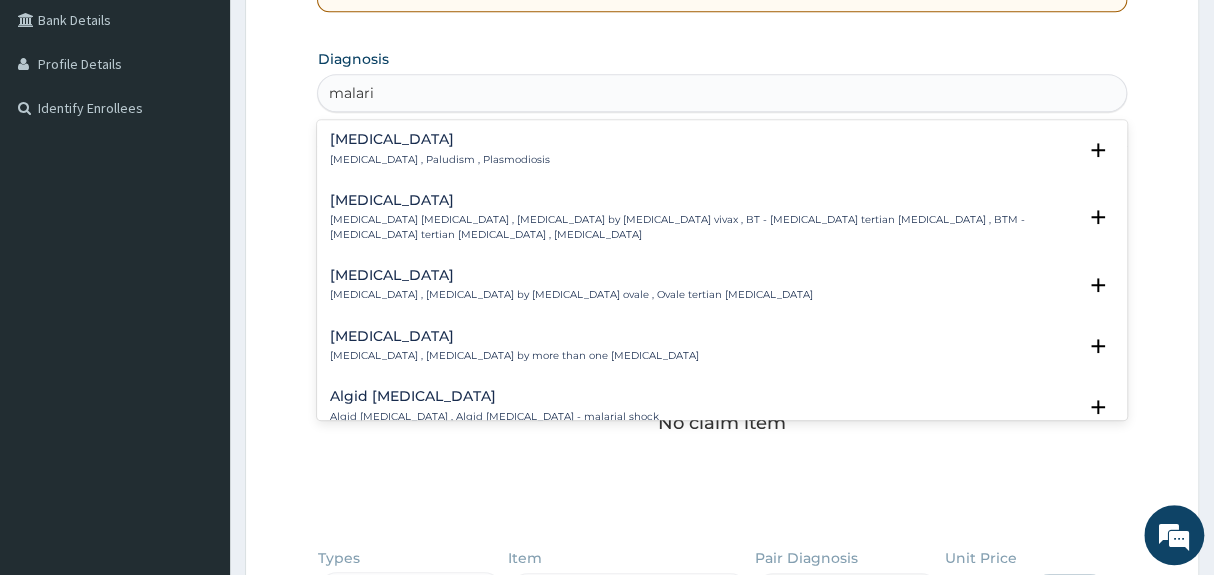 type on "[MEDICAL_DATA]" 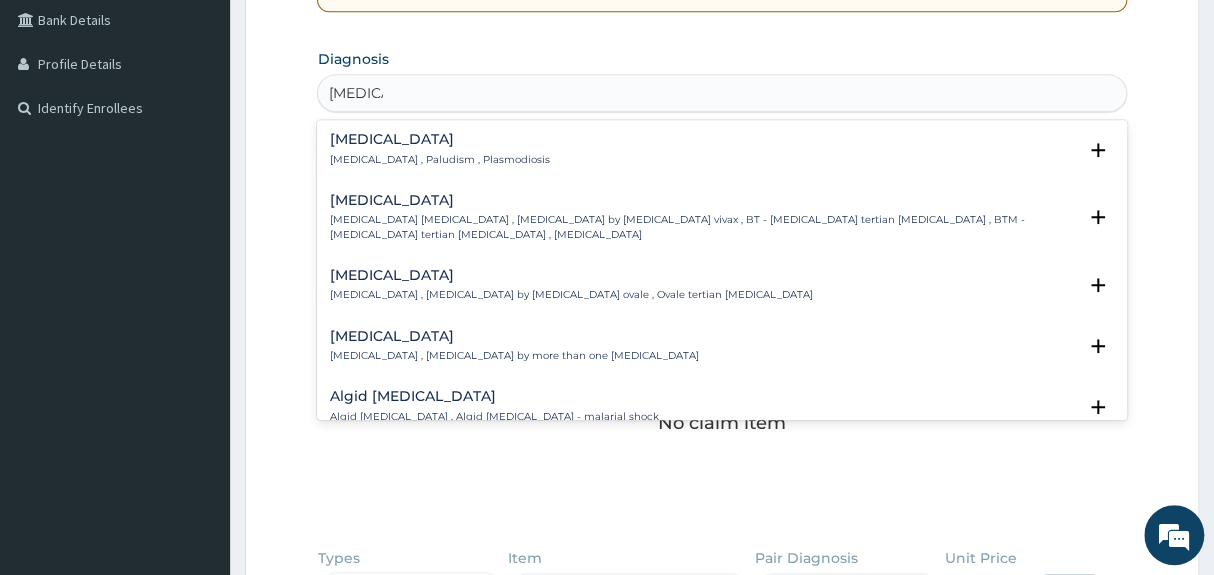 click on "[MEDICAL_DATA] [MEDICAL_DATA] , Paludism , Plasmodiosis" at bounding box center (721, 149) 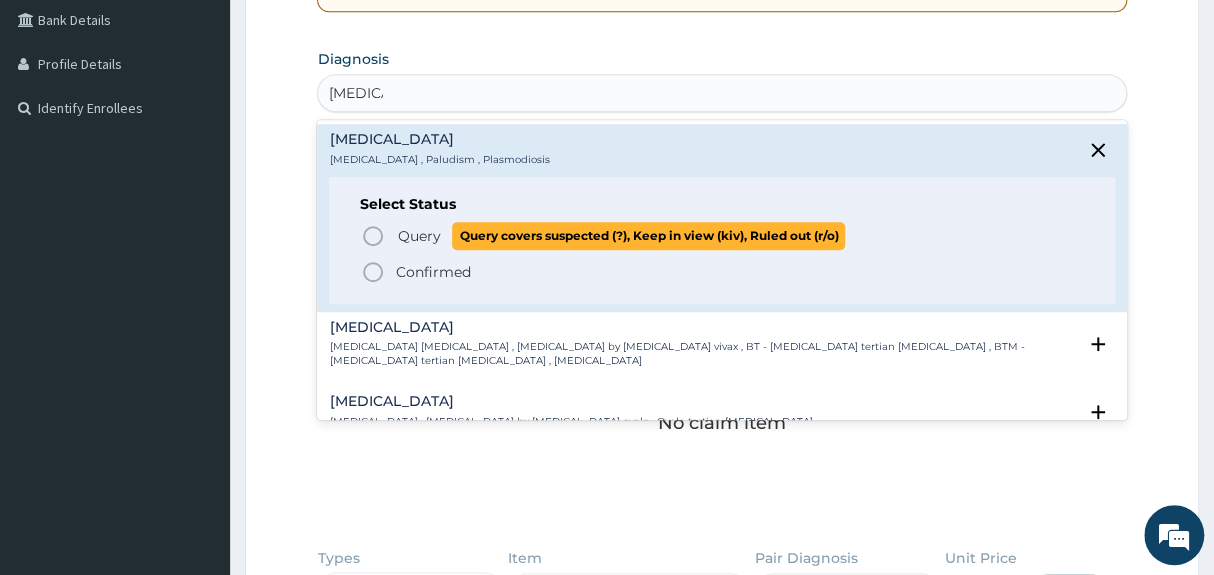 click on "Query" at bounding box center (418, 236) 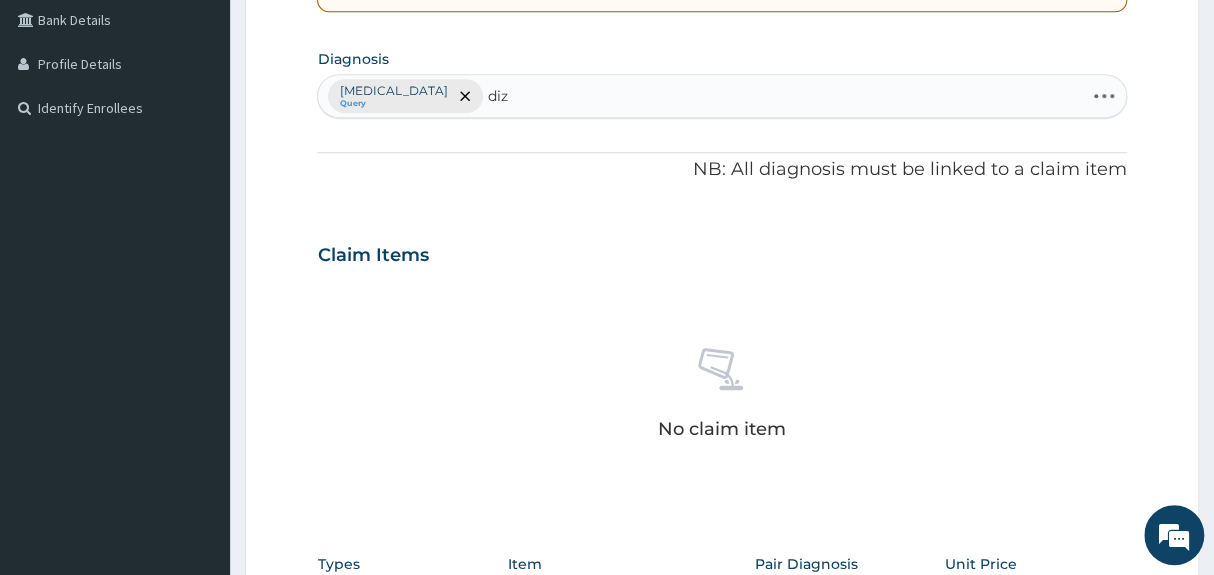 type on "dizz" 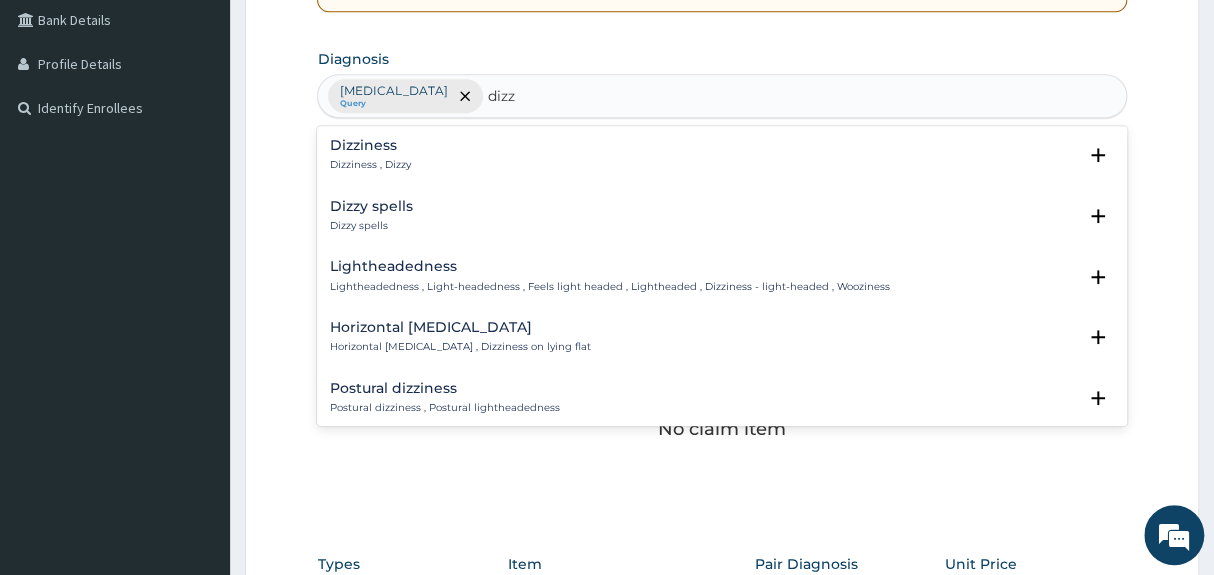 click on "Dizziness Dizziness , Dizzy" at bounding box center (721, 155) 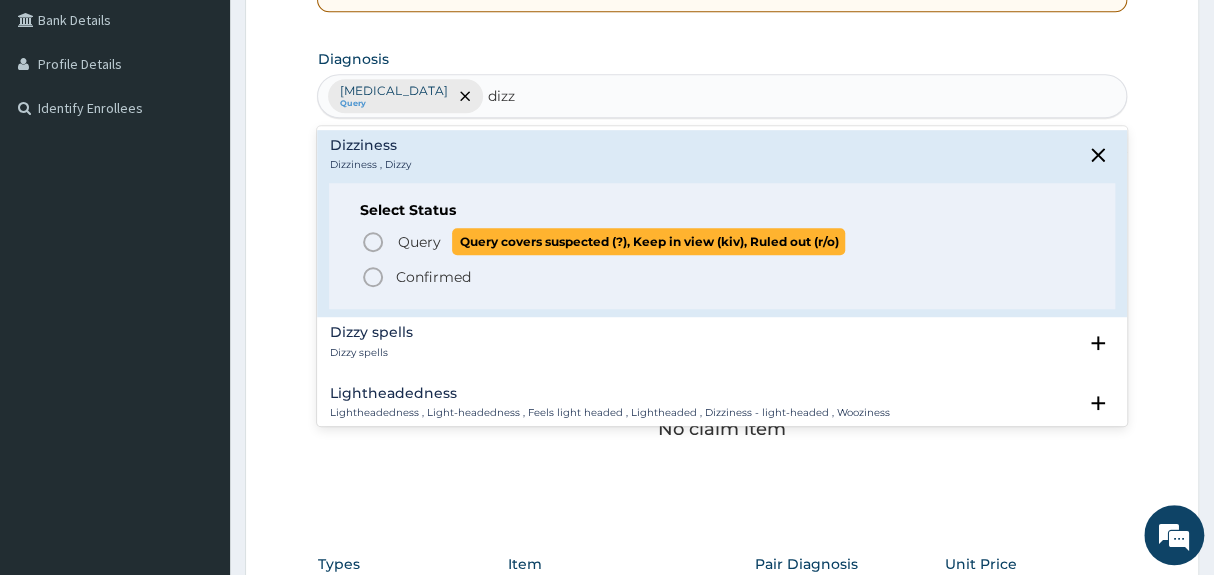 click on "Query Query covers suspected (?), Keep in view (kiv), Ruled out (r/o)" at bounding box center [620, 241] 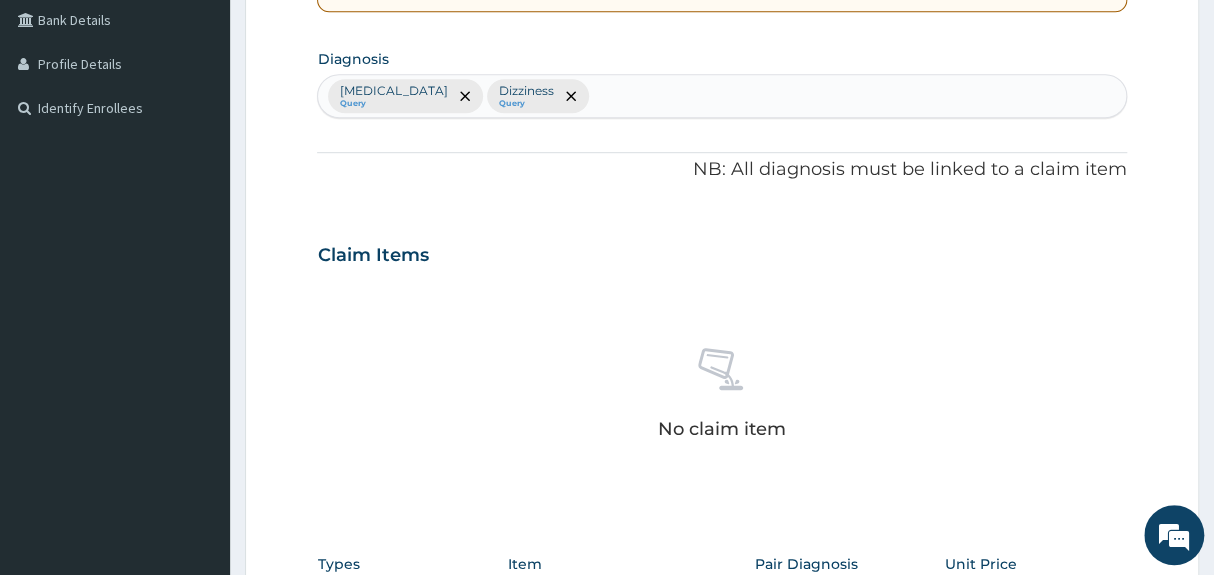 click on "[MEDICAL_DATA] Query Dizziness Query" at bounding box center [721, 96] 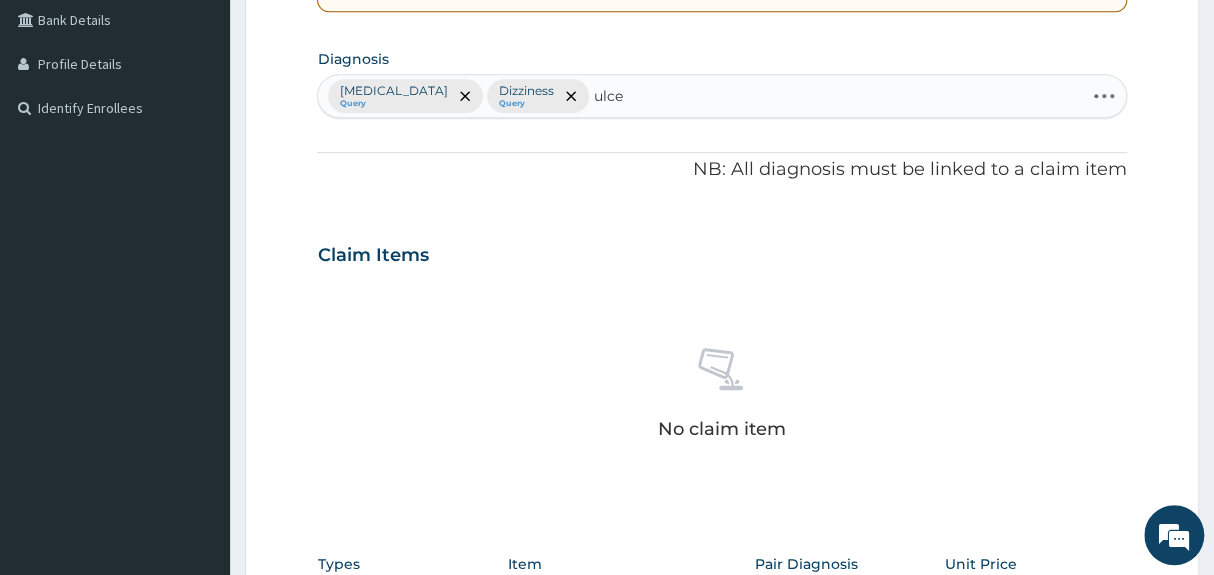 type on "[MEDICAL_DATA]" 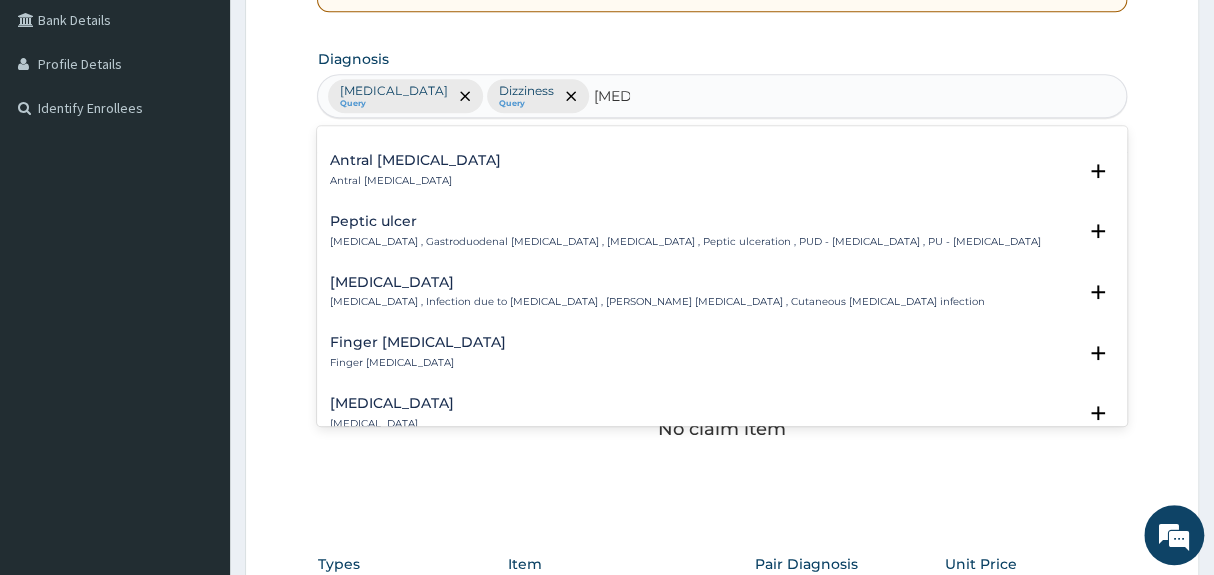 scroll, scrollTop: 472, scrollLeft: 0, axis: vertical 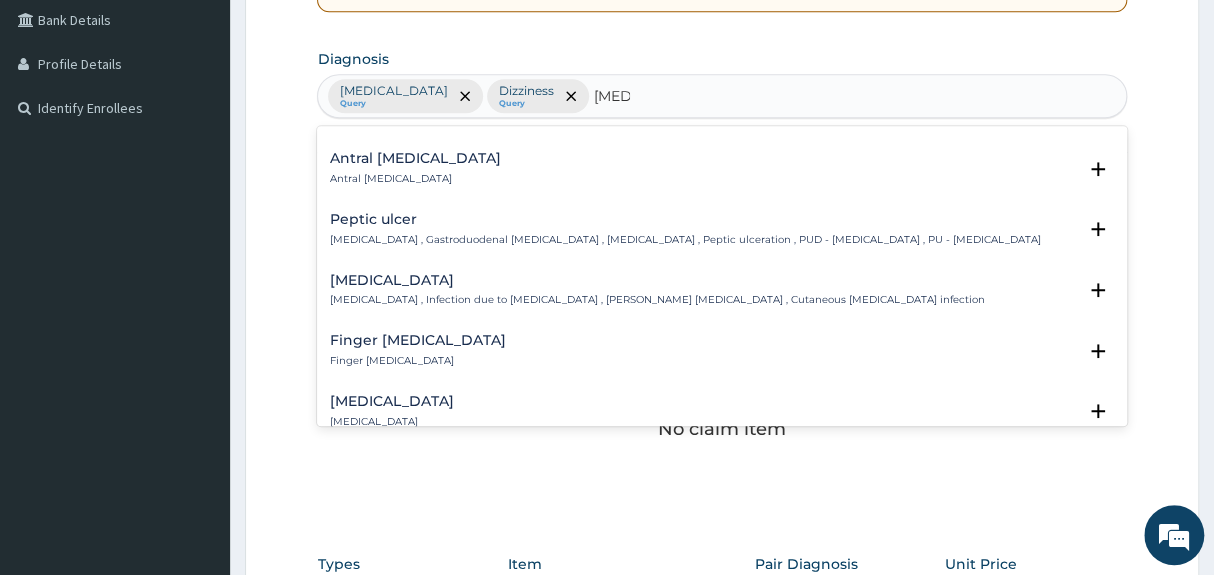 click on "[MEDICAL_DATA] , Gastroduodenal [MEDICAL_DATA] , [MEDICAL_DATA] , Peptic ulceration , PUD - [MEDICAL_DATA] , PU - [MEDICAL_DATA]" at bounding box center (684, 240) 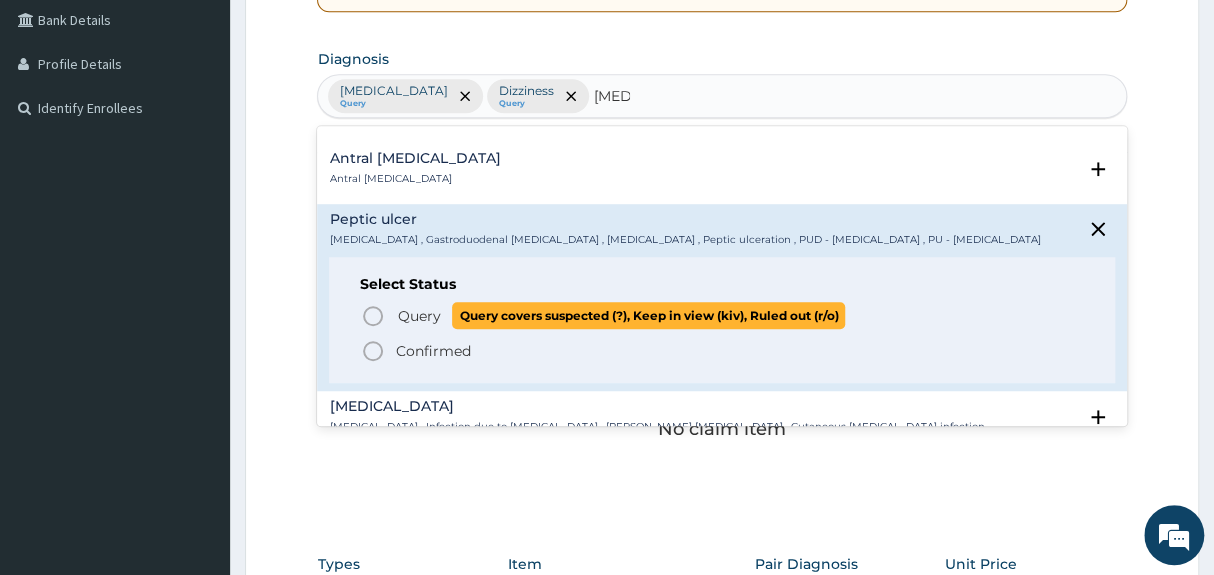 click 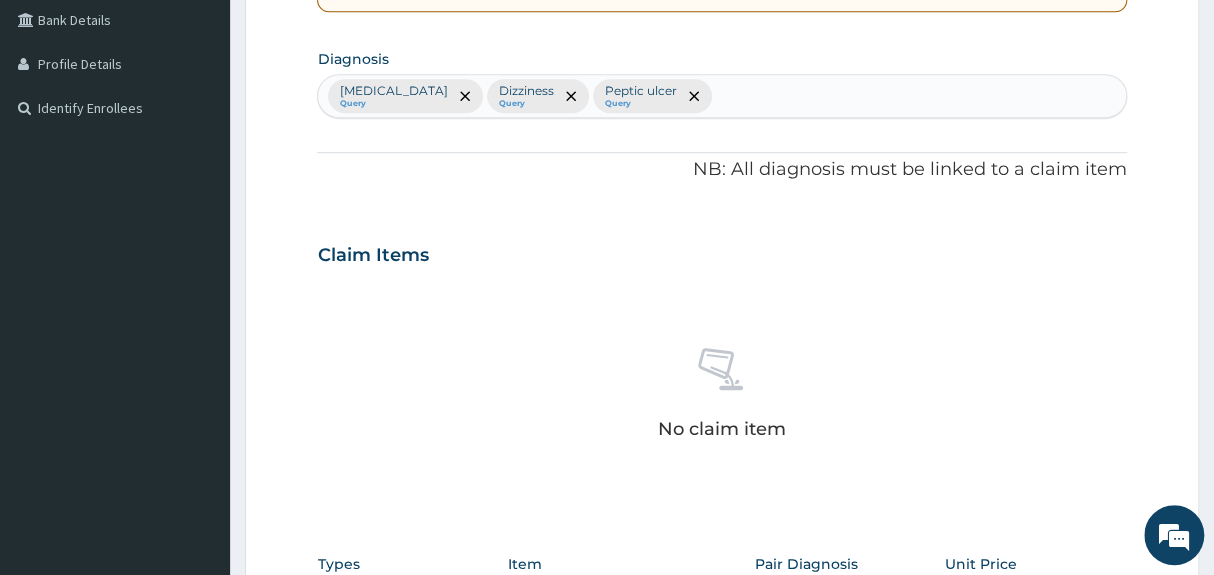 click on "Query" at bounding box center (525, 104) 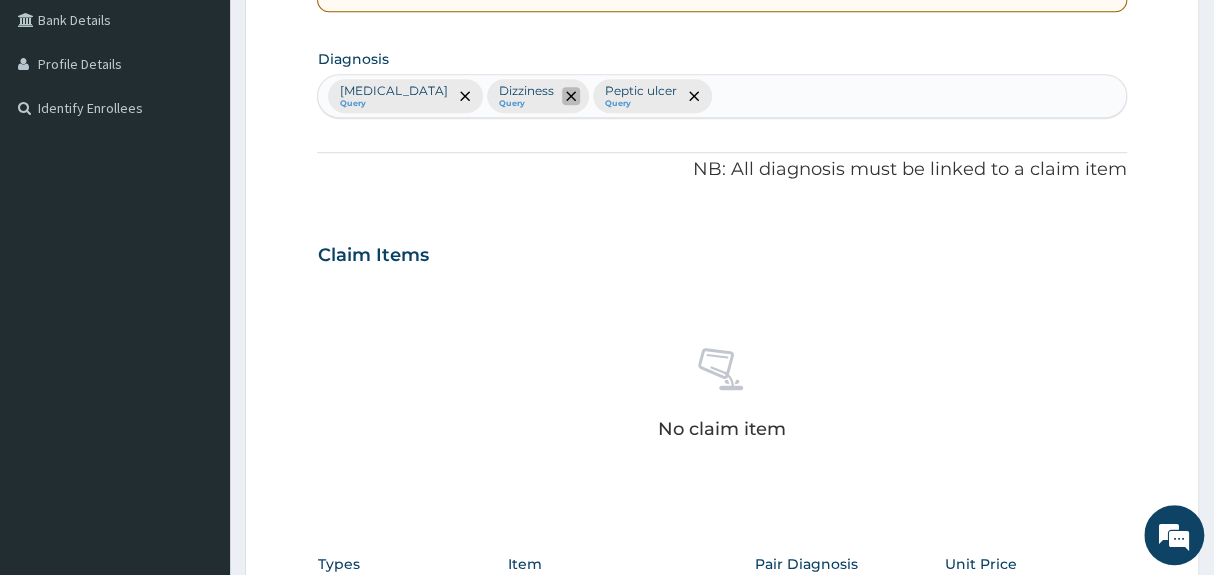 click 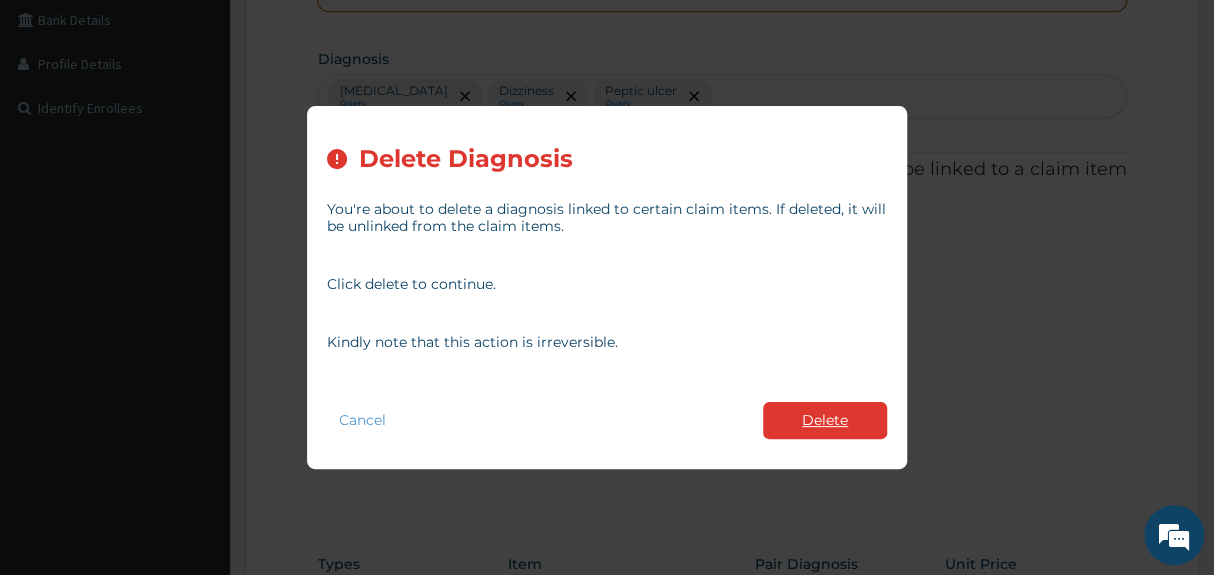 click on "Delete" at bounding box center (825, 420) 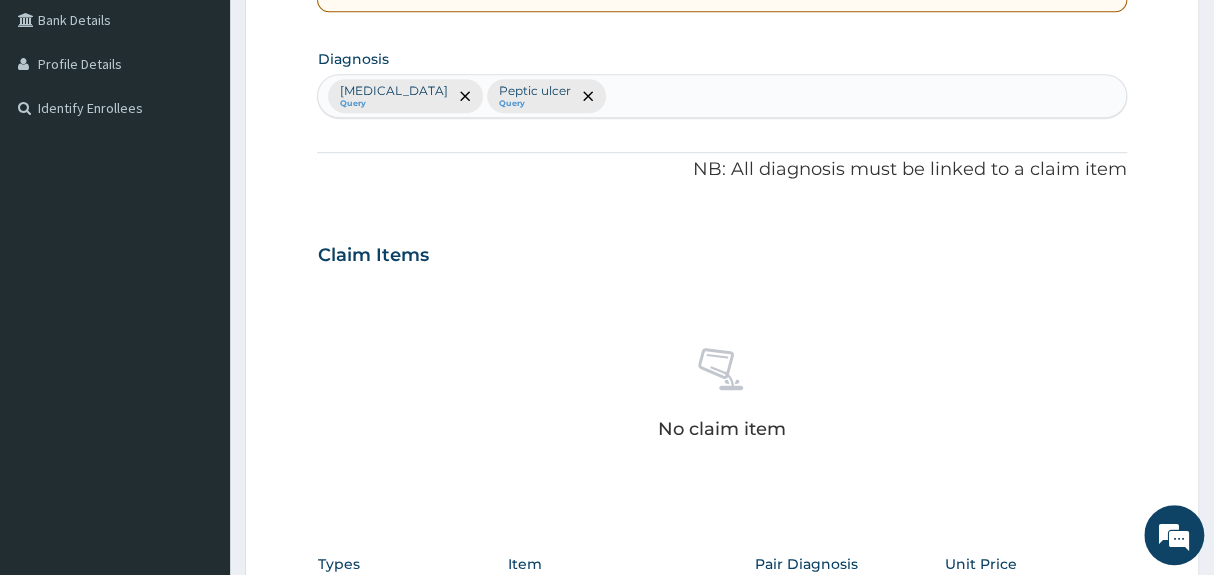 click on "[MEDICAL_DATA] Query [MEDICAL_DATA] Query" at bounding box center [721, 96] 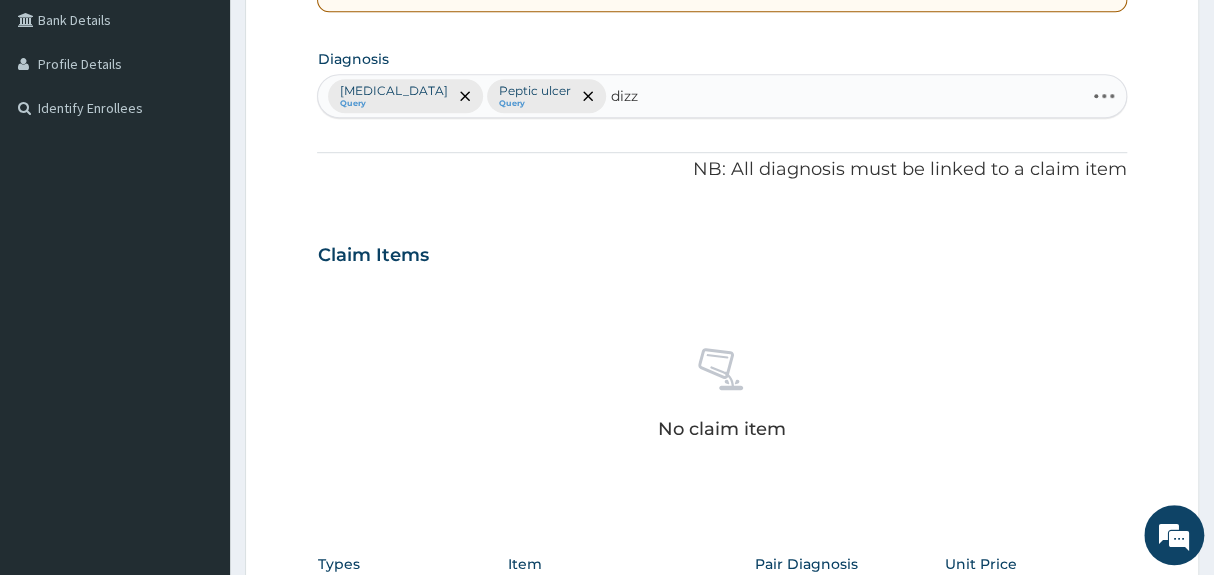 type on "dizzi" 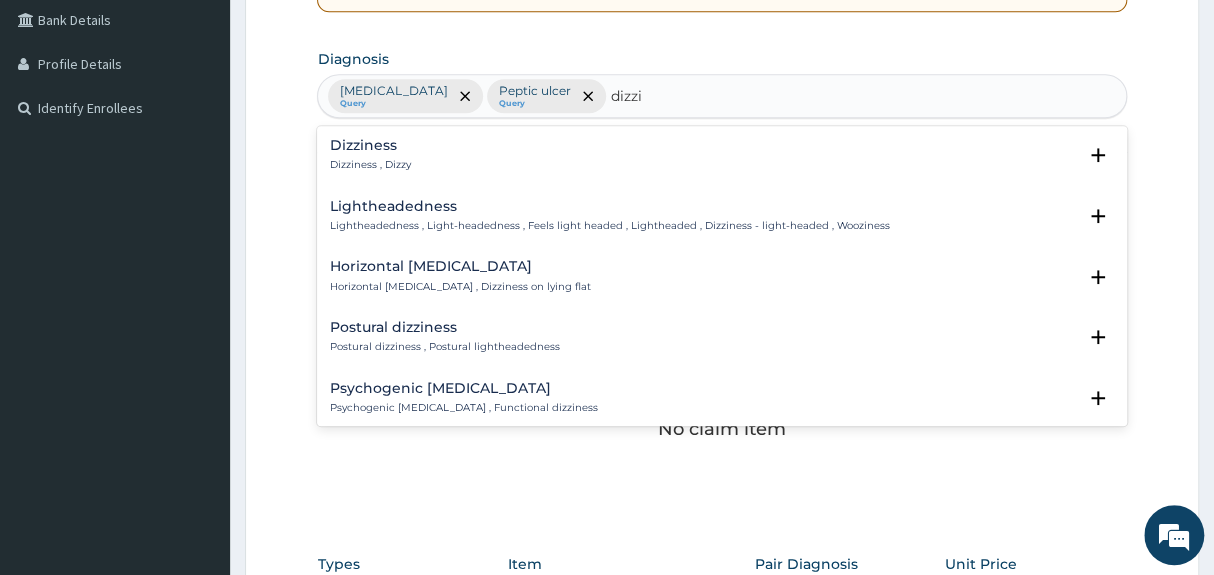 click on "Dizziness Dizziness , Dizzy" at bounding box center (721, 155) 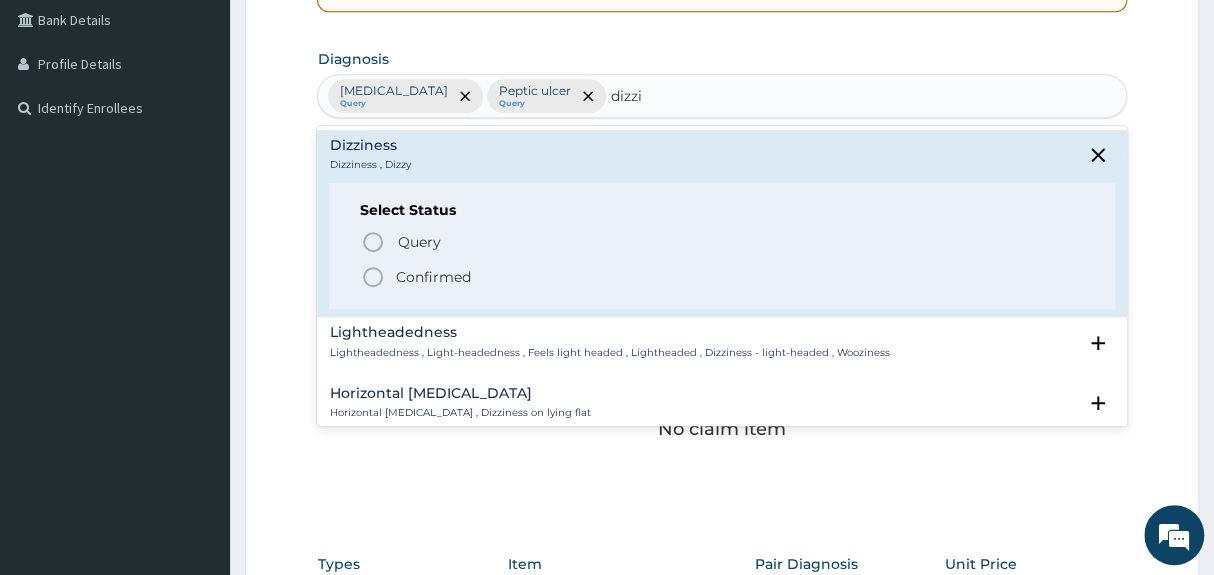 click 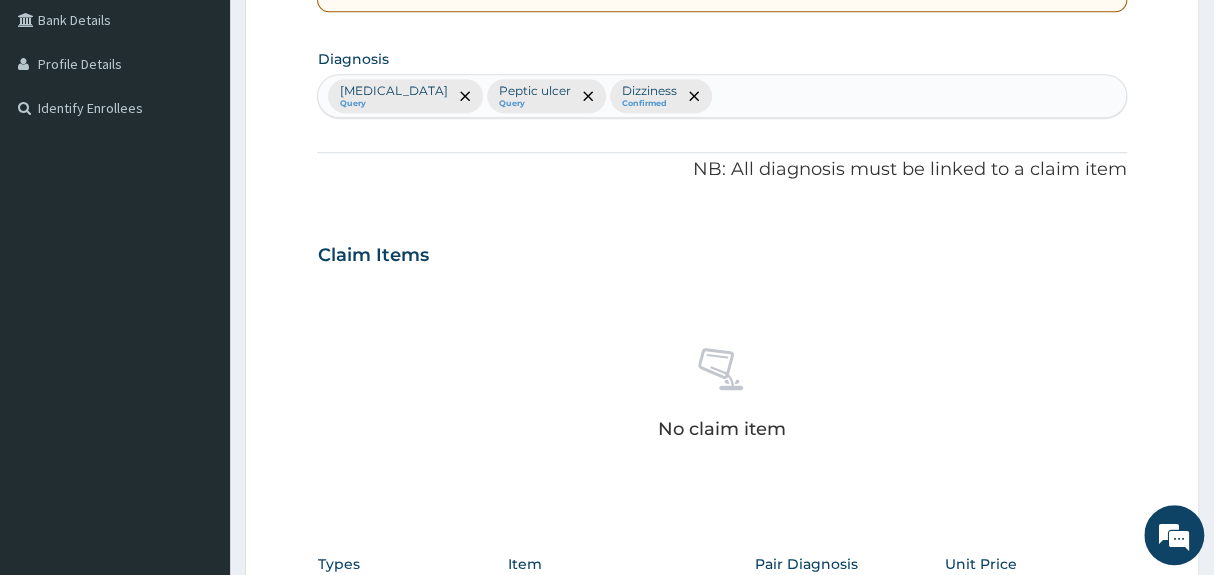 click on "Claim Items" at bounding box center (721, 251) 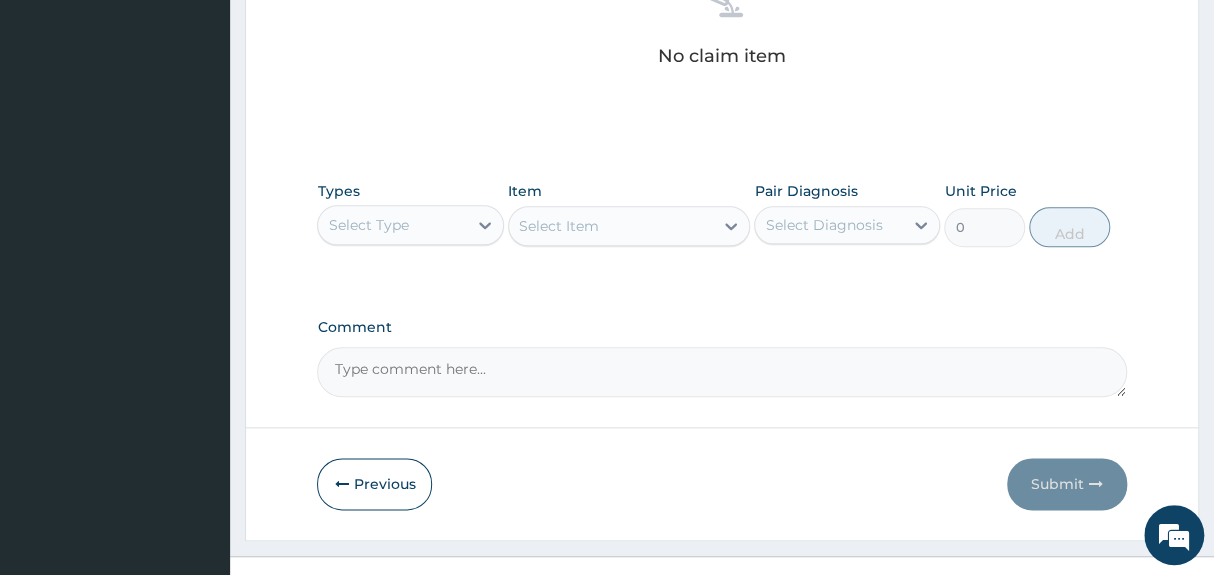 scroll, scrollTop: 865, scrollLeft: 0, axis: vertical 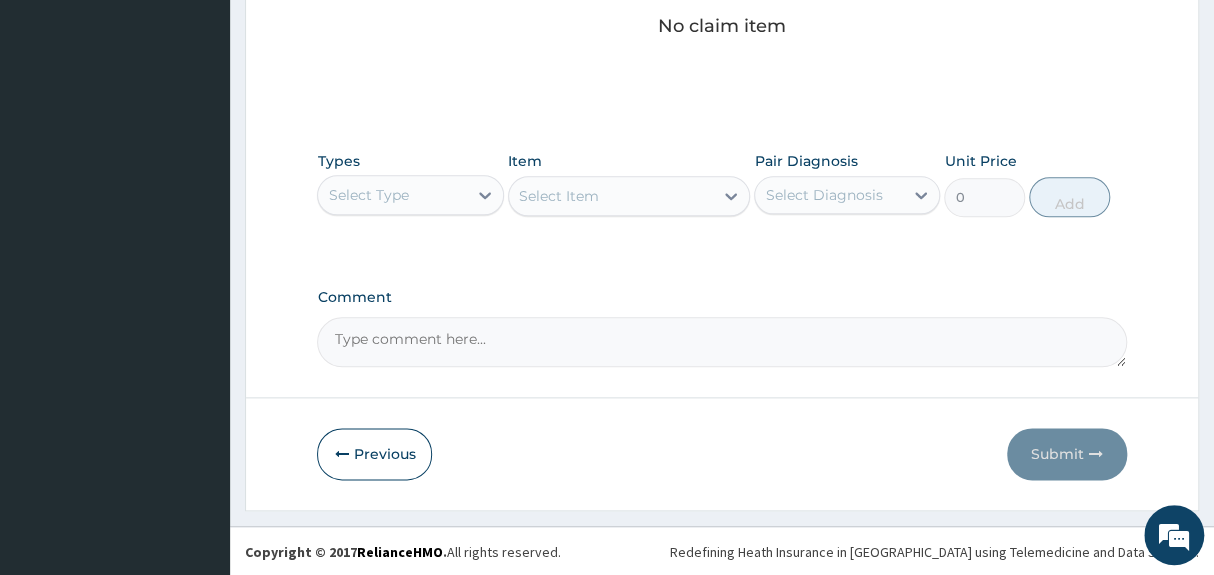 click on "Select Type" at bounding box center (368, 195) 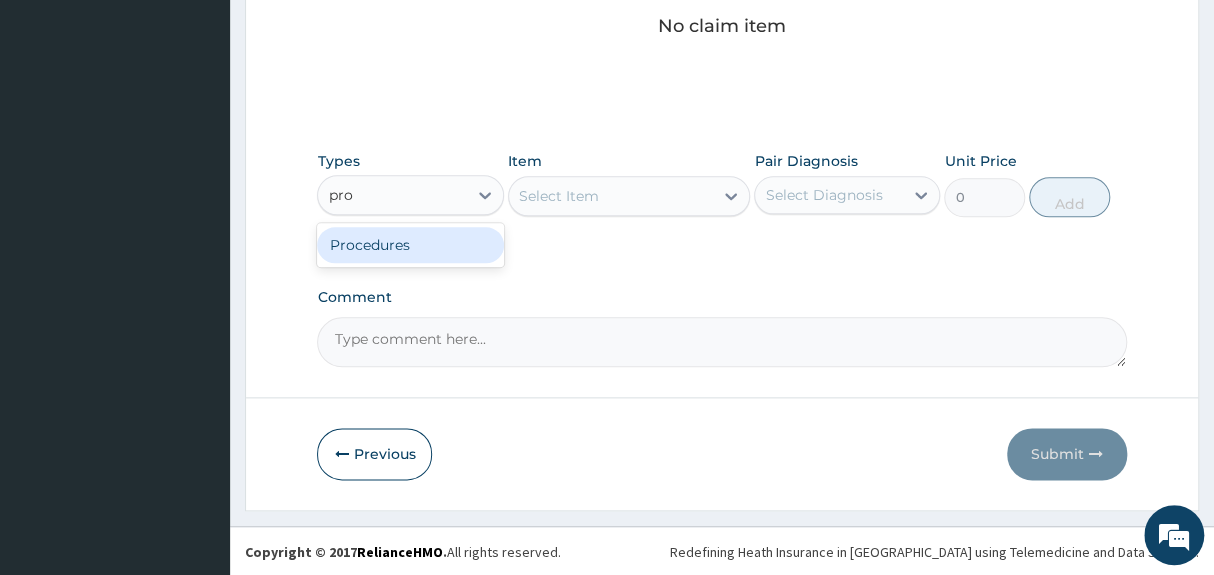 type on "proc" 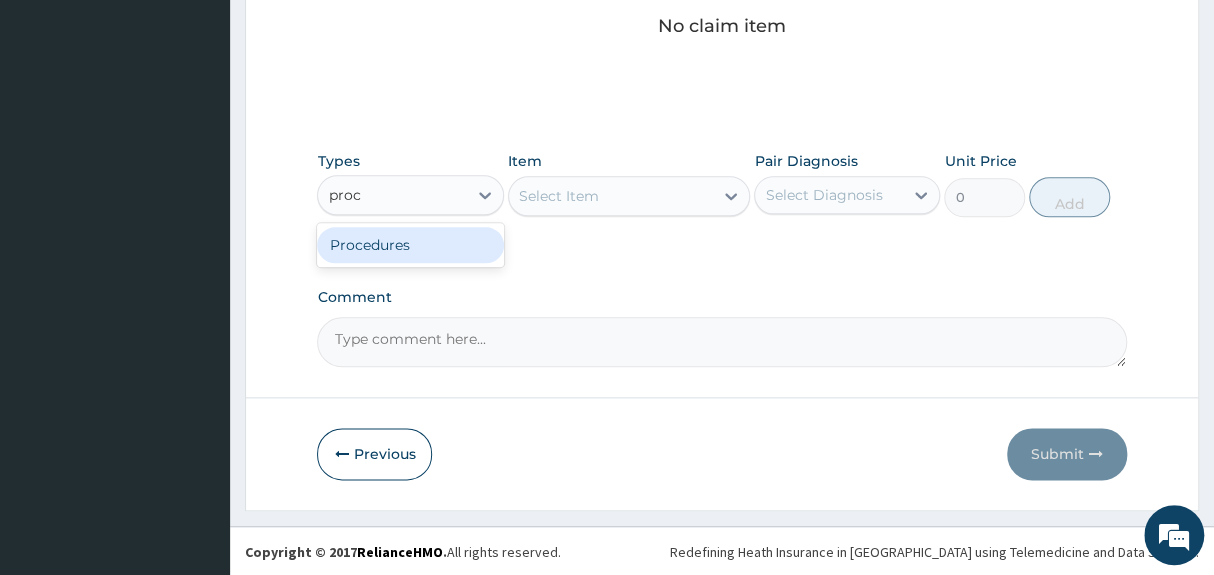 click on "Procedures" at bounding box center (410, 245) 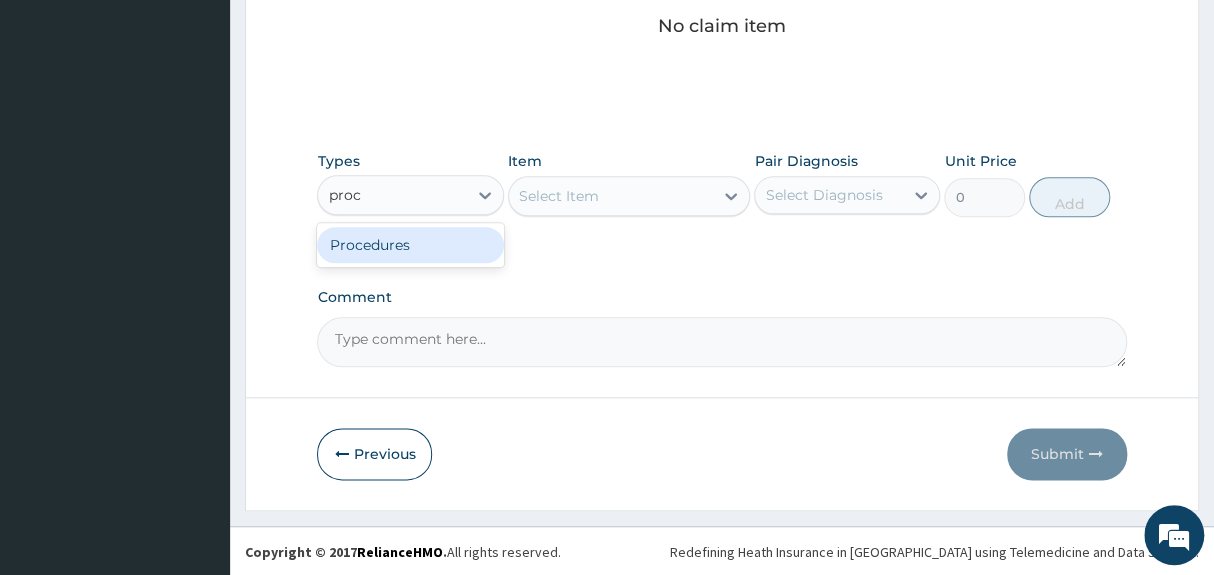 type 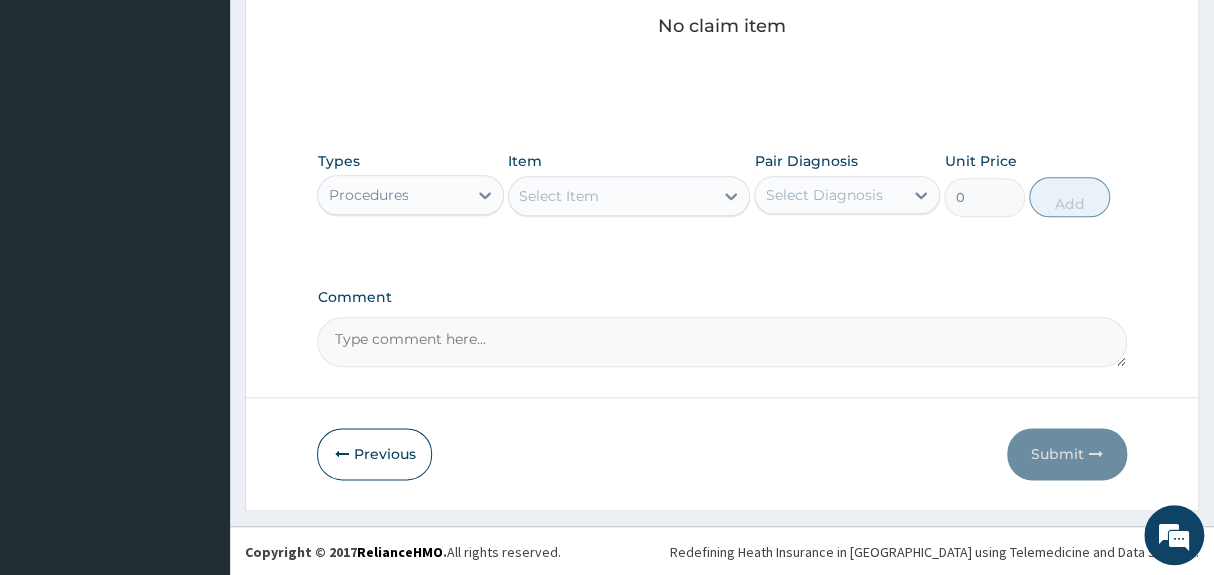 click on "Select Item" at bounding box center [611, 196] 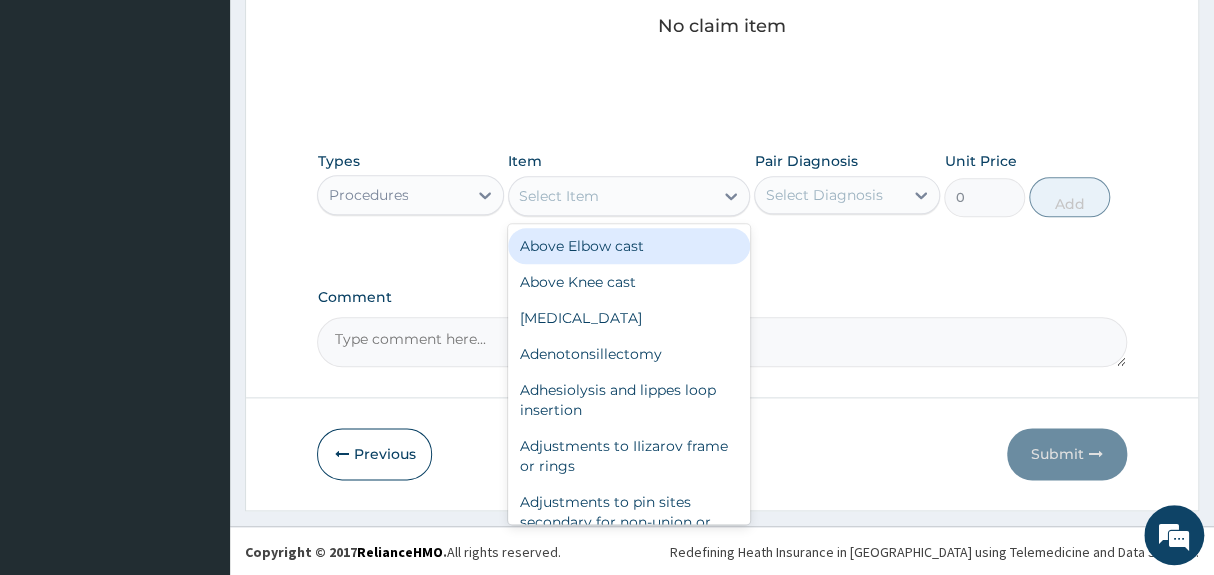 type on "c" 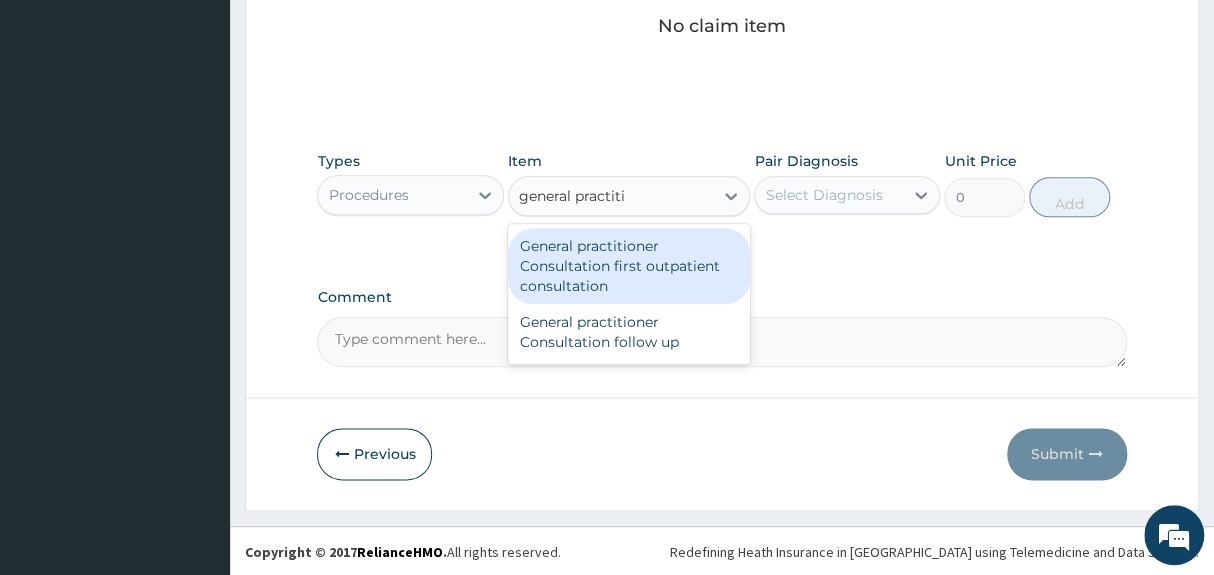 type on "general practitio" 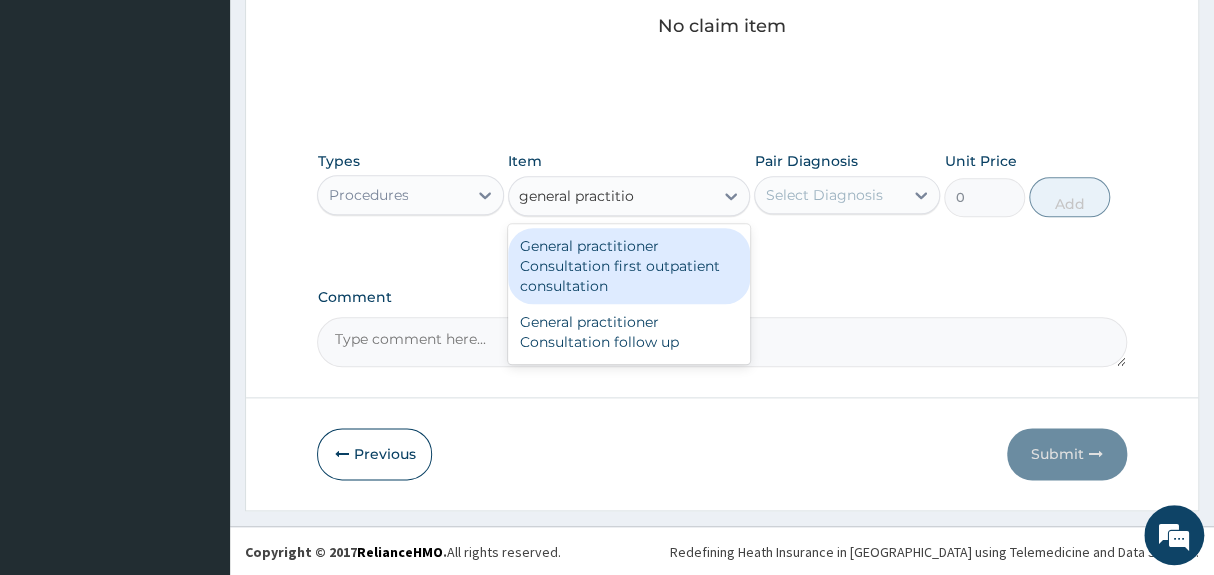 click on "General practitioner Consultation first outpatient consultation" at bounding box center (629, 266) 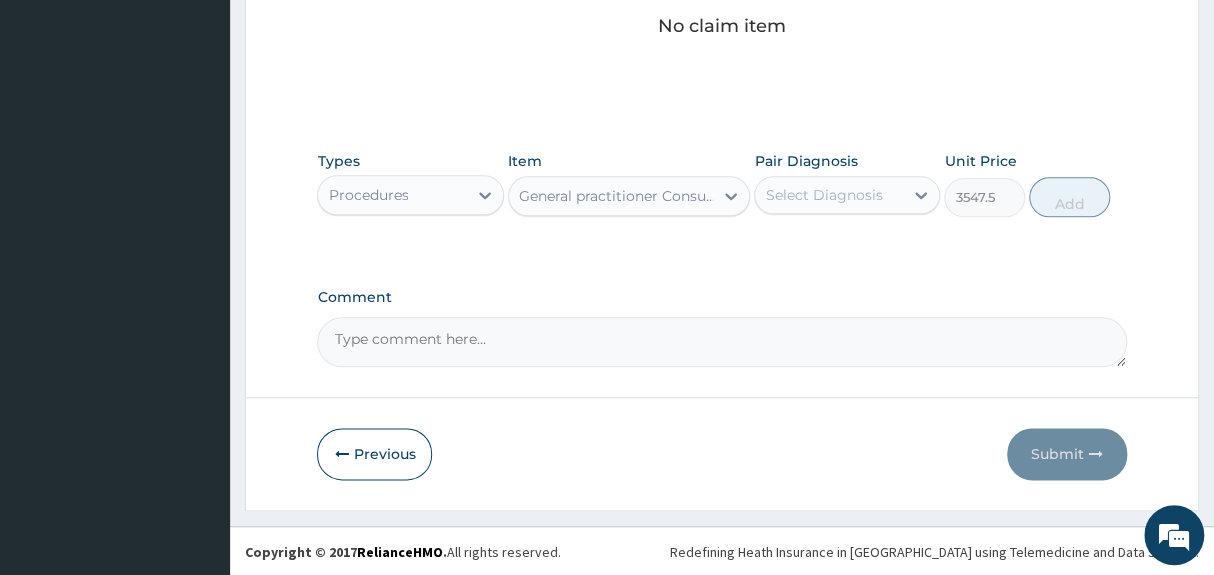 click on "Select Diagnosis" at bounding box center (823, 195) 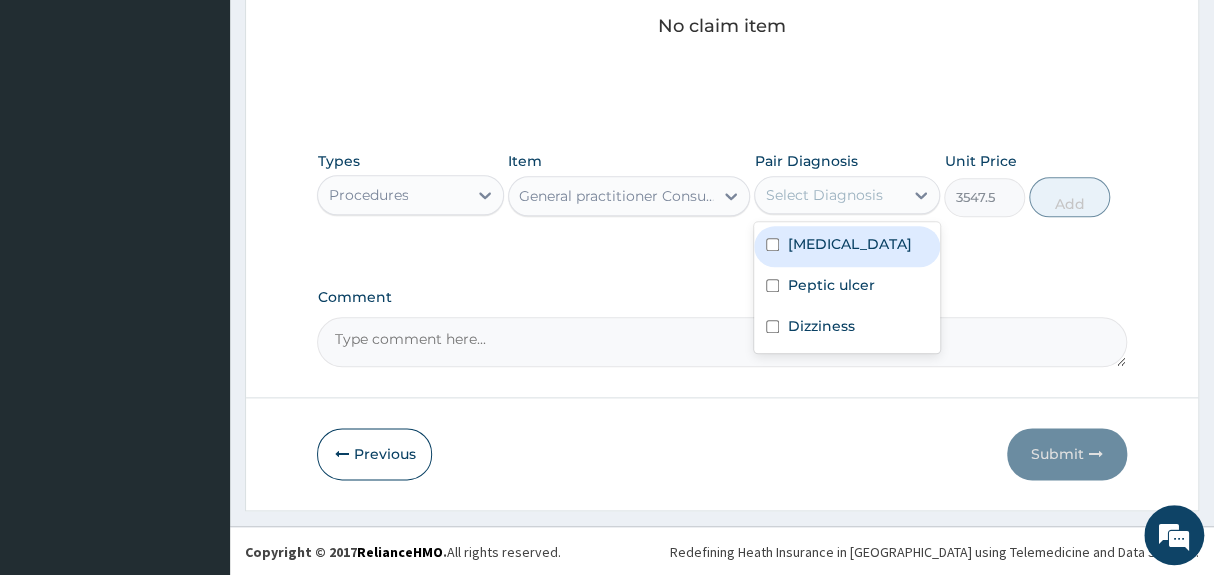 click on "[MEDICAL_DATA]" at bounding box center [849, 244] 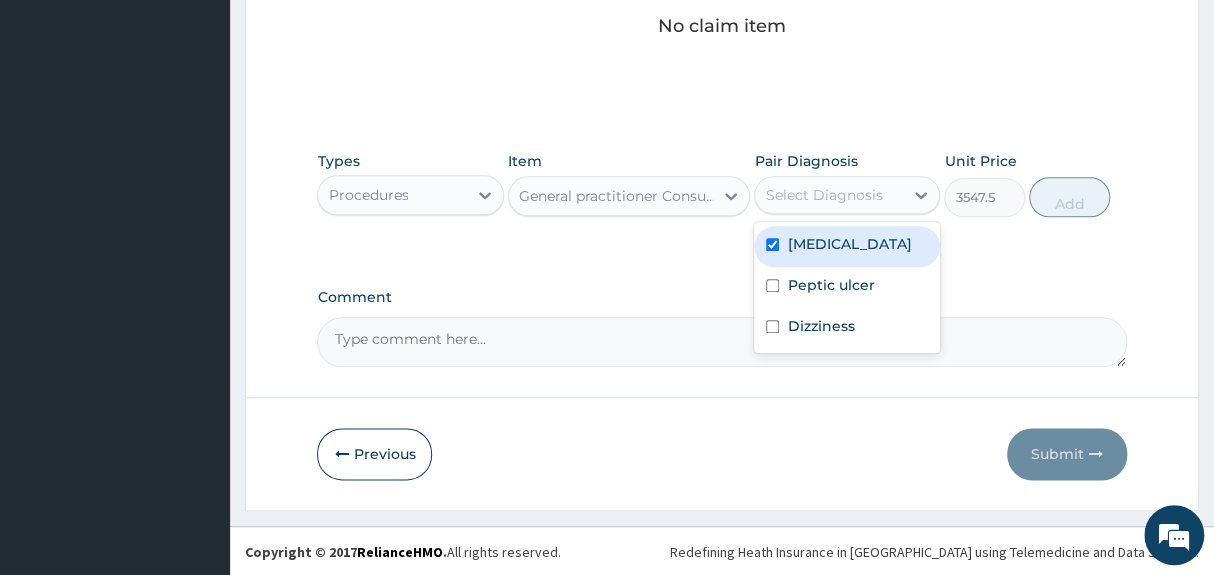 checkbox on "true" 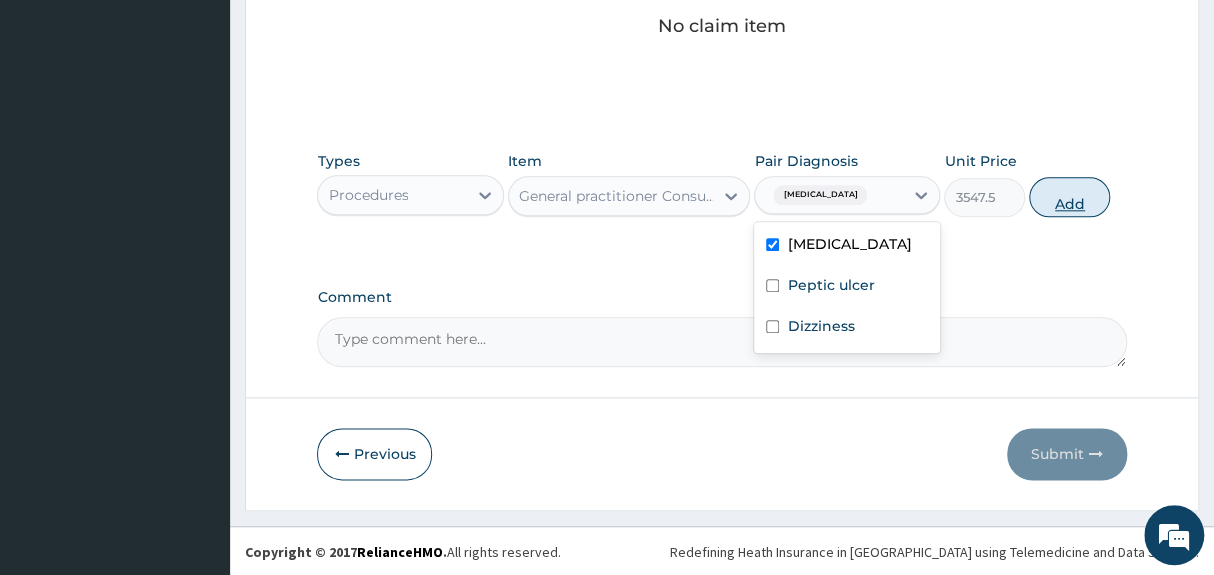 click on "Add" at bounding box center (1069, 197) 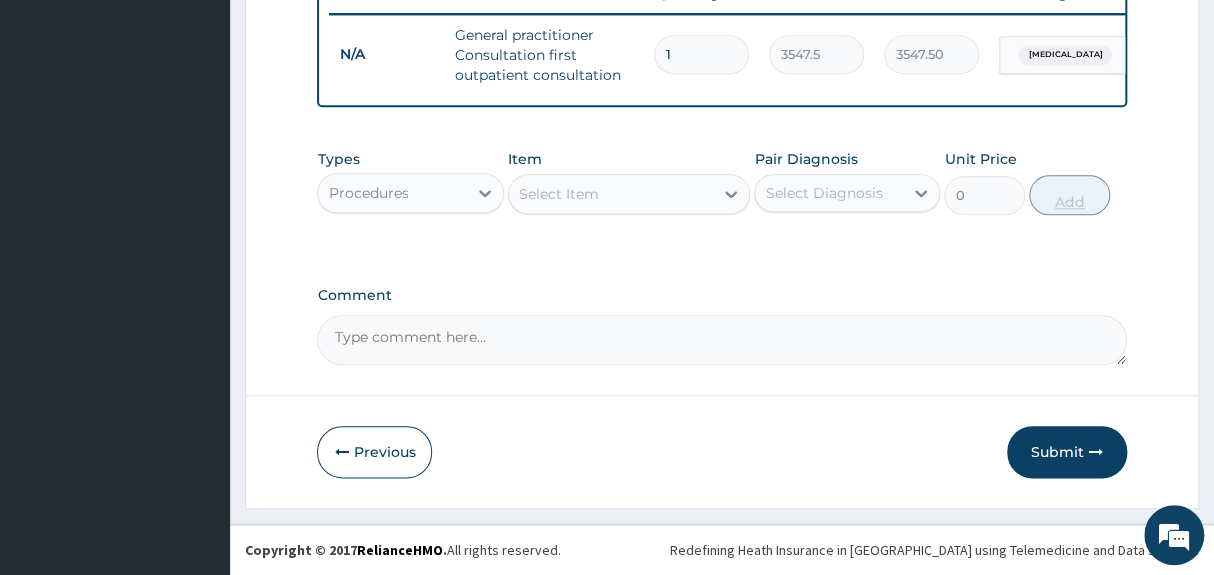 scroll, scrollTop: 794, scrollLeft: 0, axis: vertical 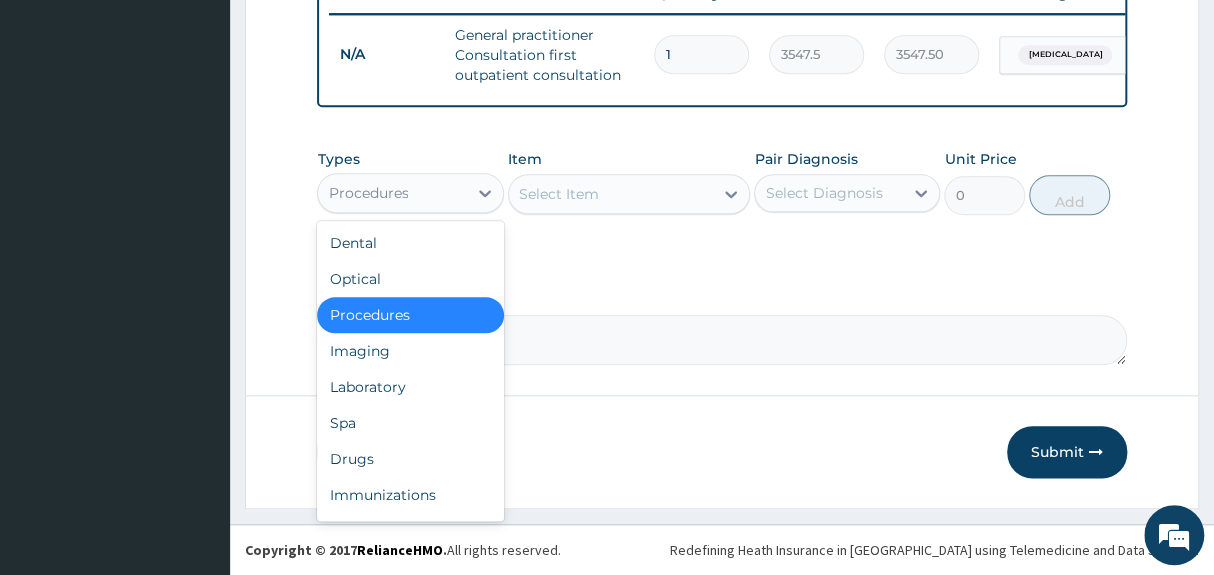 click on "Procedures" at bounding box center (392, 193) 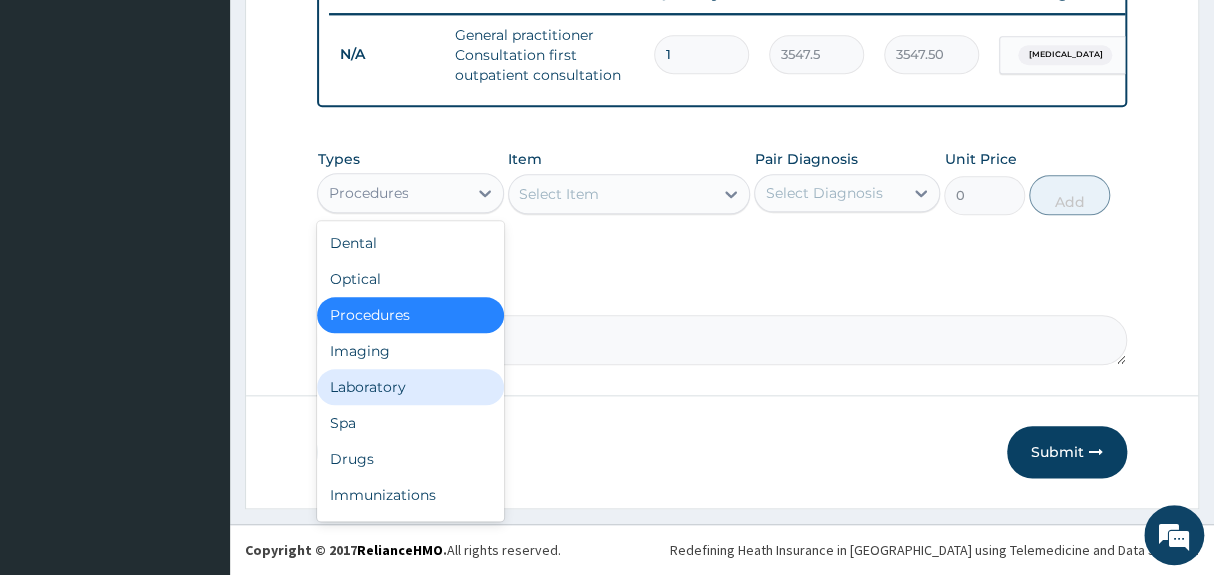 click on "Laboratory" at bounding box center (410, 387) 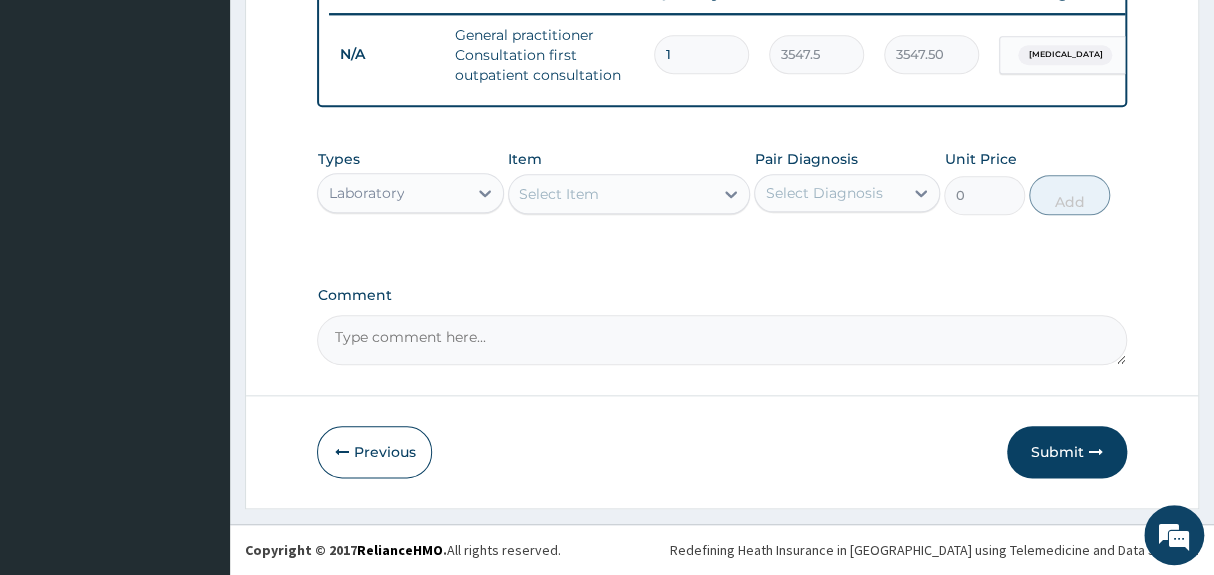 click on "Select Item" at bounding box center (611, 194) 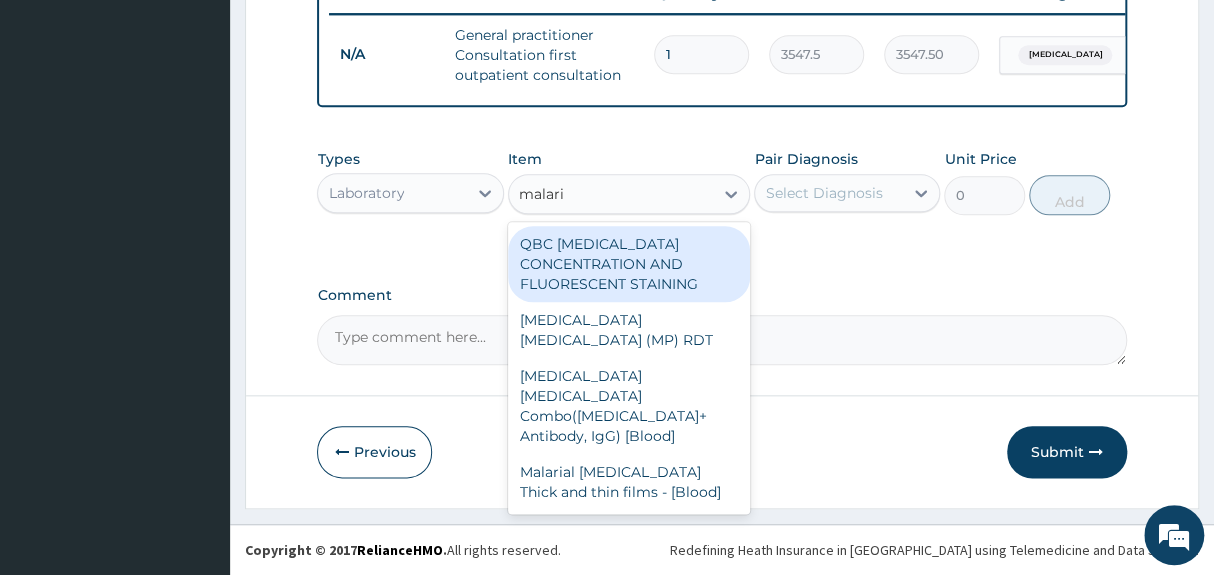 type on "[MEDICAL_DATA]" 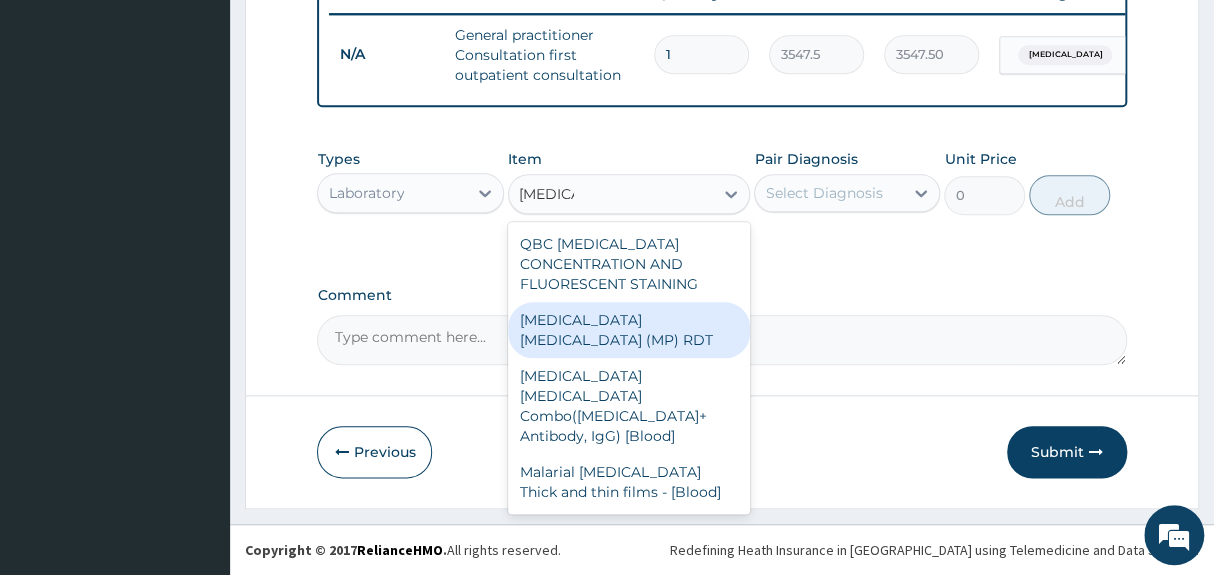click on "[MEDICAL_DATA] [MEDICAL_DATA] (MP) RDT" at bounding box center (629, 330) 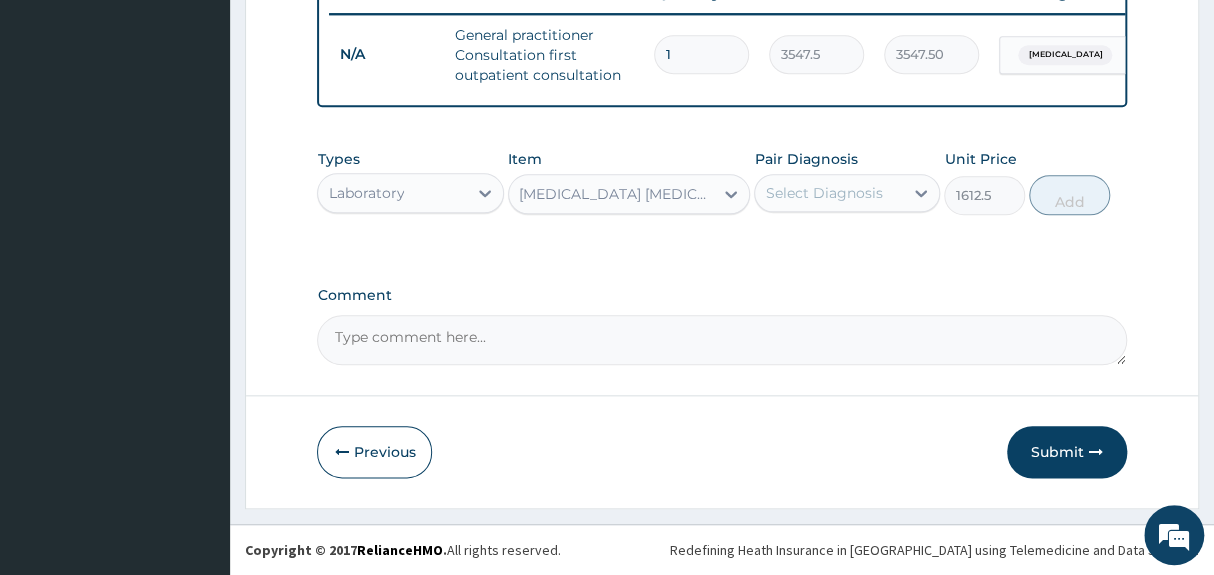 click on "Select Diagnosis" at bounding box center [823, 193] 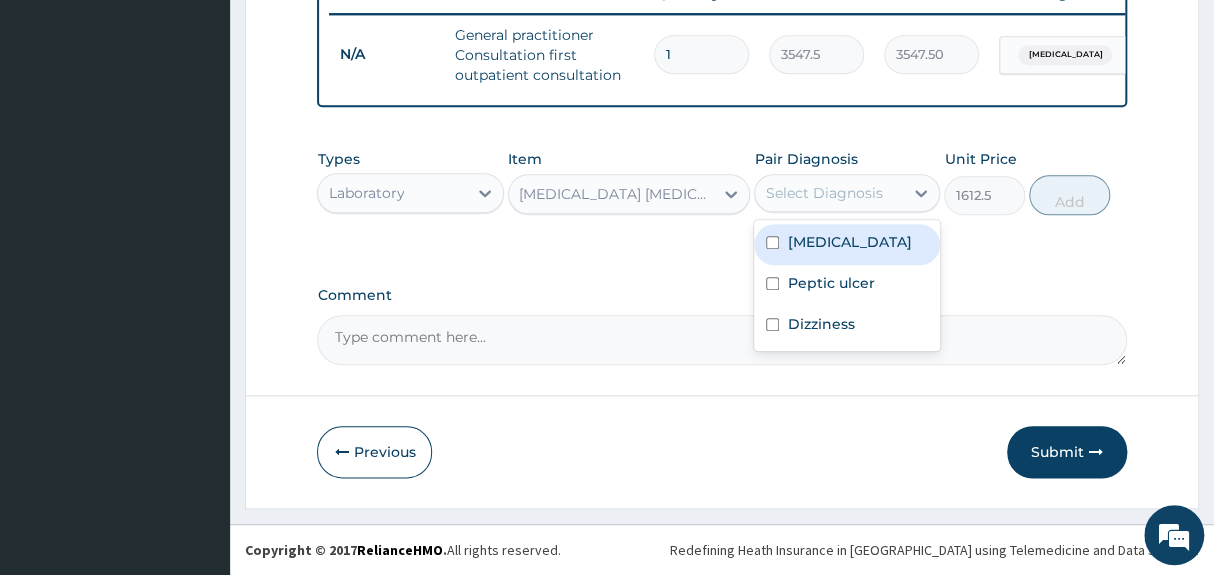 click on "[MEDICAL_DATA]" at bounding box center [849, 242] 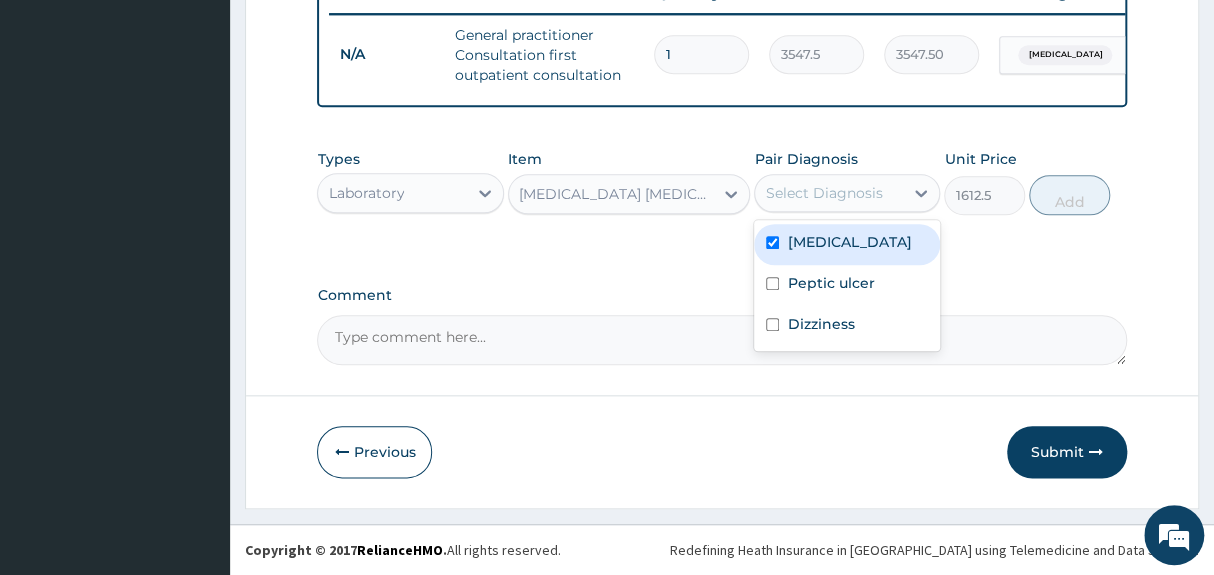checkbox on "true" 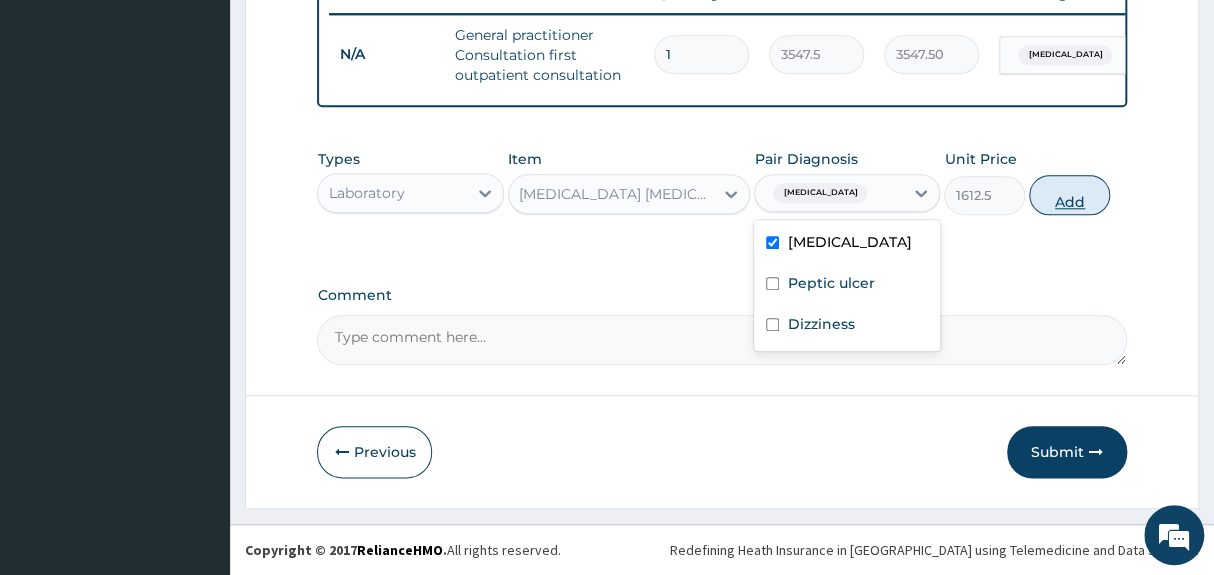 click on "Add" at bounding box center (1069, 195) 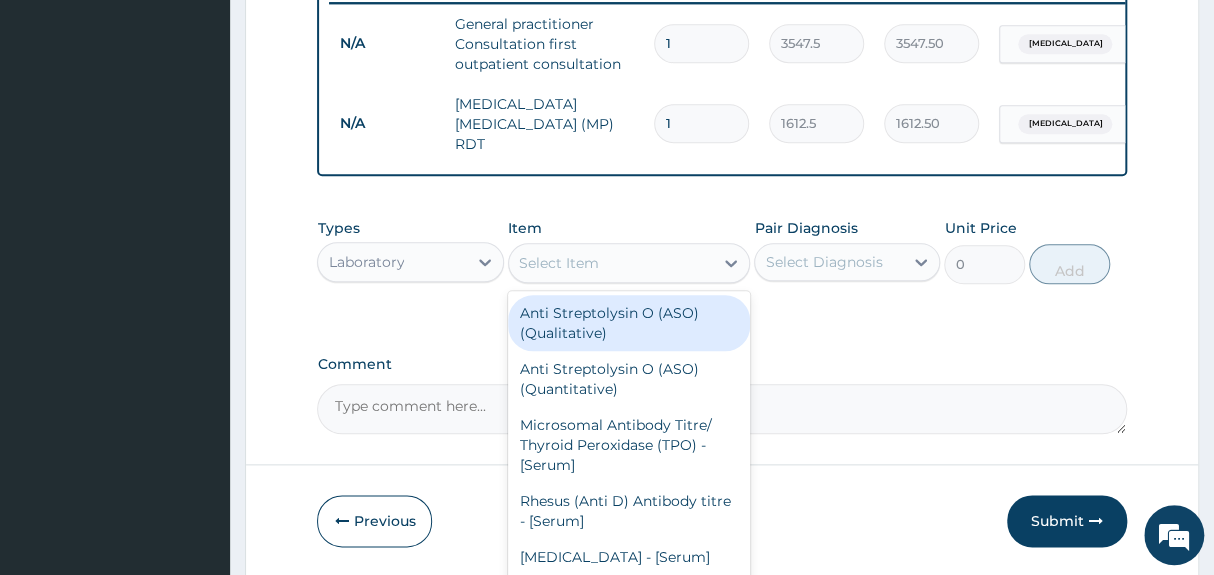 click on "Select Item" at bounding box center [559, 263] 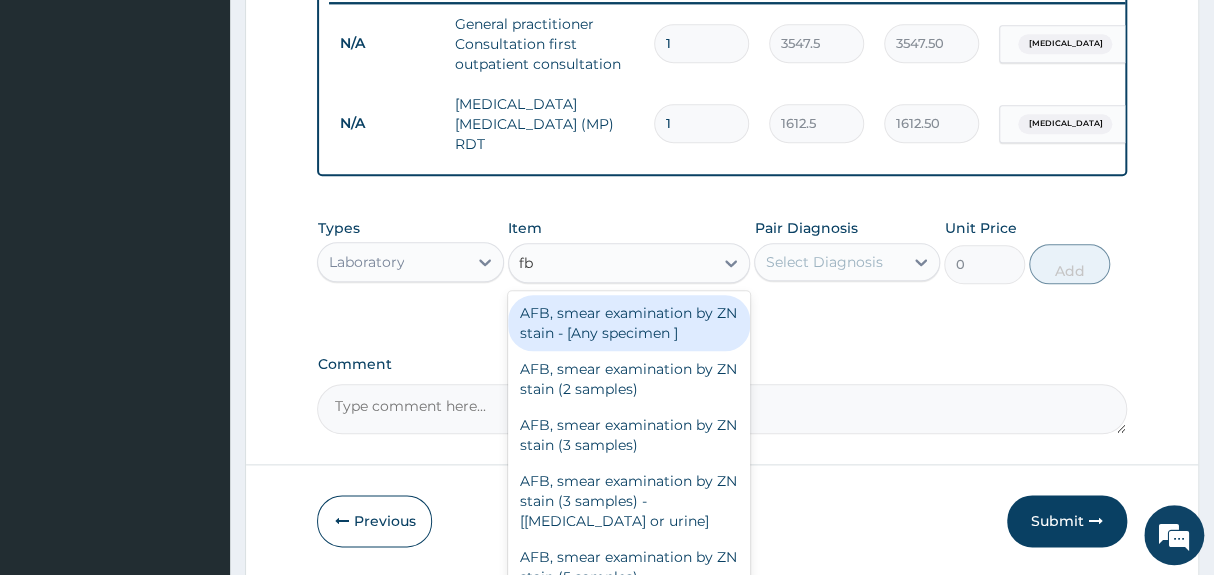 type on "fbc" 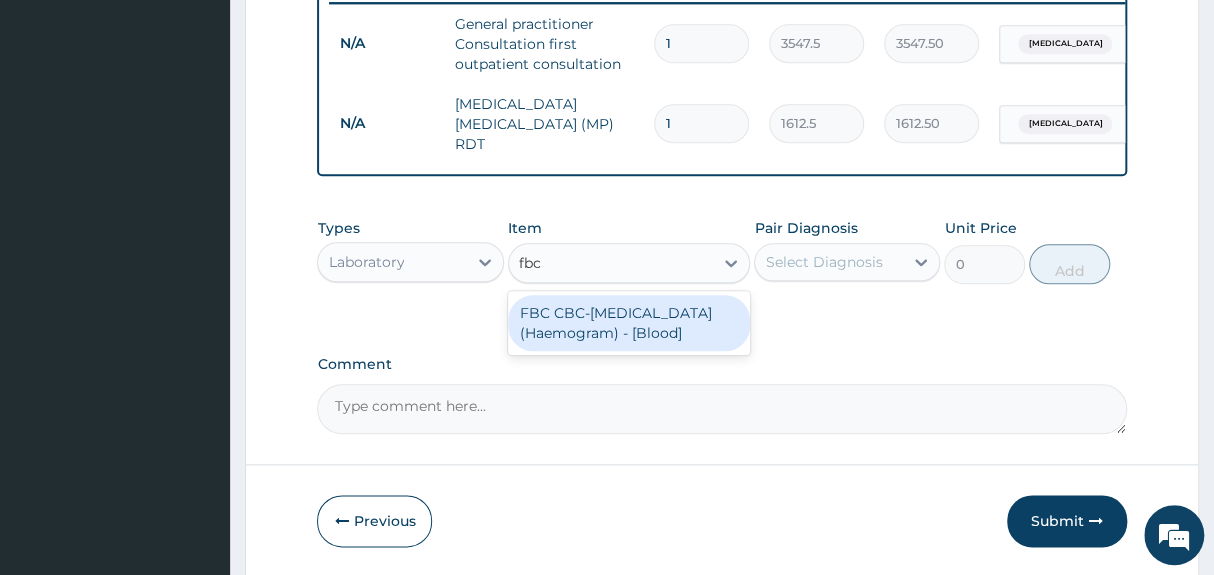click on "FBC CBC-[MEDICAL_DATA] (Haemogram) - [Blood]" at bounding box center [629, 323] 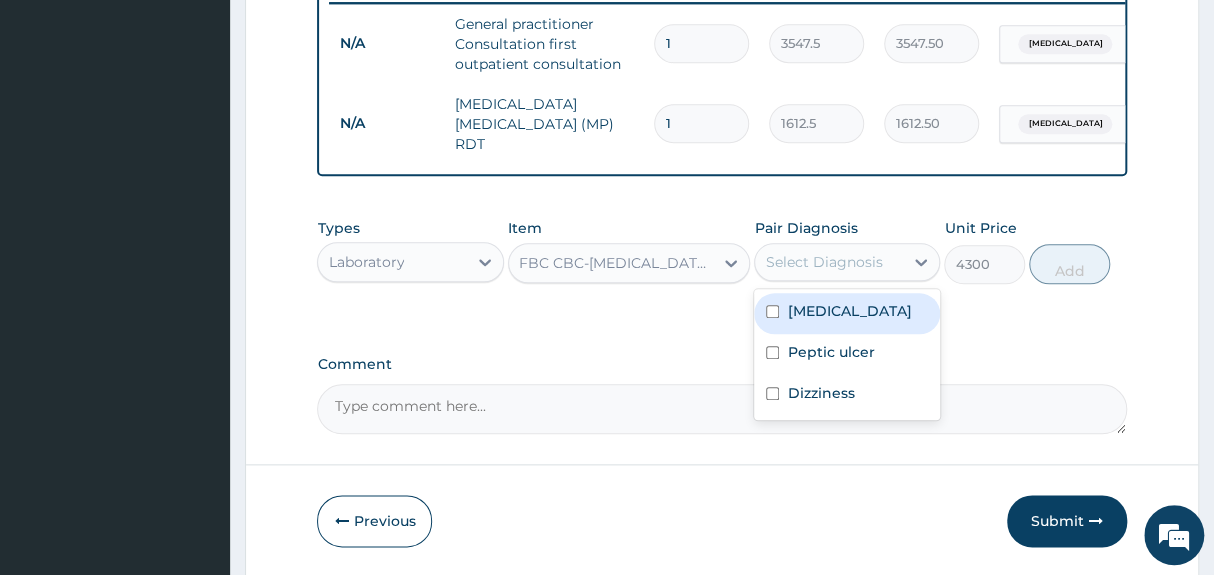 click on "Select Diagnosis" at bounding box center (823, 262) 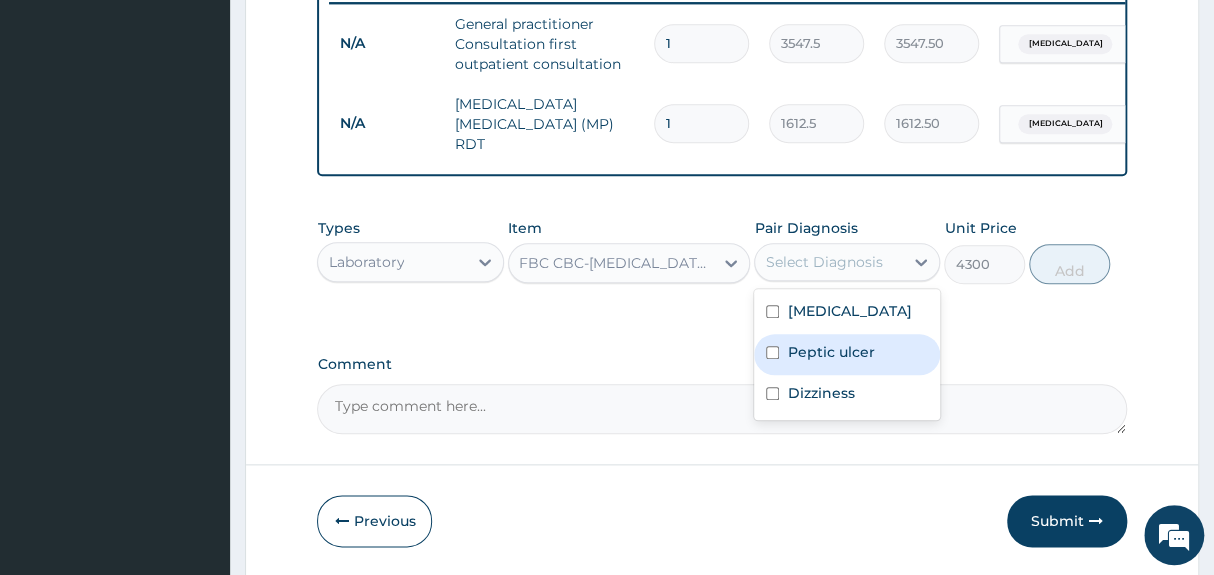 click on "Peptic ulcer" at bounding box center [830, 352] 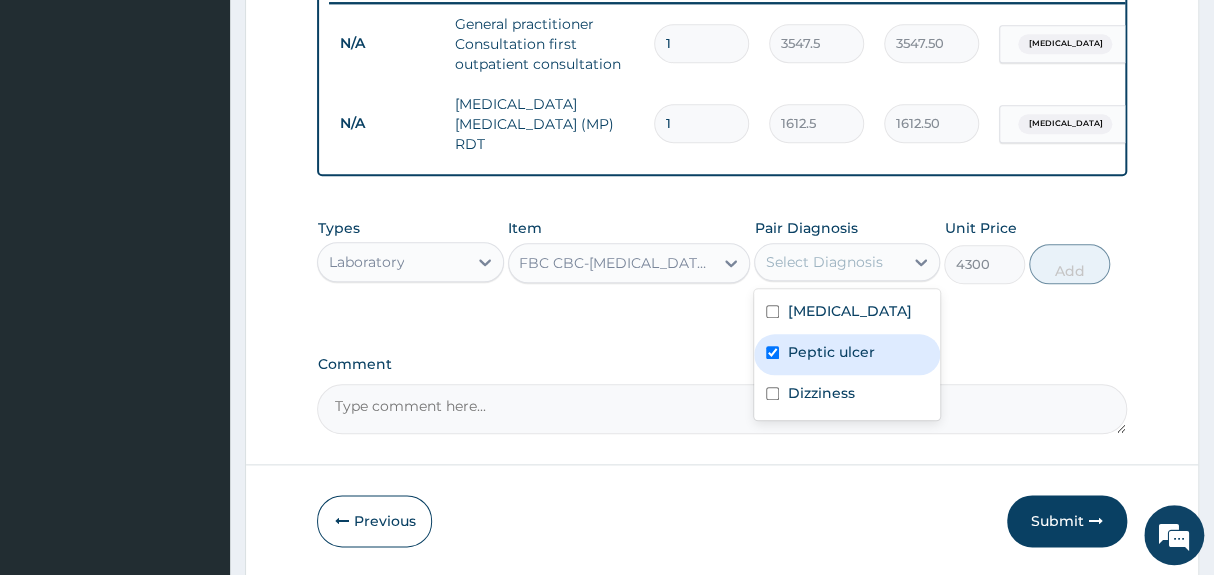 checkbox on "true" 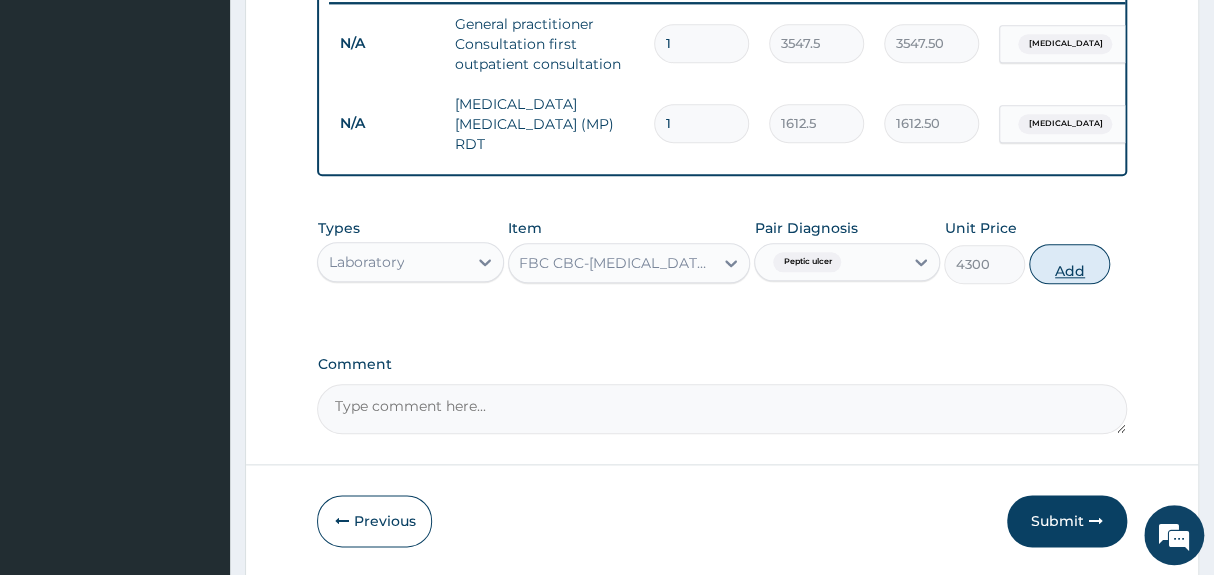click on "Add" at bounding box center (1069, 264) 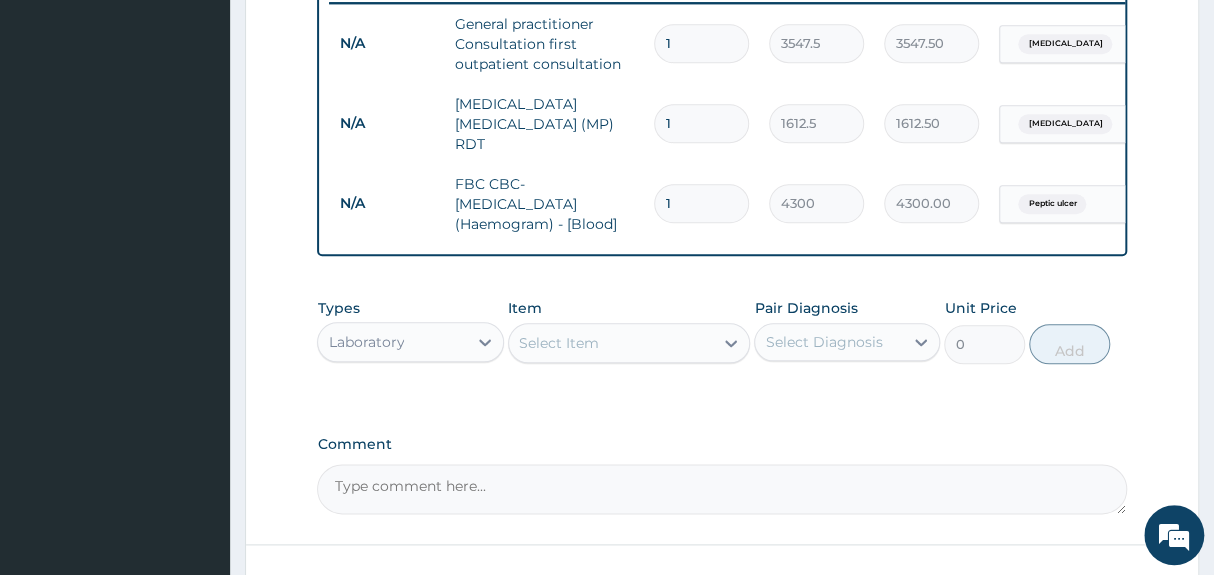 click on "Select Item" at bounding box center (611, 343) 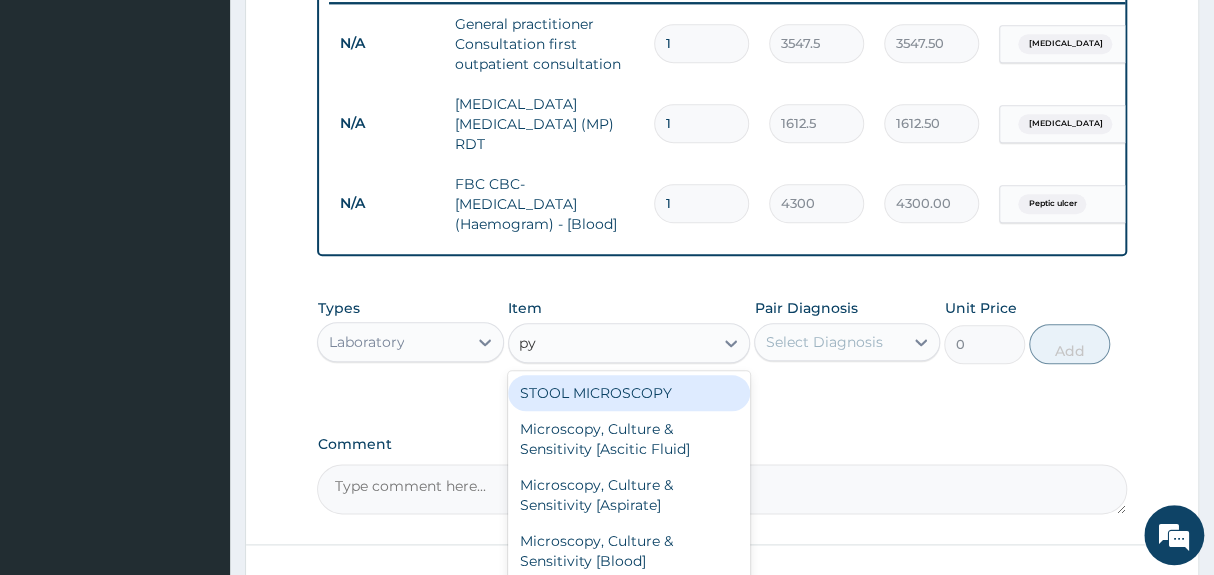 type on "pyl" 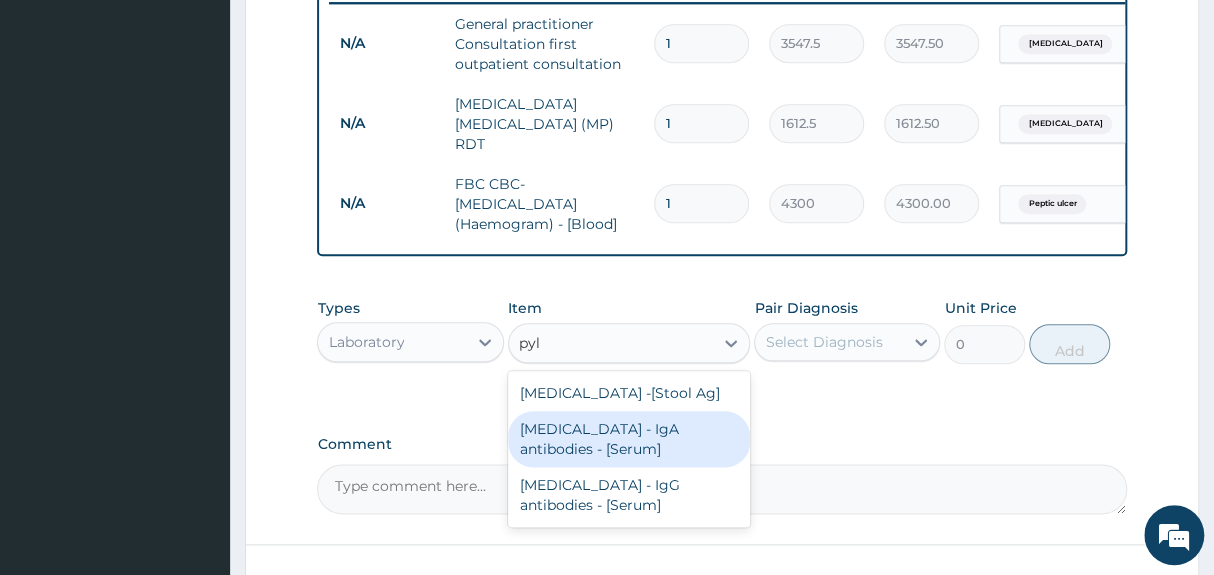 click on "[MEDICAL_DATA] - IgA antibodies - [Serum]" at bounding box center (629, 439) 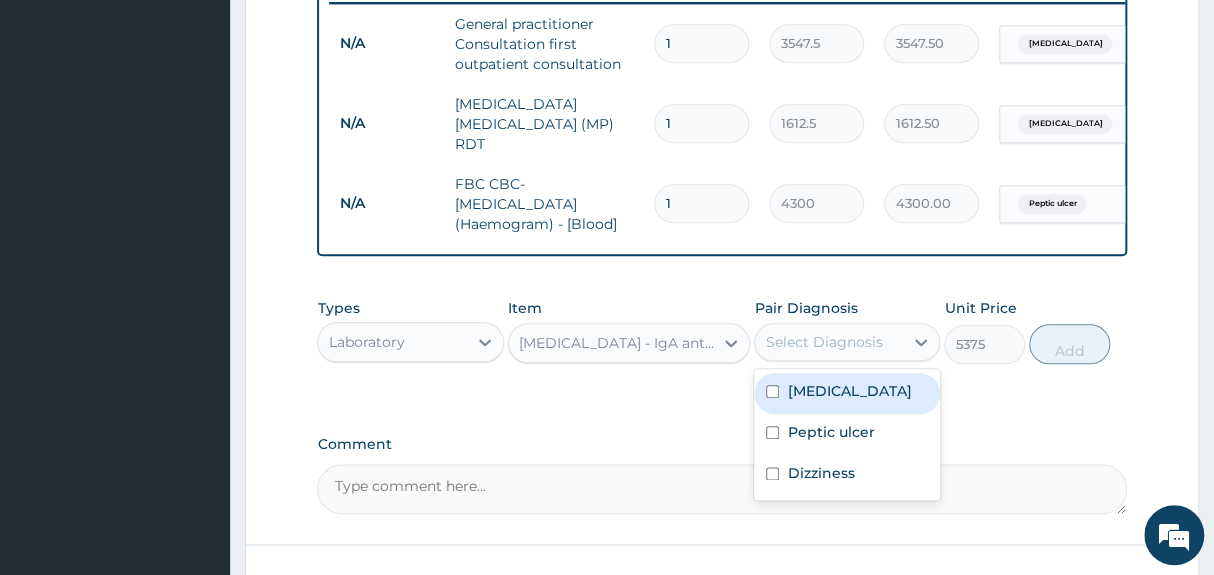 click on "Select Diagnosis" at bounding box center (823, 342) 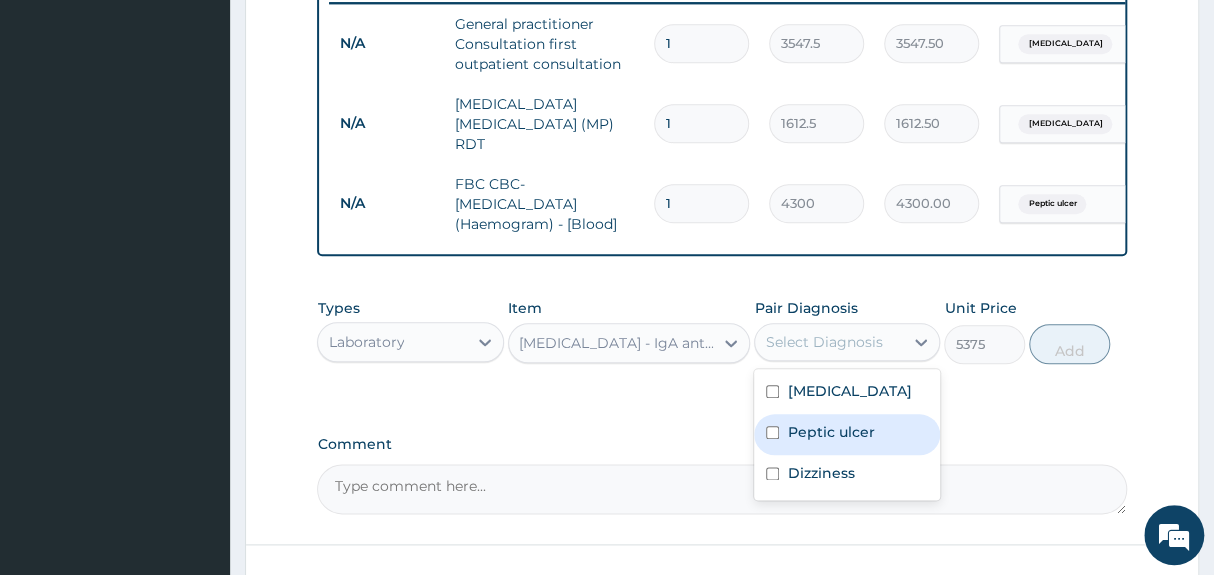 click on "Peptic ulcer" at bounding box center [830, 432] 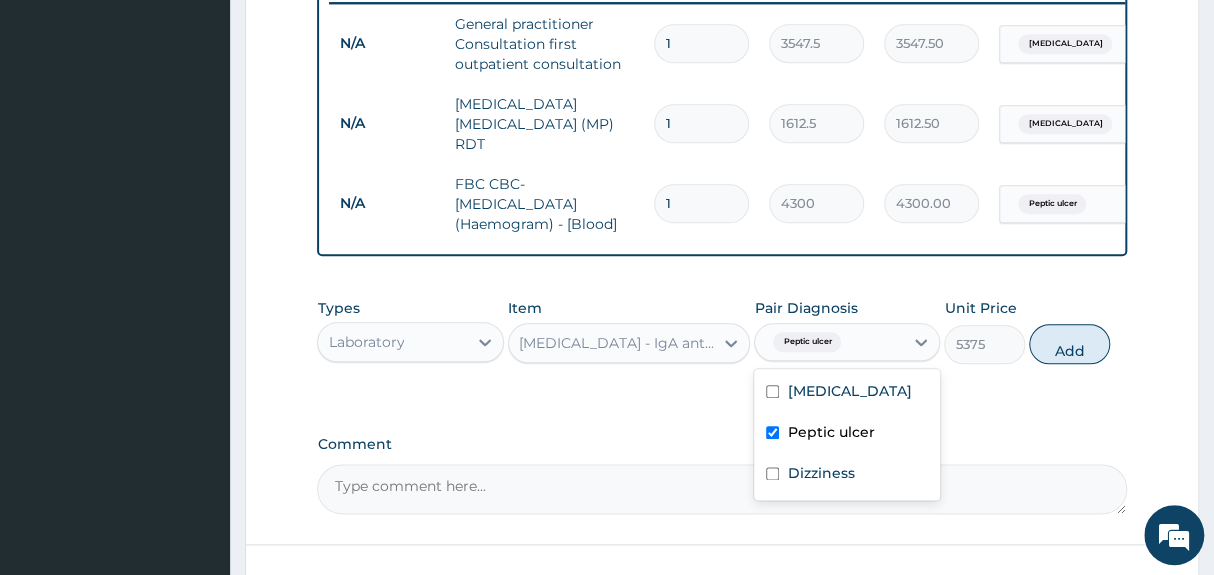 checkbox on "true" 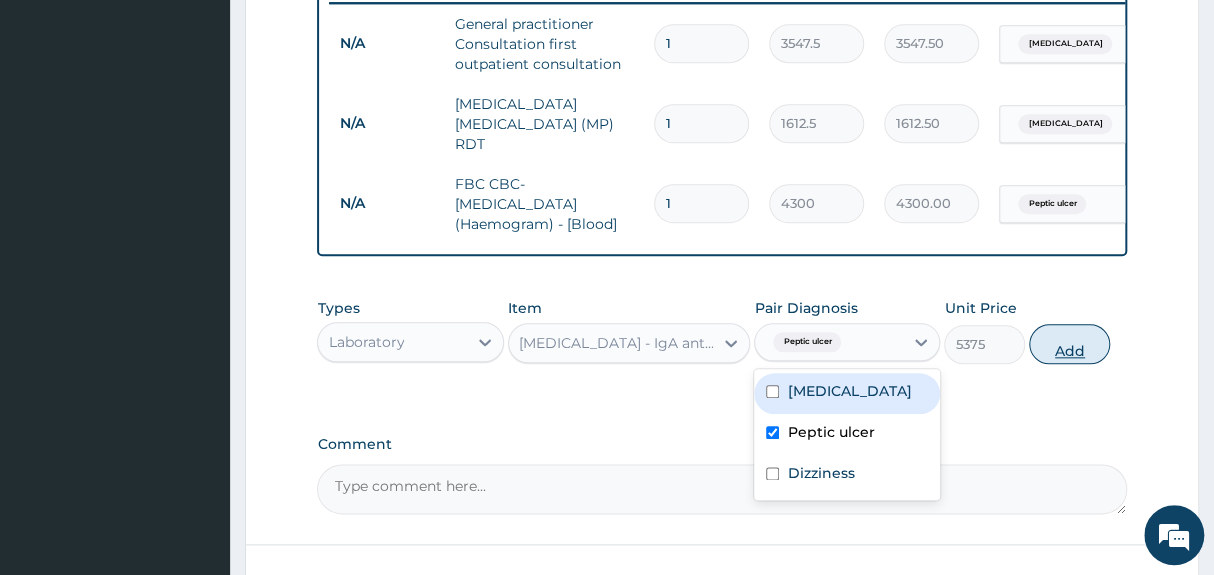 click on "Add" at bounding box center [1069, 344] 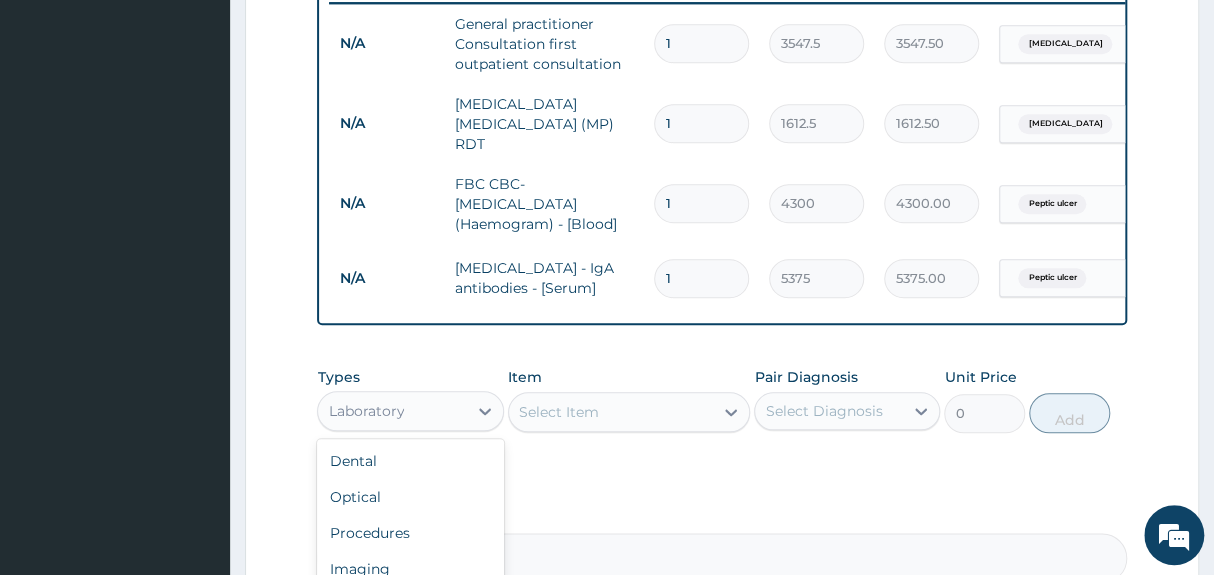 click on "Laboratory" at bounding box center (392, 411) 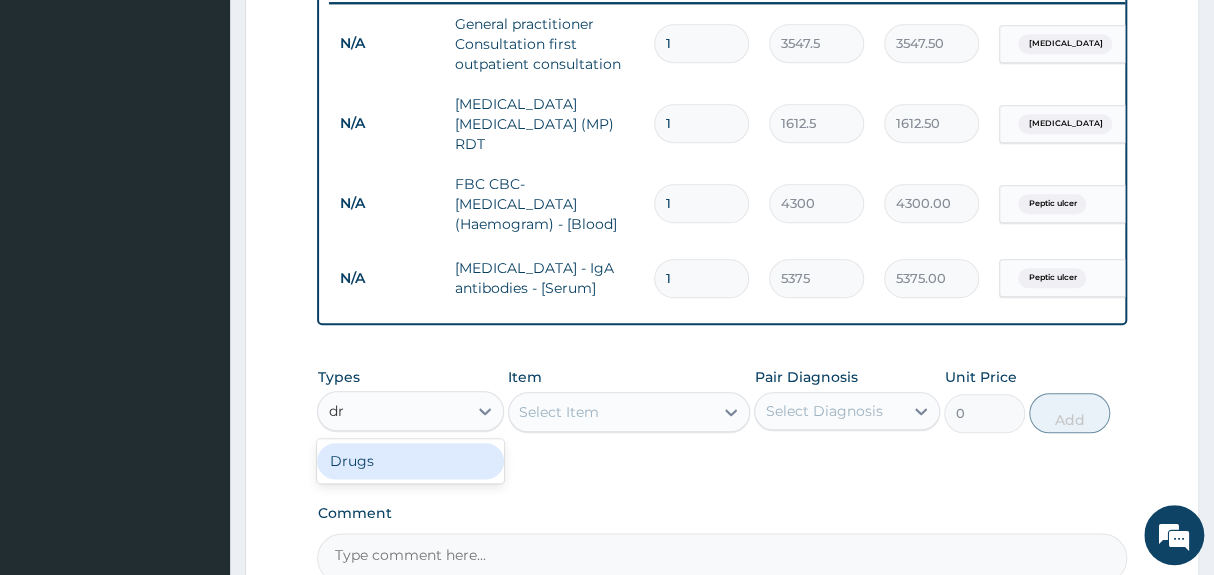 type on "dru" 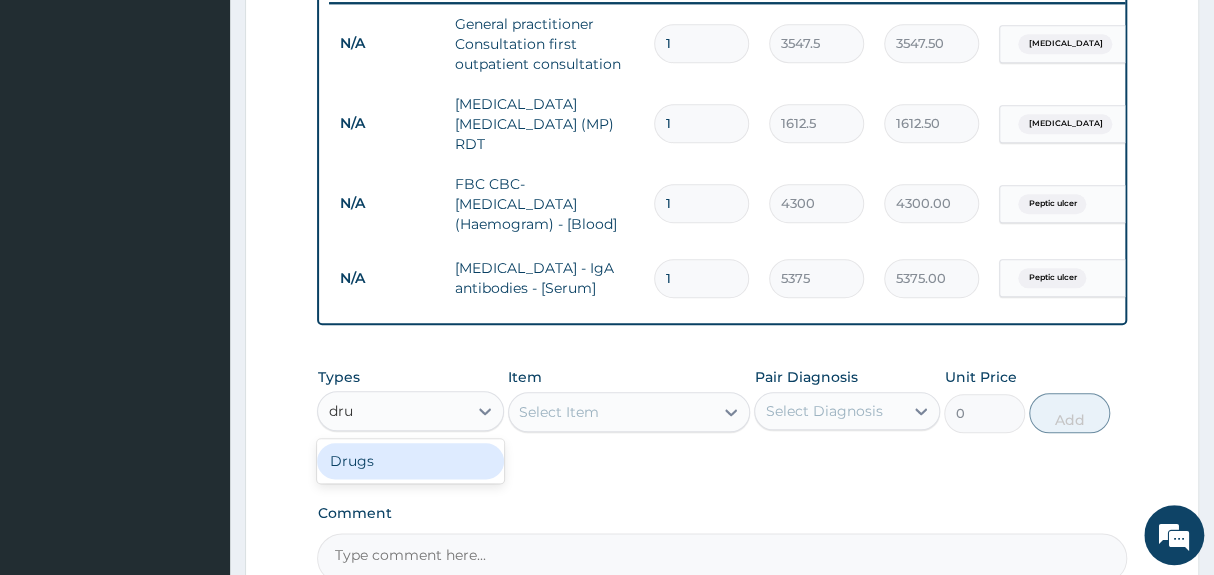 click on "Drugs" at bounding box center (410, 461) 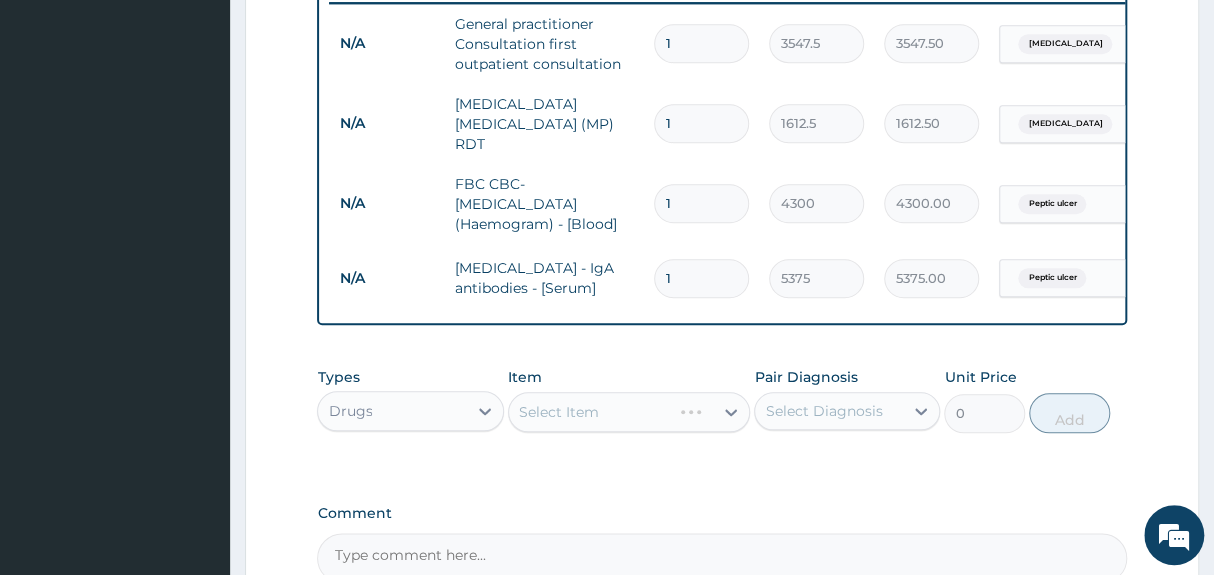 click on "Types Drugs Item Select Item Pair Diagnosis Select Diagnosis Unit Price 0 Add" at bounding box center [721, 400] 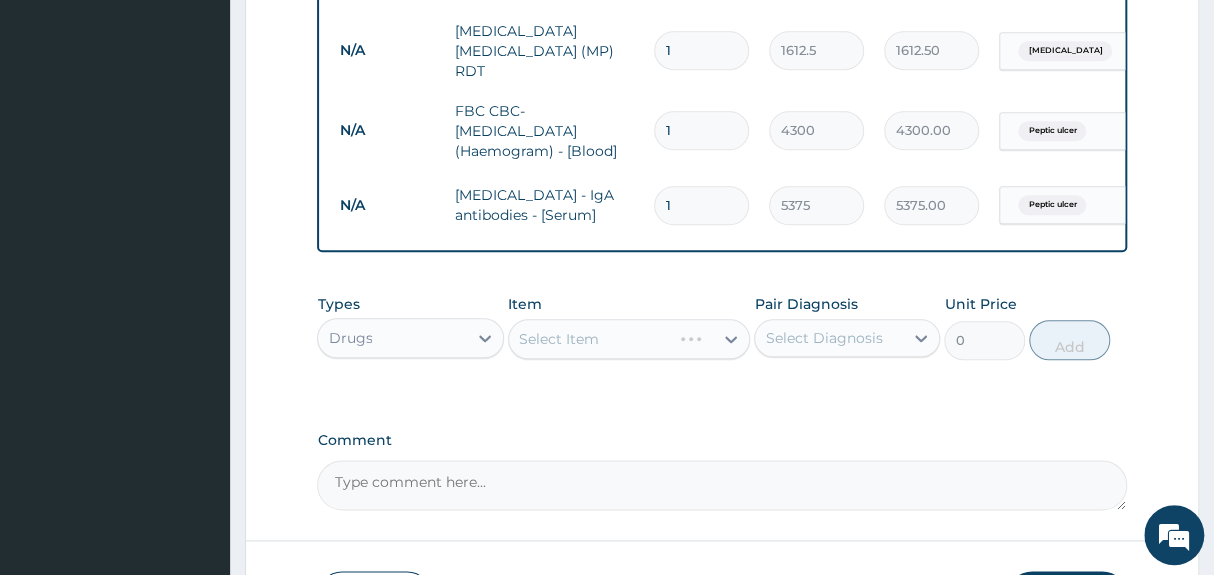 scroll, scrollTop: 903, scrollLeft: 0, axis: vertical 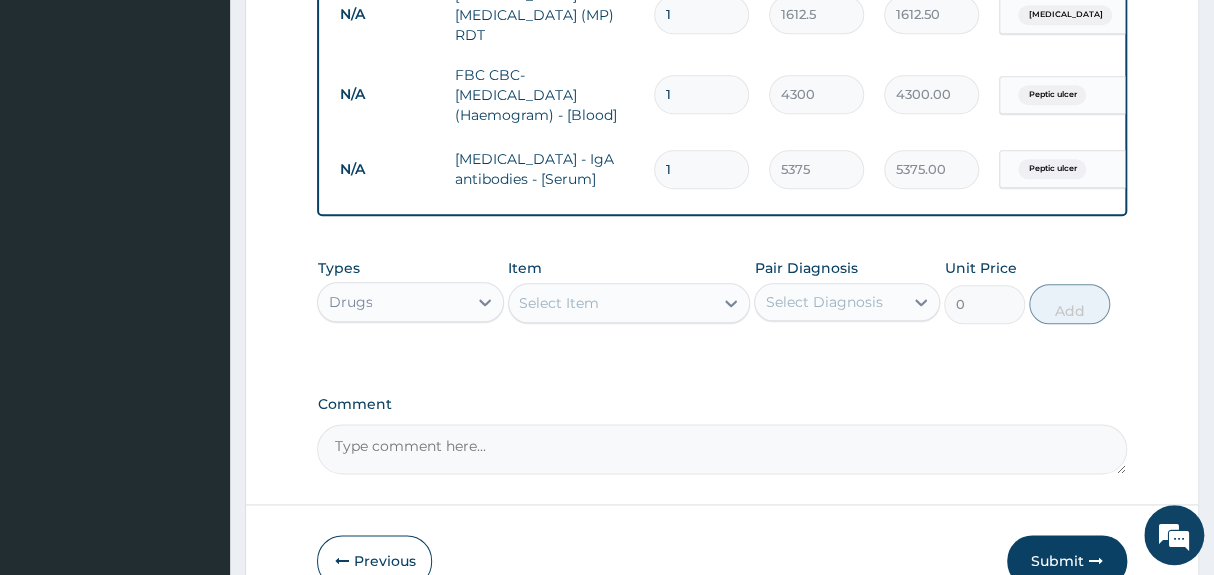 click on "Select Item" at bounding box center [611, 303] 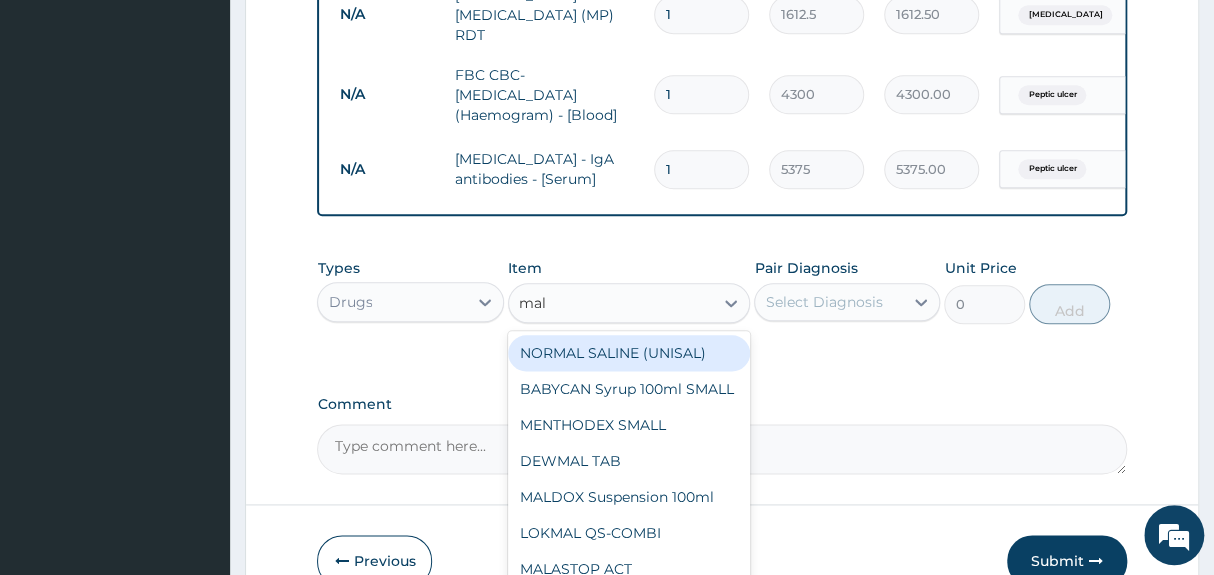 type on "mala" 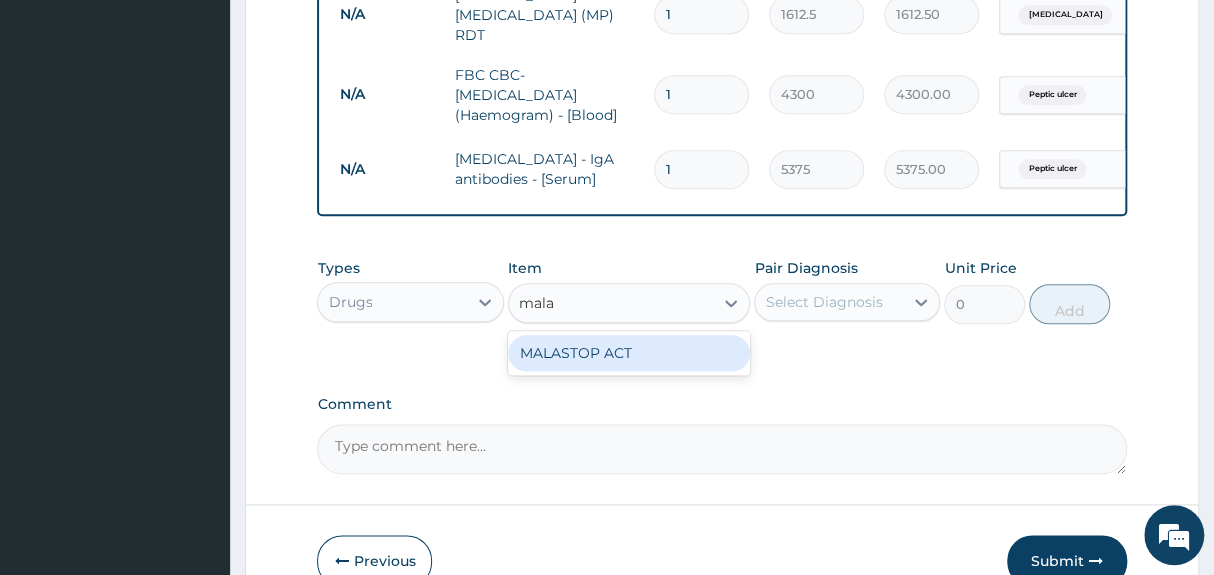 click on "MALASTOP ACT" at bounding box center [629, 353] 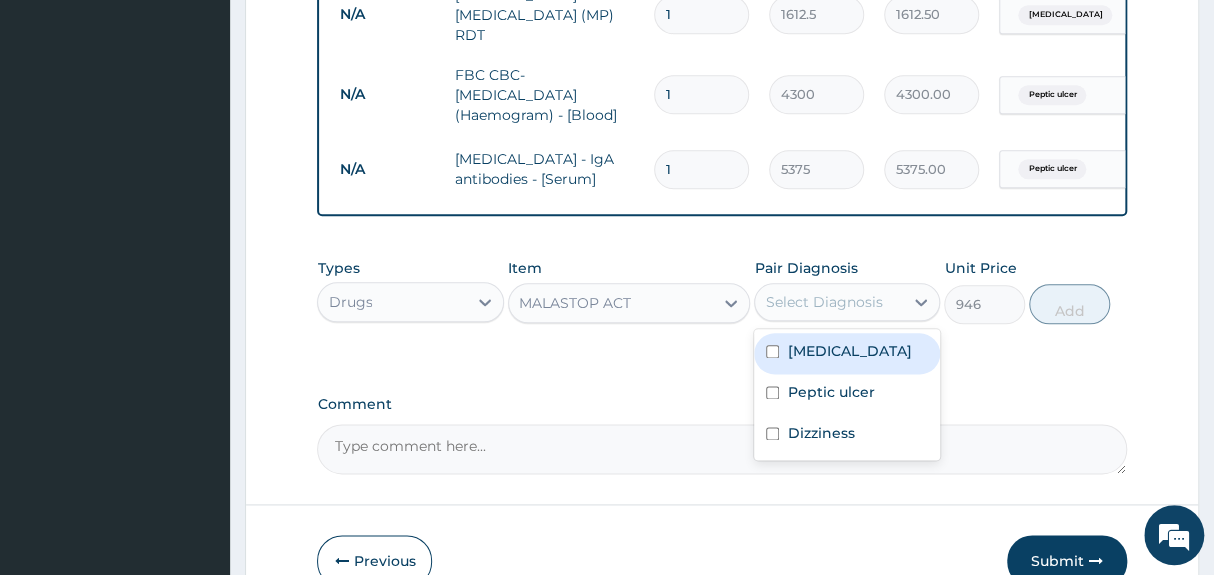 click on "Select Diagnosis" at bounding box center (823, 302) 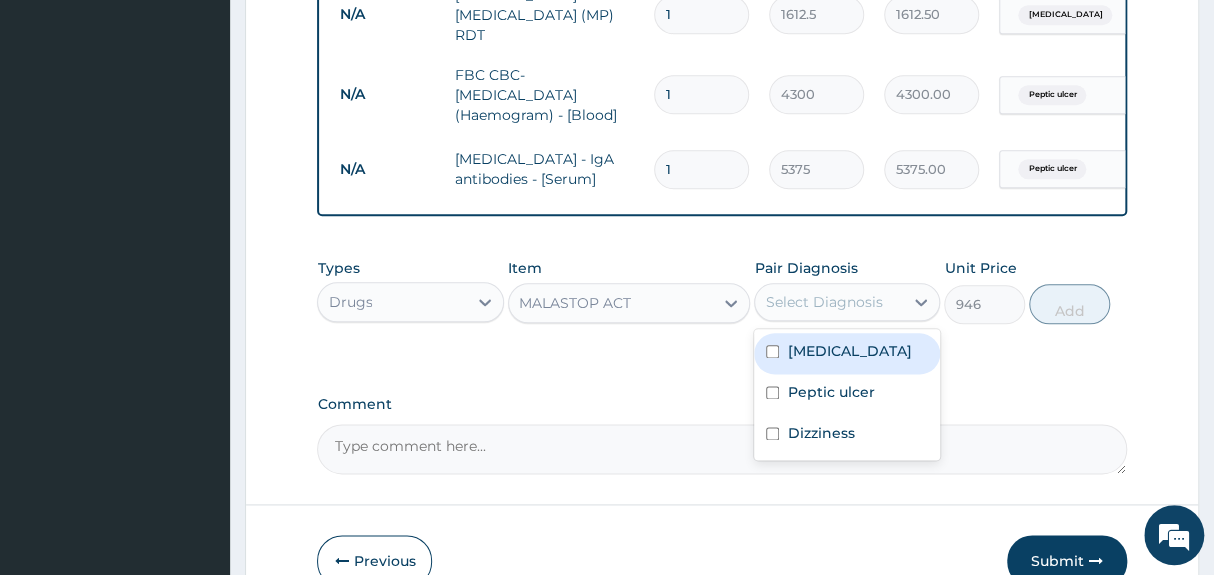 click on "[MEDICAL_DATA]" at bounding box center [849, 351] 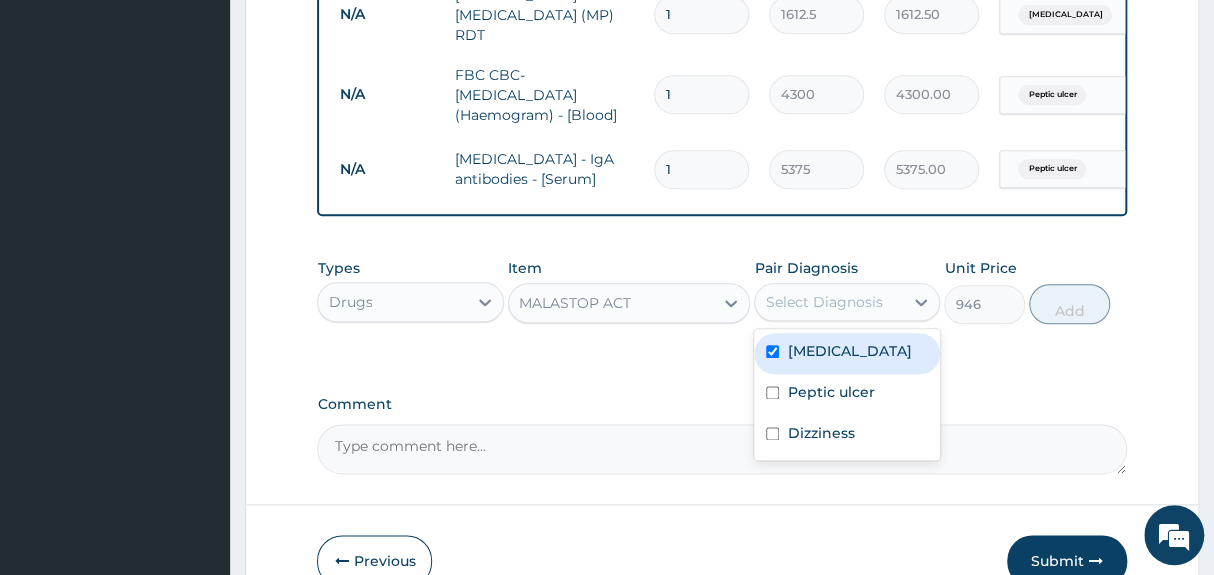 checkbox on "true" 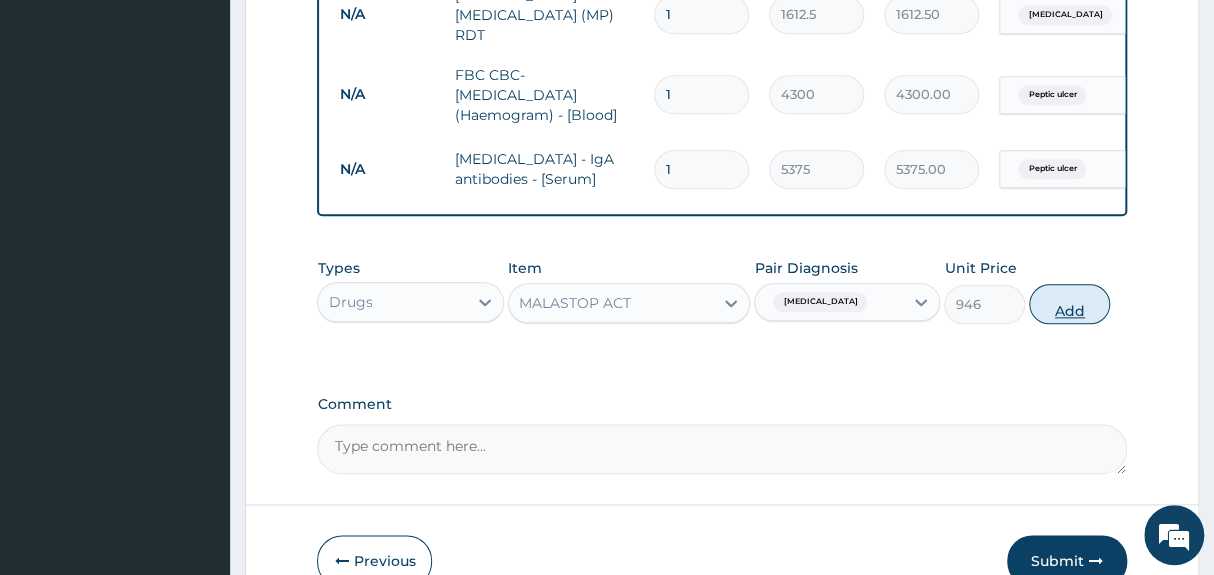 click on "Add" at bounding box center [1069, 304] 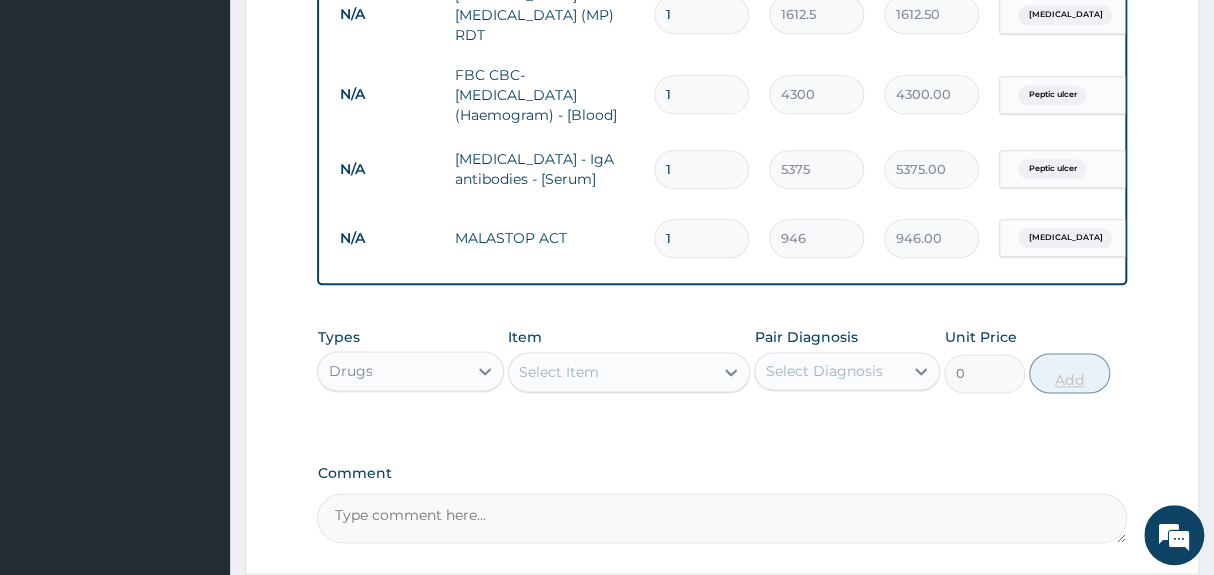 type 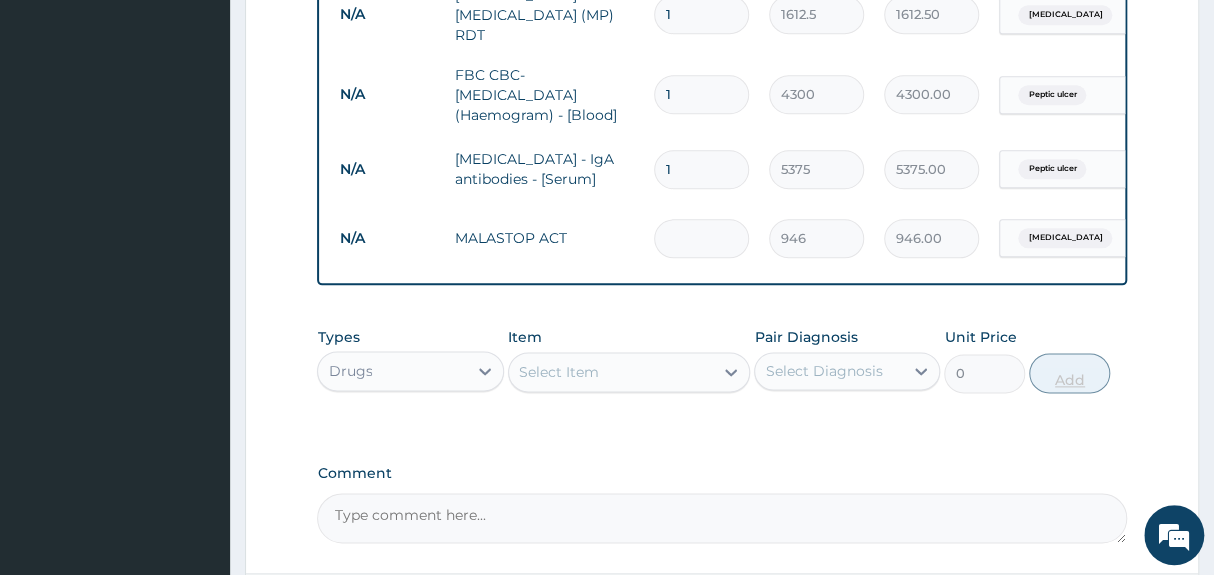 type on "0.00" 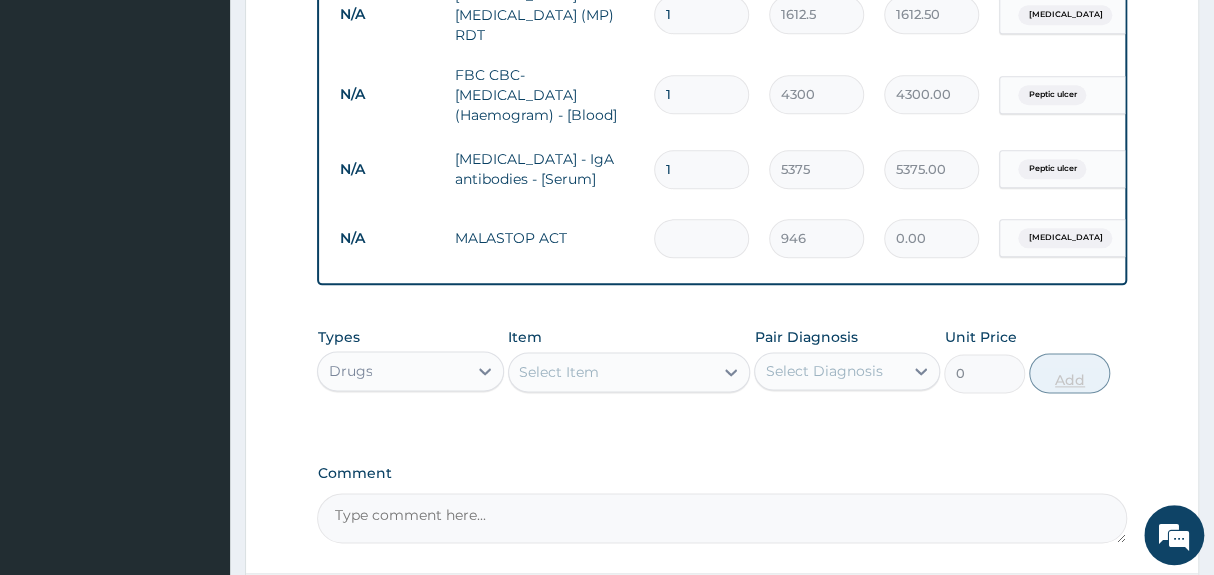 type on "6" 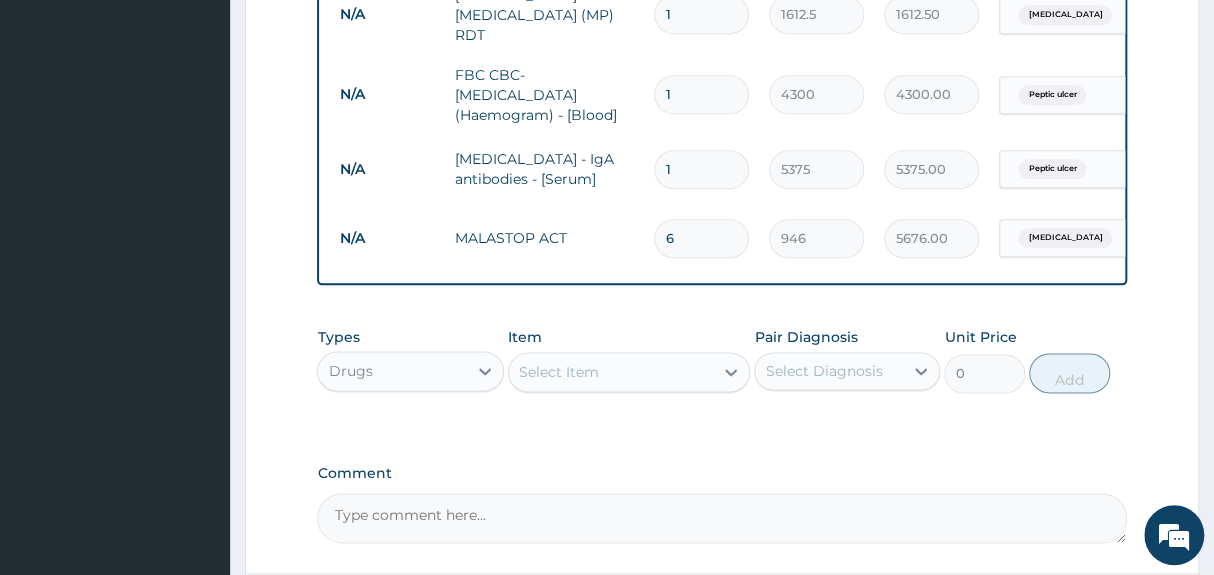type on "6" 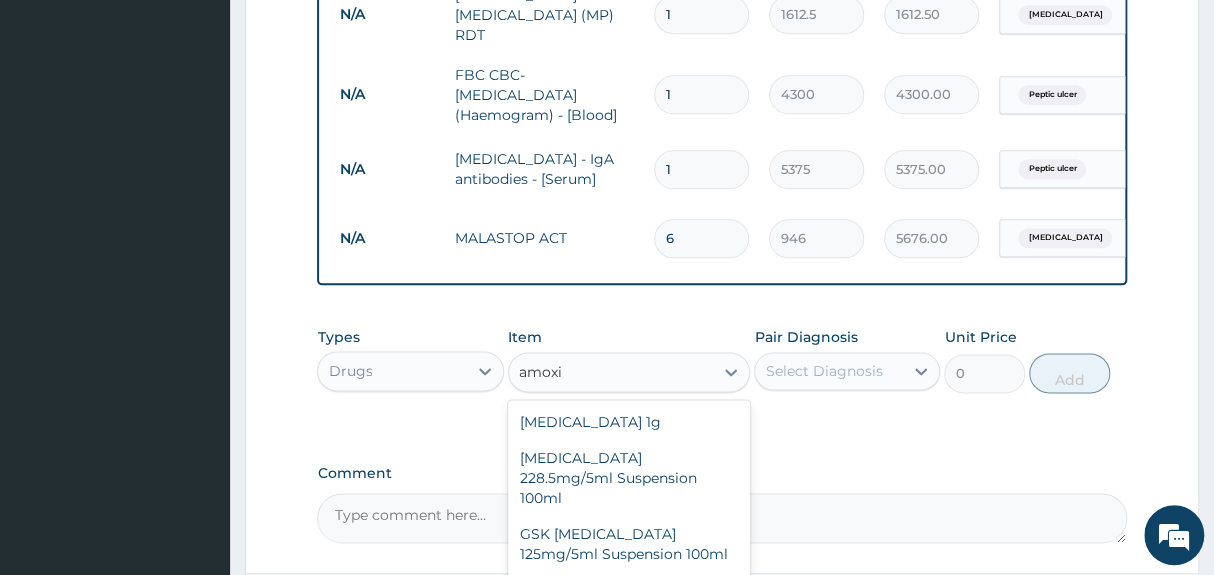 scroll, scrollTop: 76, scrollLeft: 0, axis: vertical 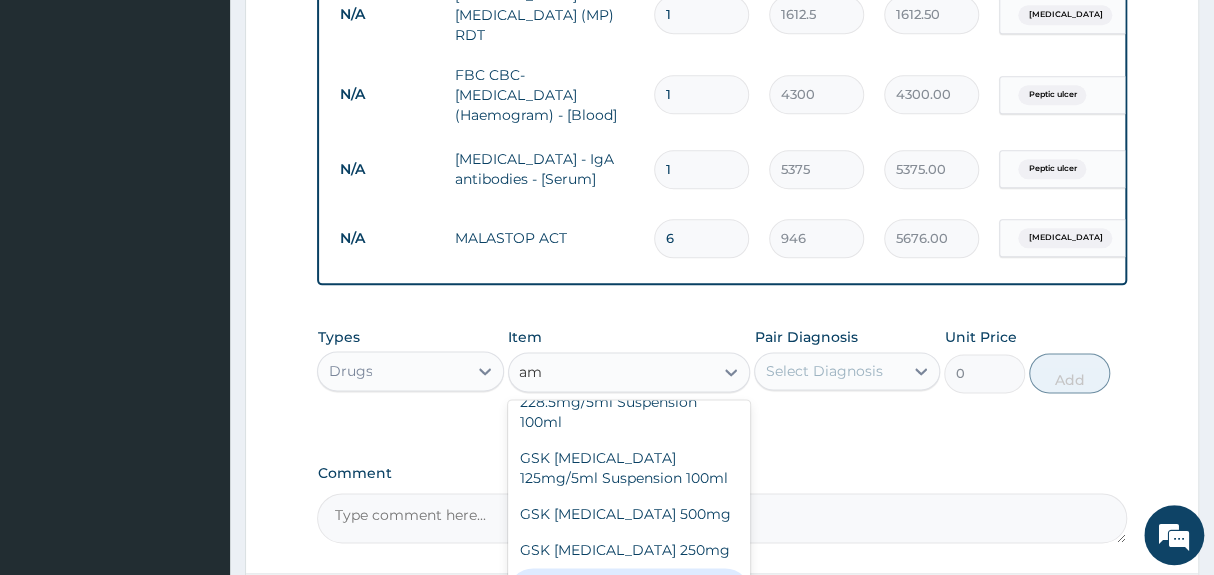 type on "a" 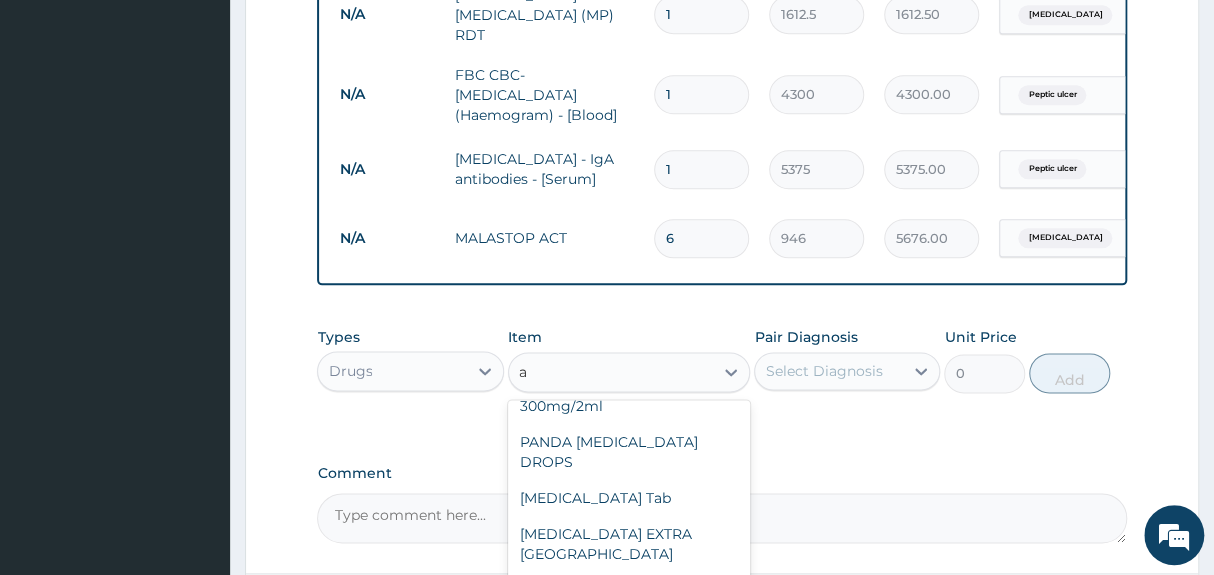 scroll, scrollTop: 18641, scrollLeft: 0, axis: vertical 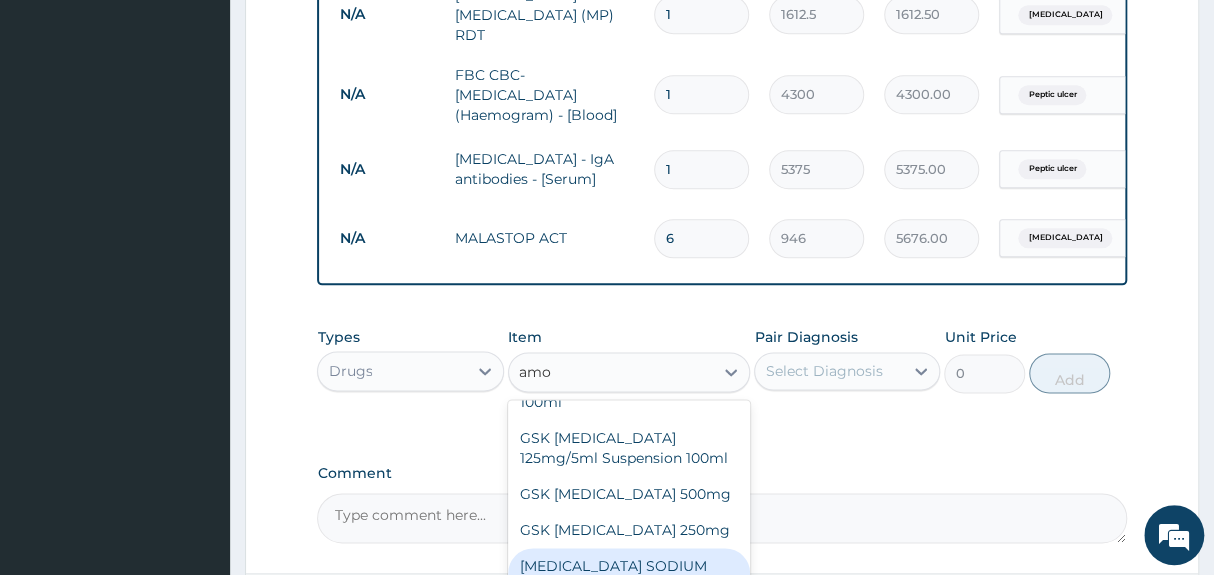 type on "amox" 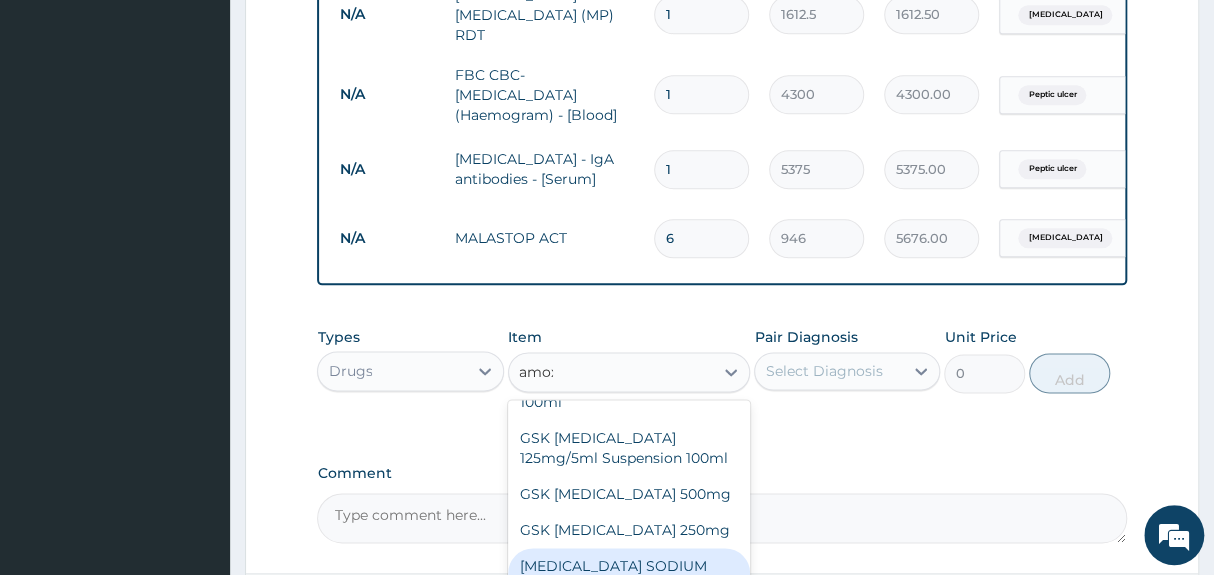 scroll, scrollTop: 76, scrollLeft: 0, axis: vertical 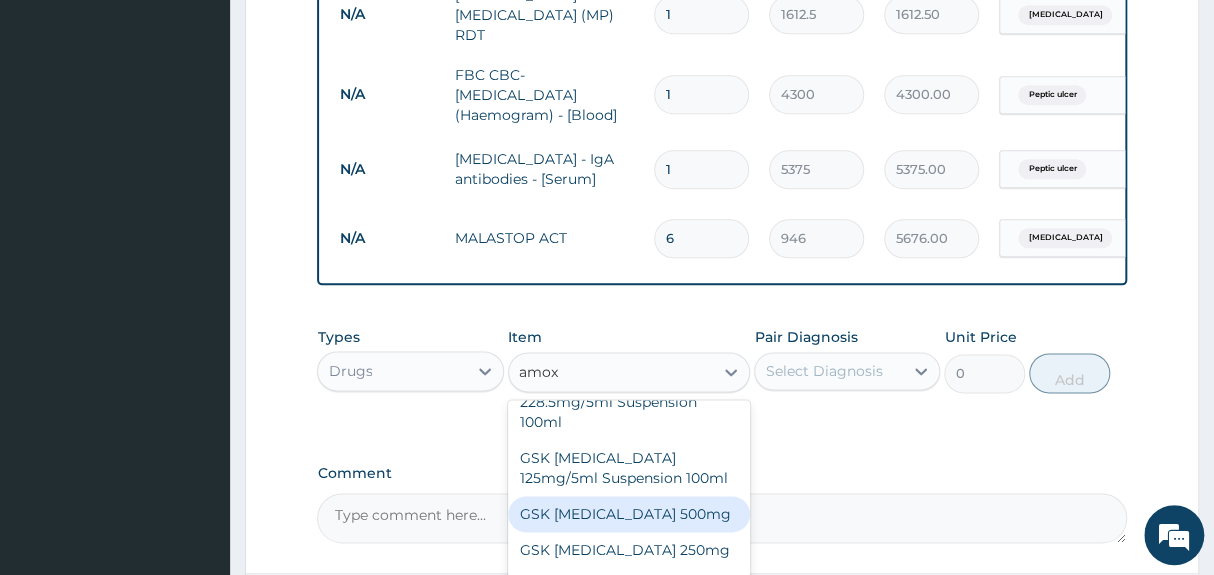 click on "GSK [MEDICAL_DATA] 500mg" at bounding box center [629, 514] 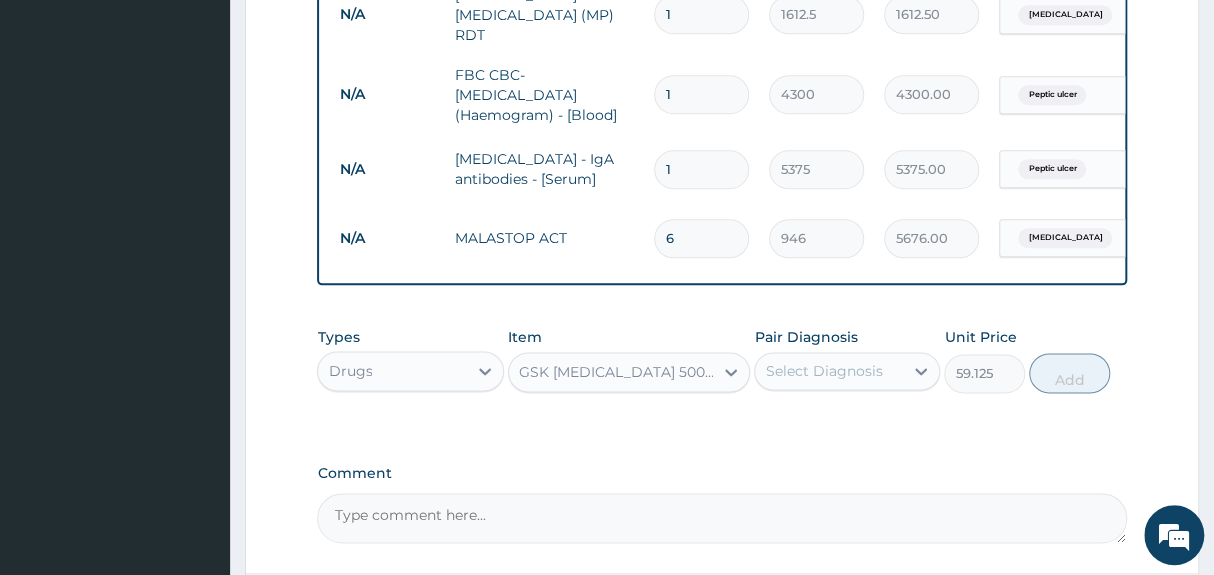 click on "GSK [MEDICAL_DATA] 500mg" at bounding box center [611, 372] 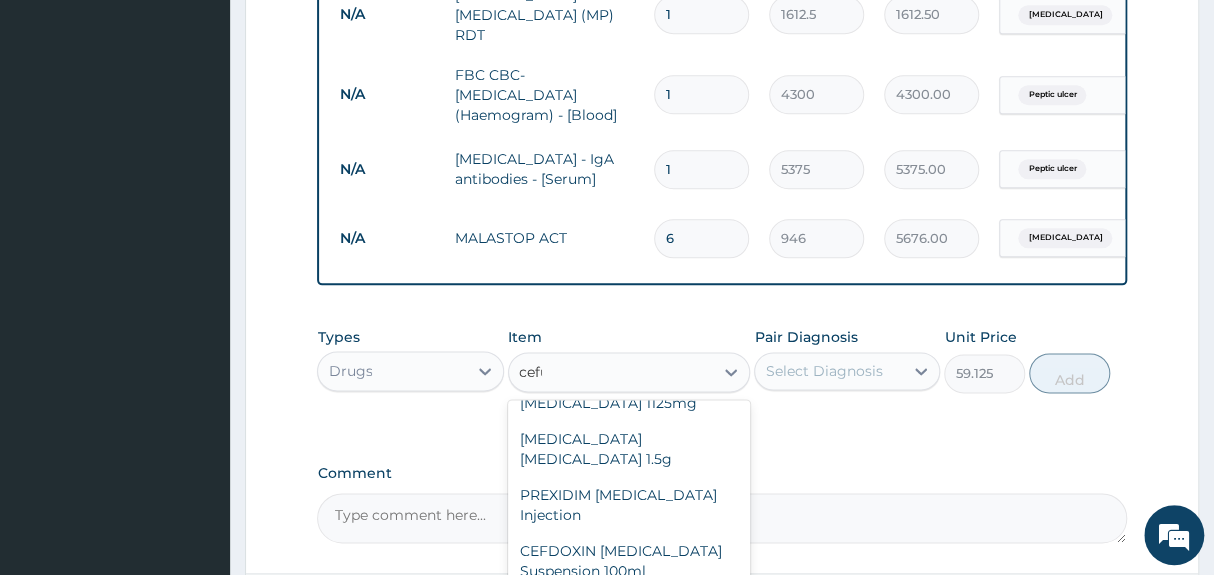 scroll, scrollTop: 0, scrollLeft: 0, axis: both 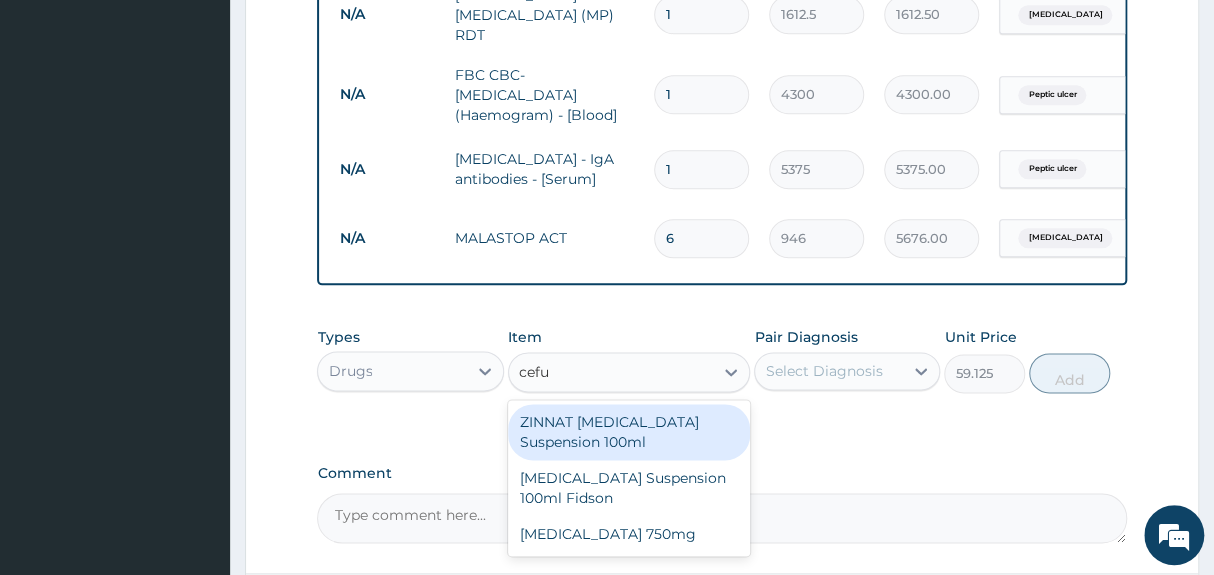type on "cefur" 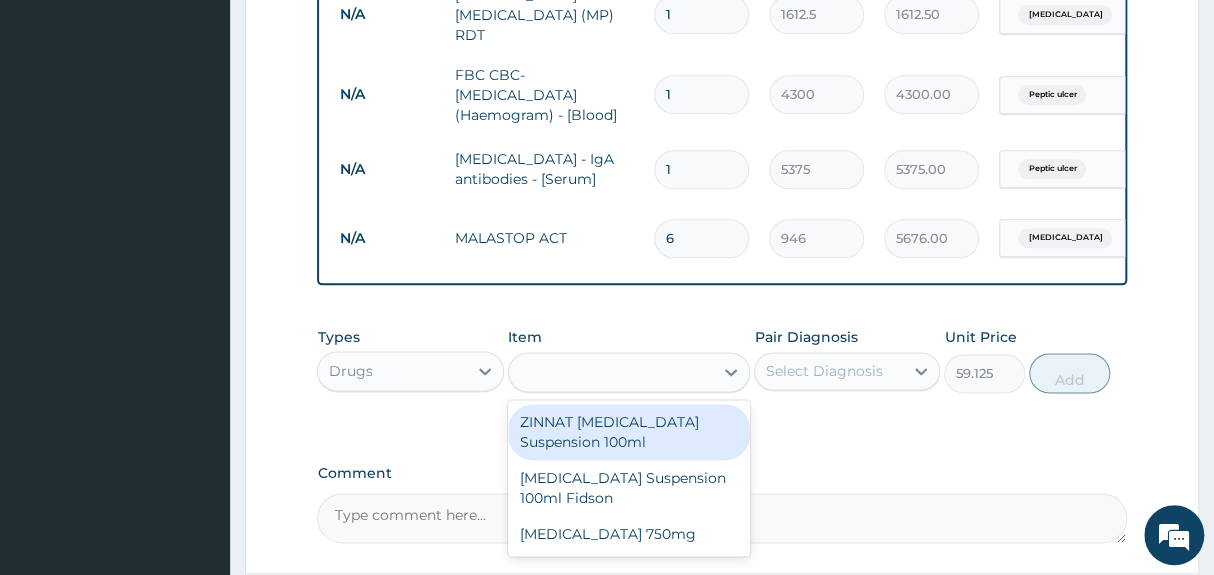 click on "cefur" at bounding box center [611, 372] 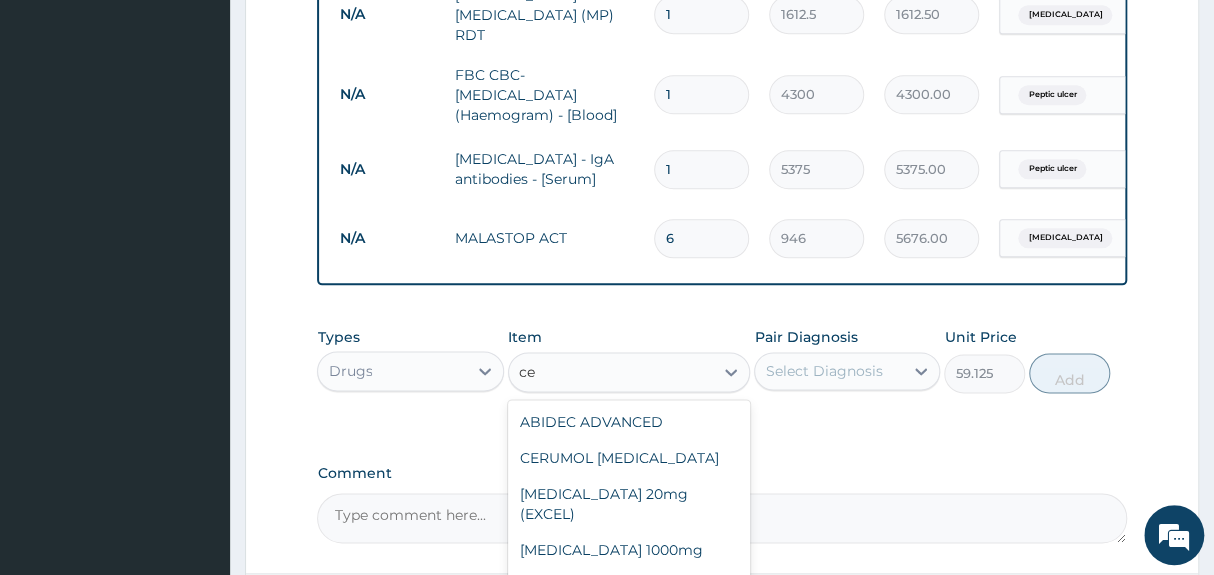 type on "c" 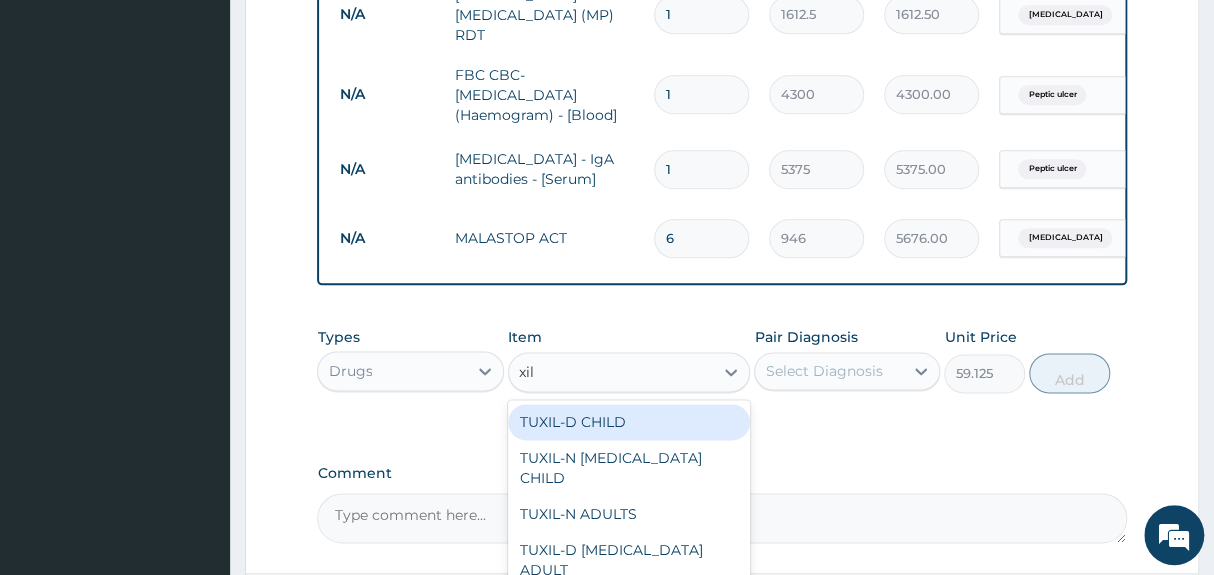 scroll, scrollTop: 0, scrollLeft: 0, axis: both 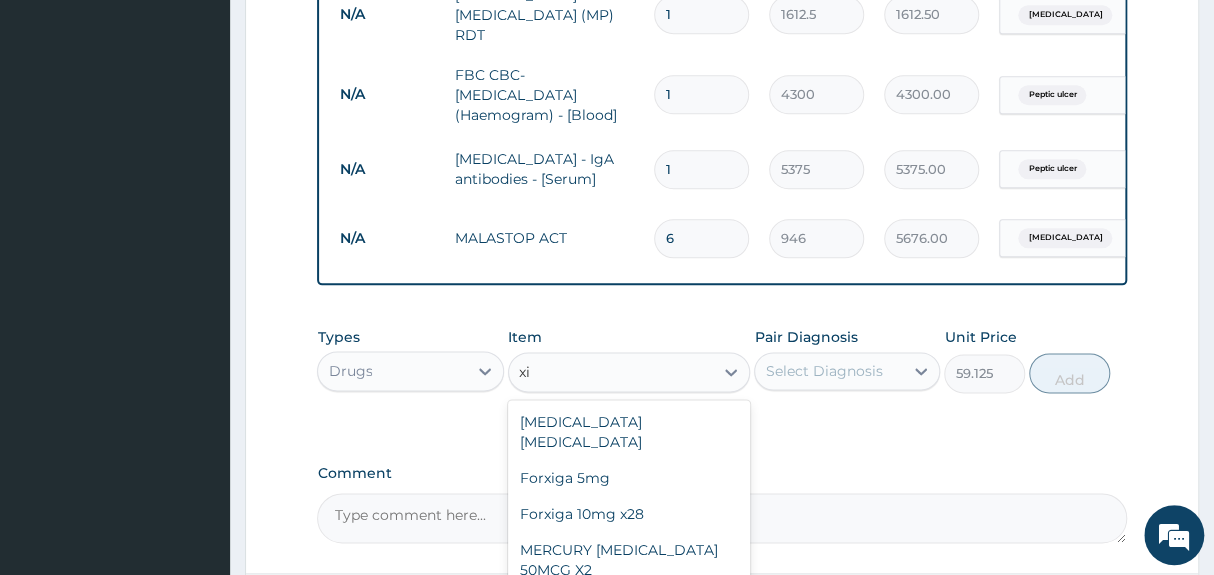 type on "x" 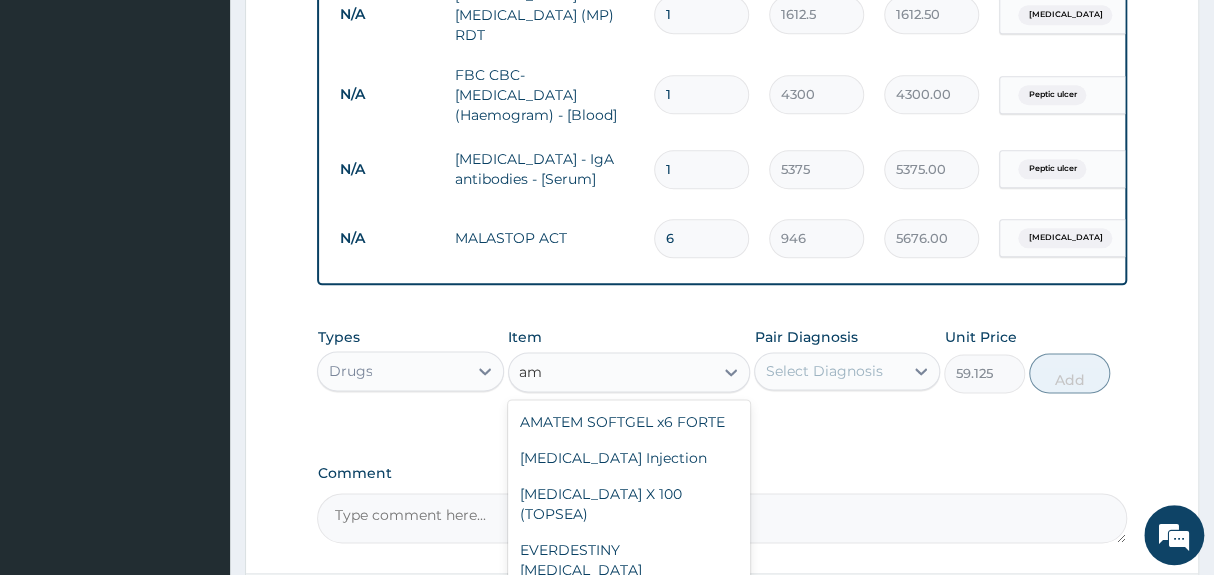type on "amo" 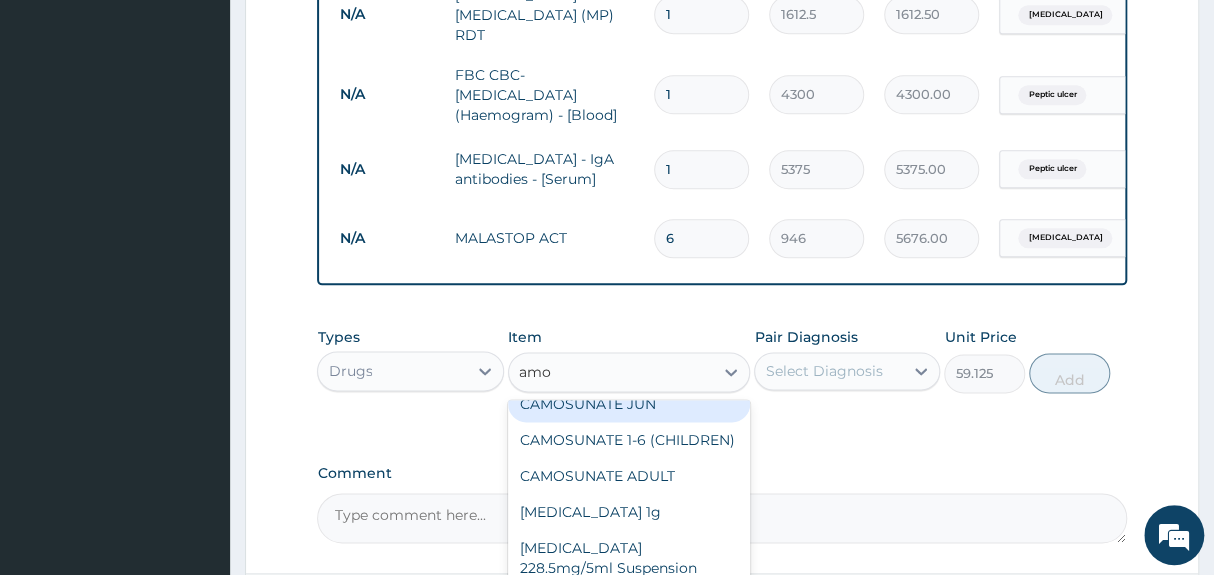 scroll, scrollTop: 156, scrollLeft: 0, axis: vertical 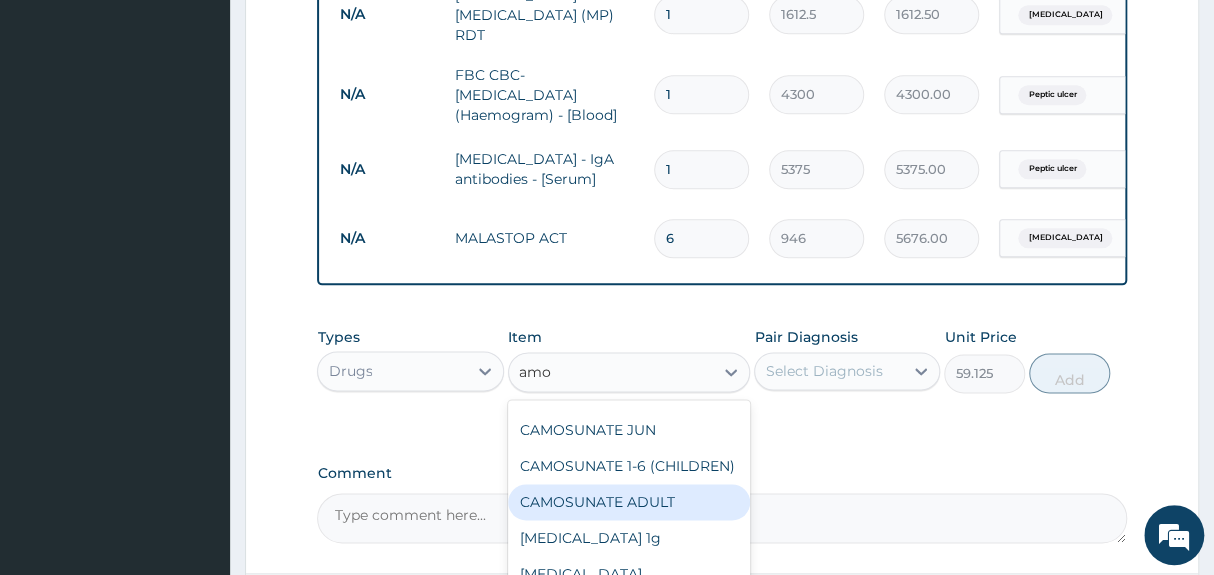 click on "CAMOSUNATE ADULT" at bounding box center [629, 502] 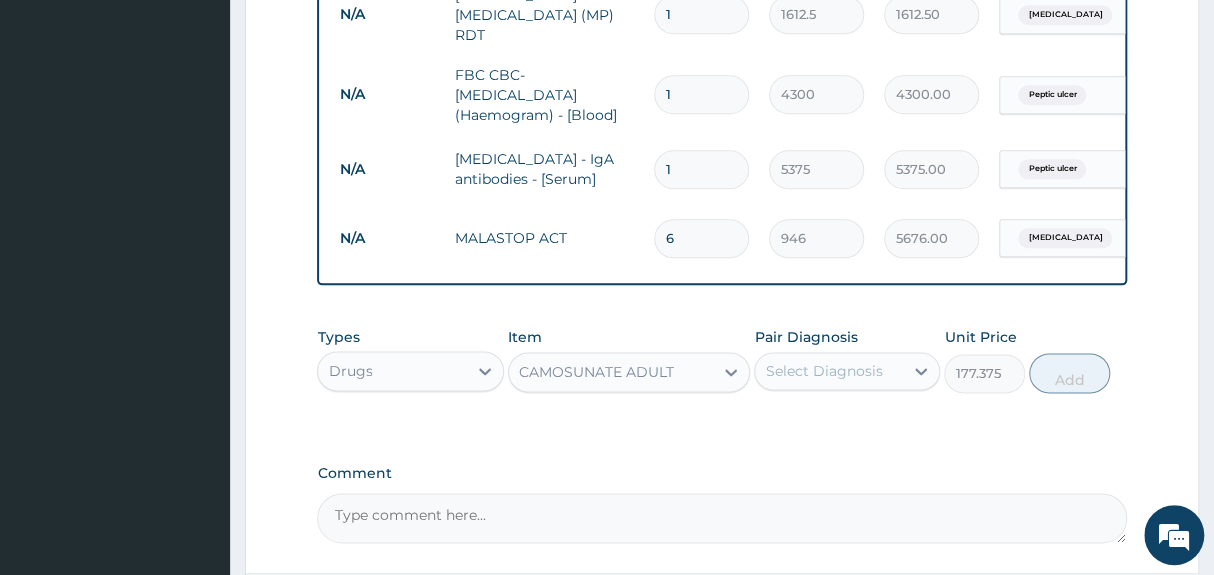 click on "CAMOSUNATE ADULT" at bounding box center (611, 372) 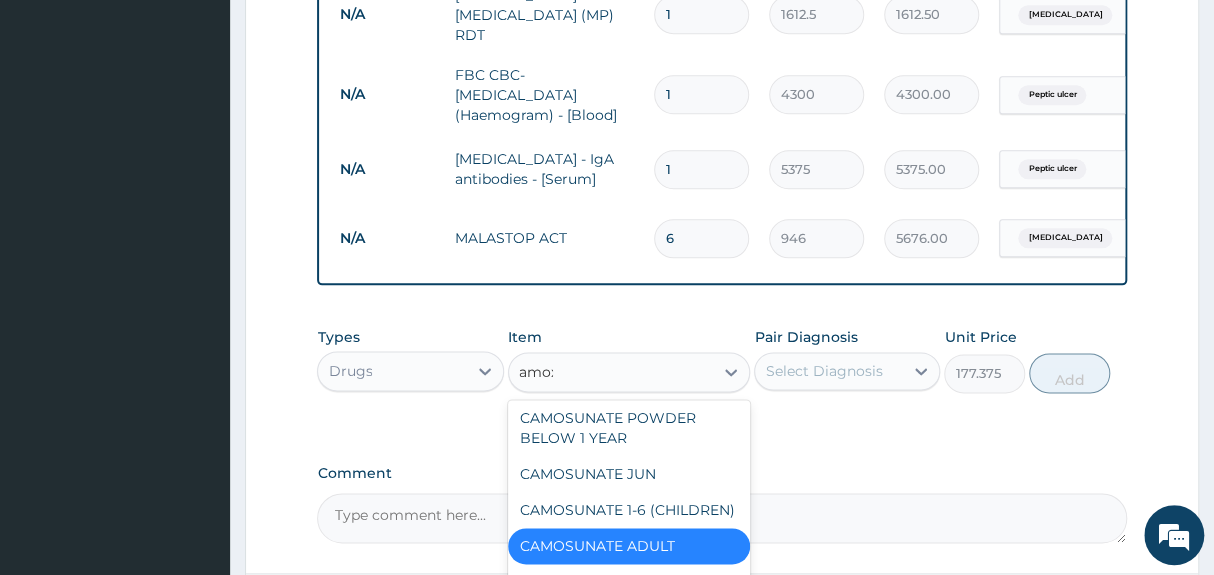 scroll, scrollTop: 0, scrollLeft: 0, axis: both 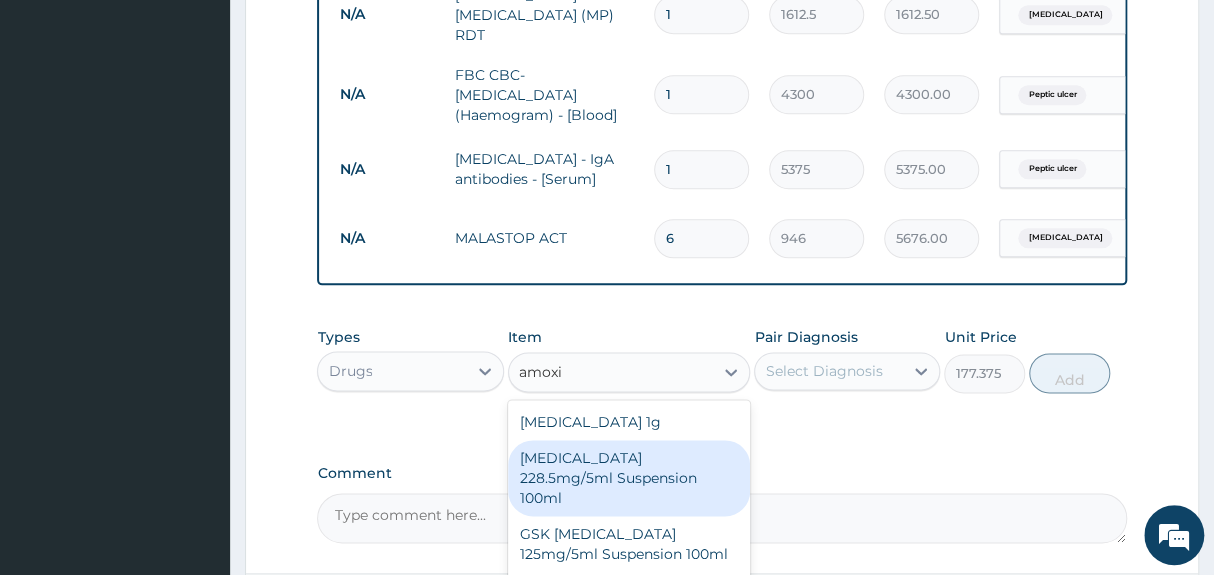 type on "[MEDICAL_DATA]" 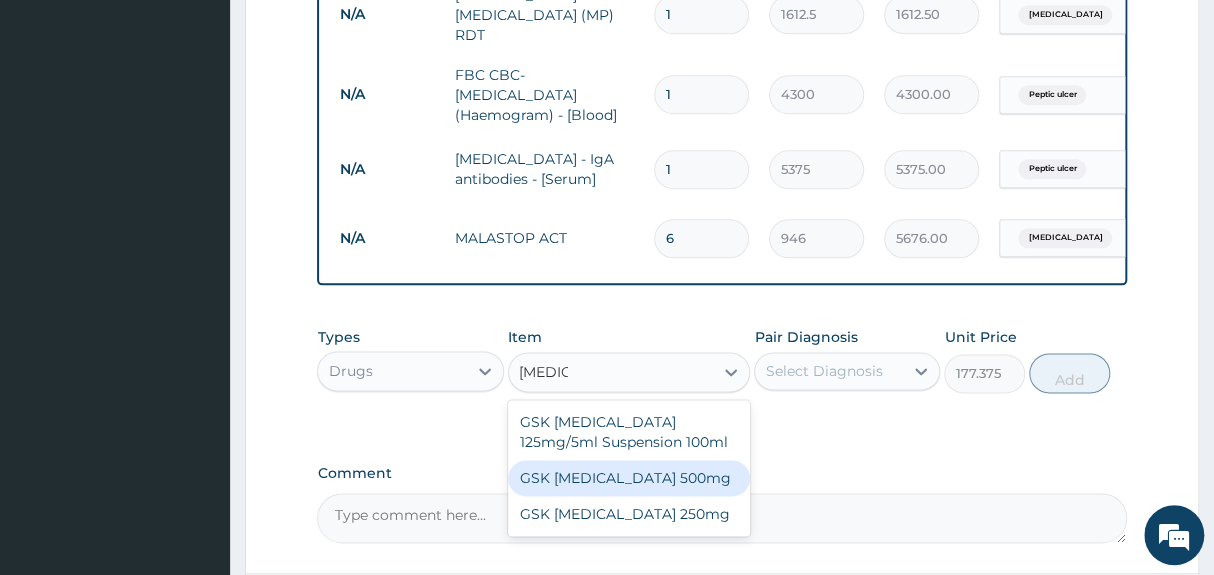 click on "GSK [MEDICAL_DATA] 500mg" at bounding box center [629, 478] 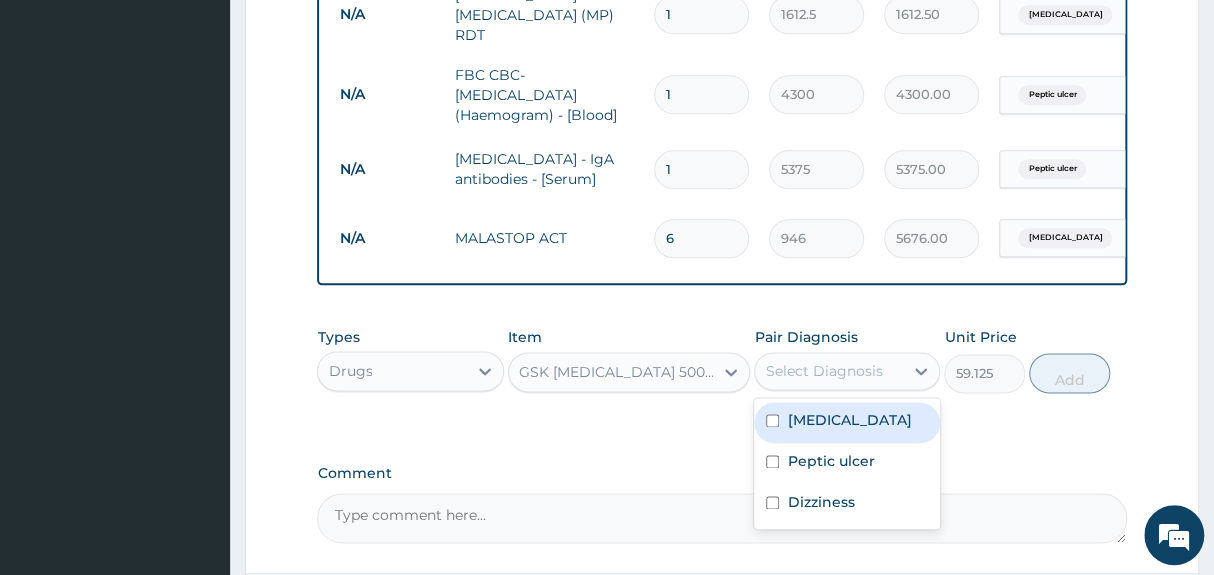 click on "Select Diagnosis" at bounding box center [823, 371] 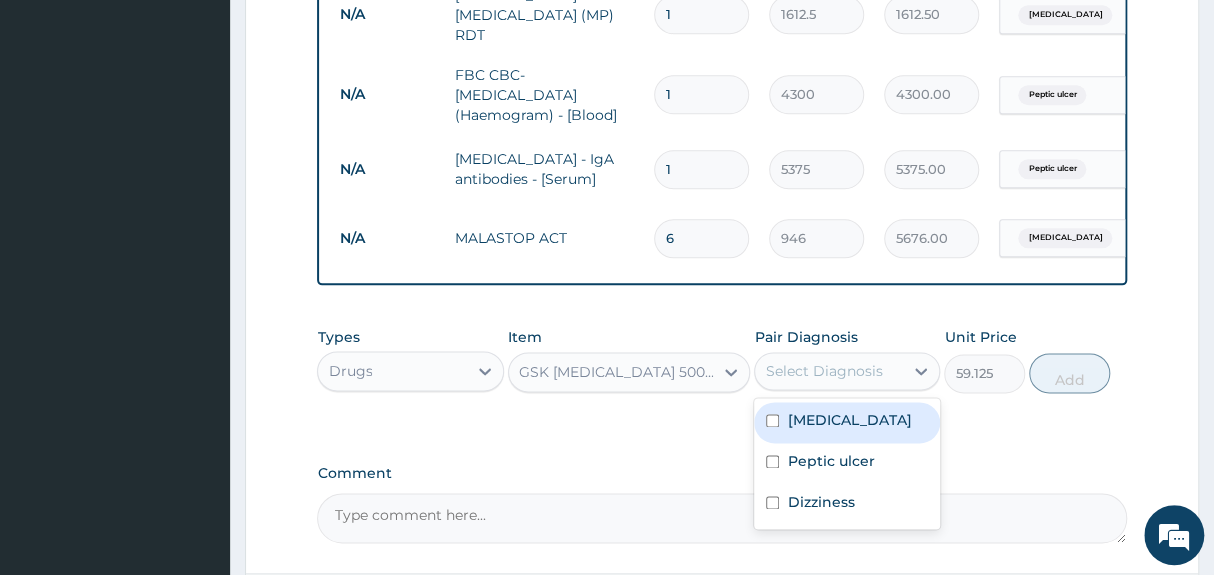 click on "[MEDICAL_DATA]" at bounding box center (849, 420) 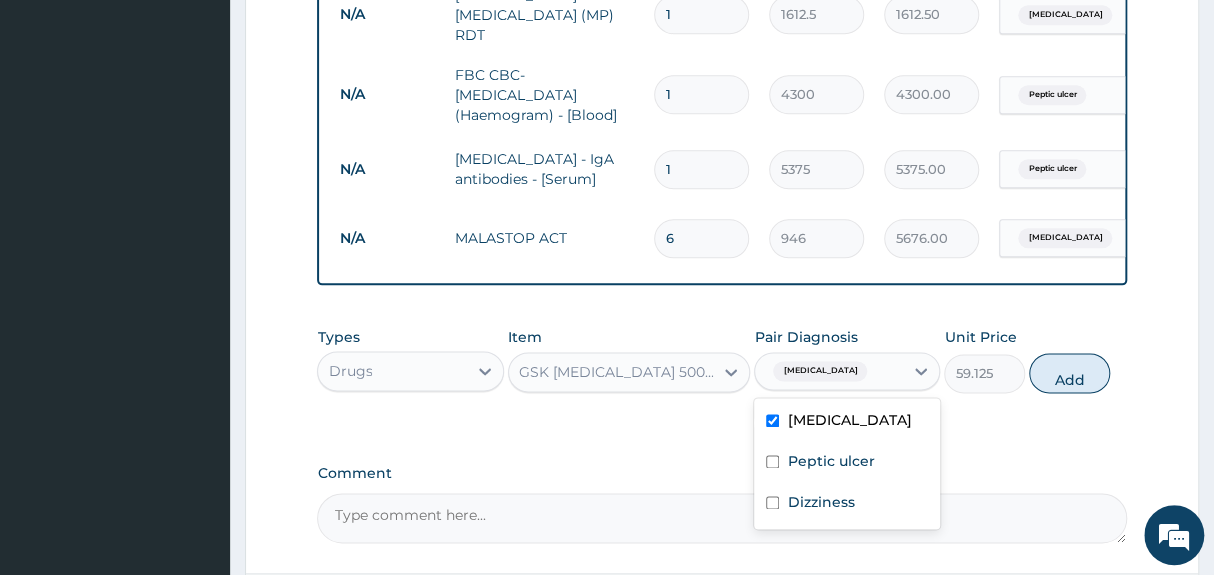 click on "[MEDICAL_DATA]" at bounding box center (849, 420) 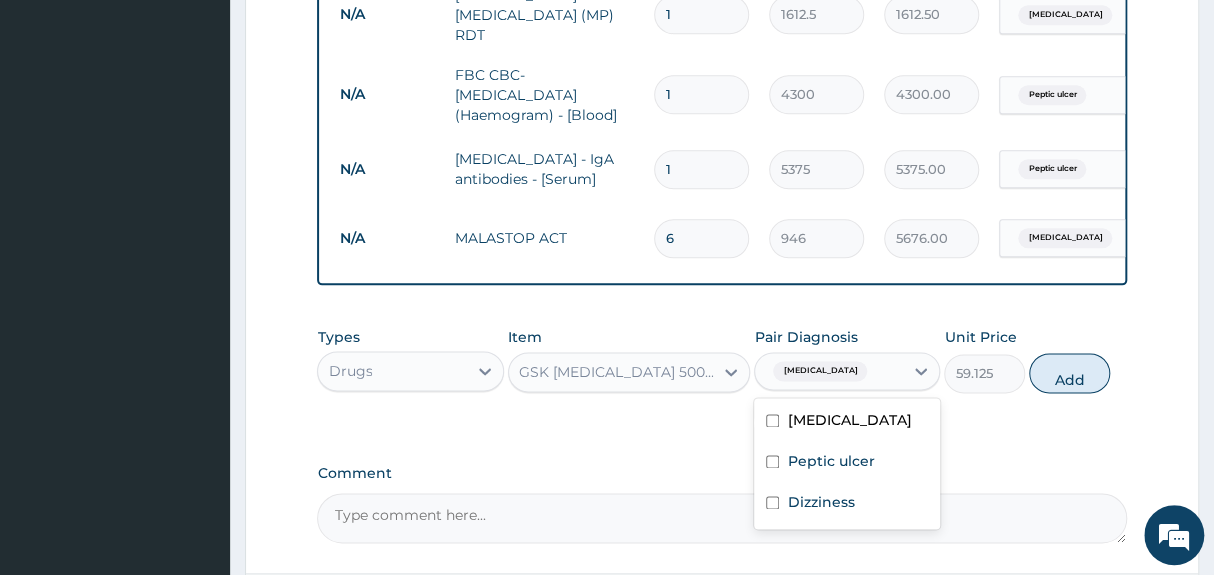 checkbox on "false" 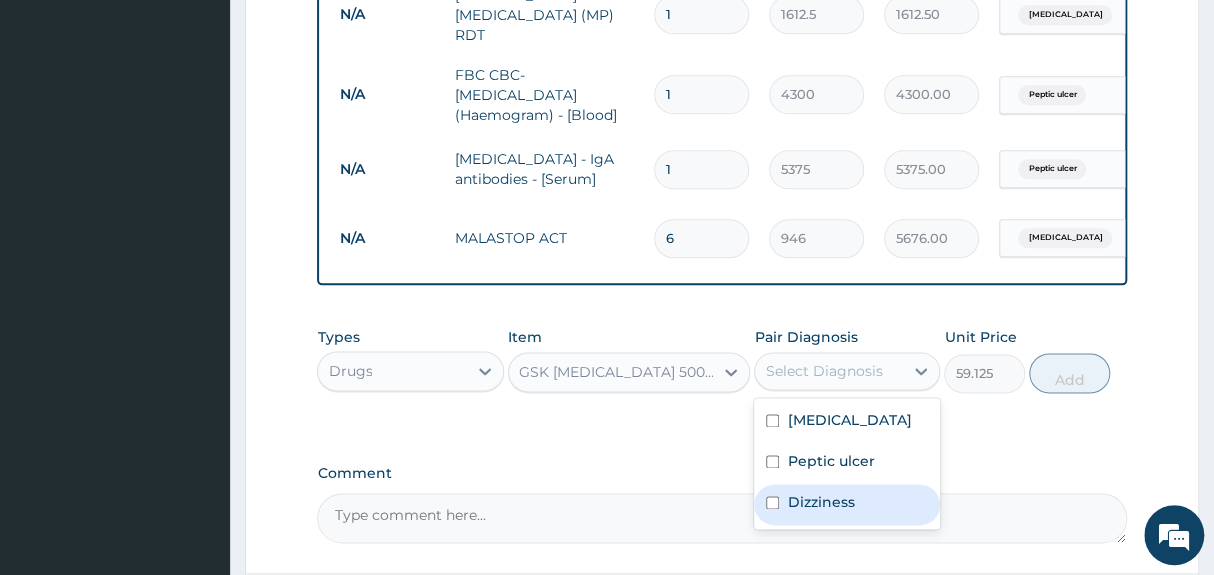 click on "Dizziness" at bounding box center (847, 504) 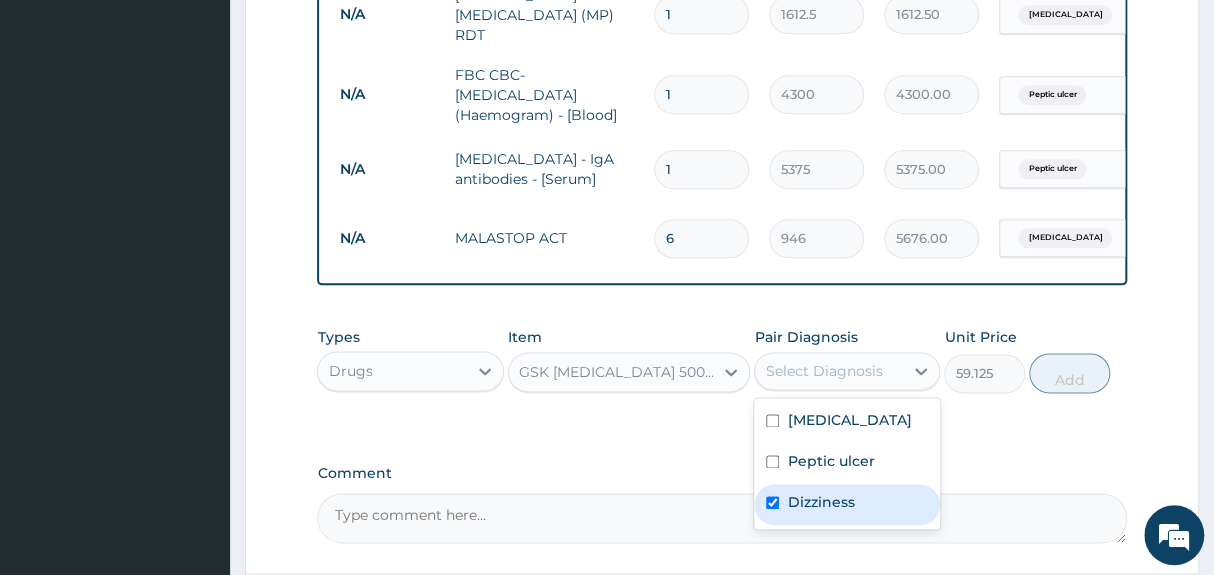 checkbox on "true" 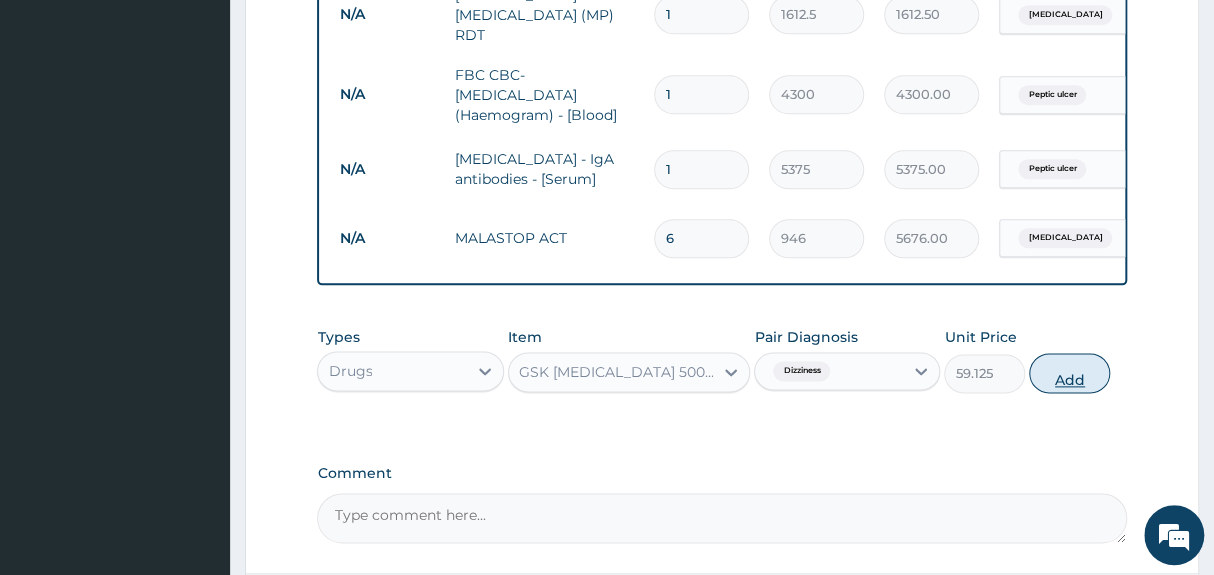 click on "Add" at bounding box center [1069, 373] 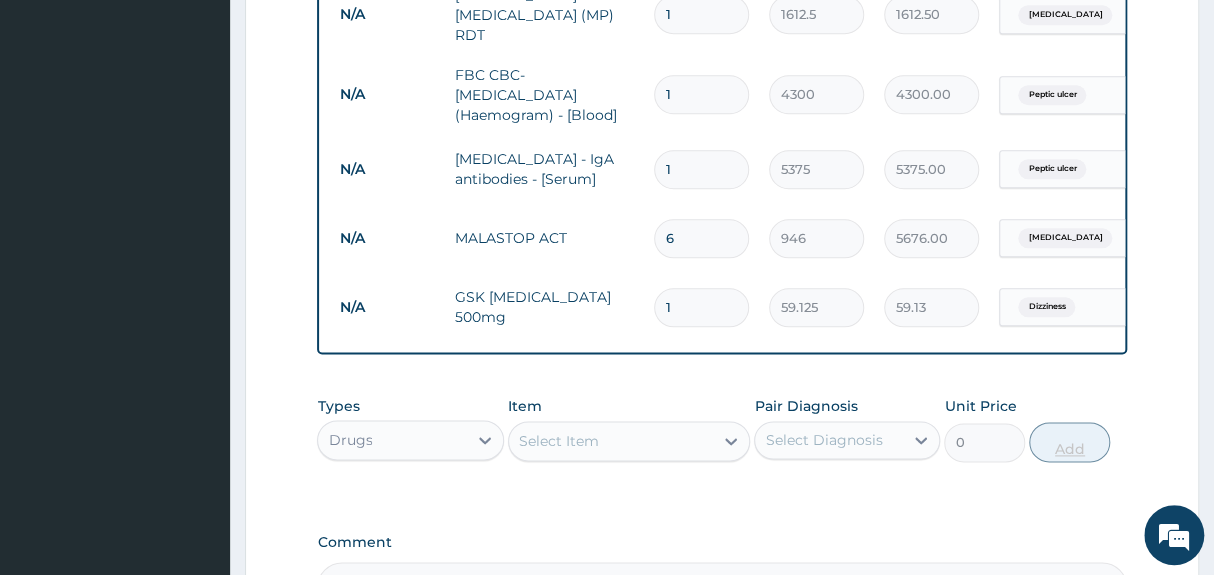 type on "14" 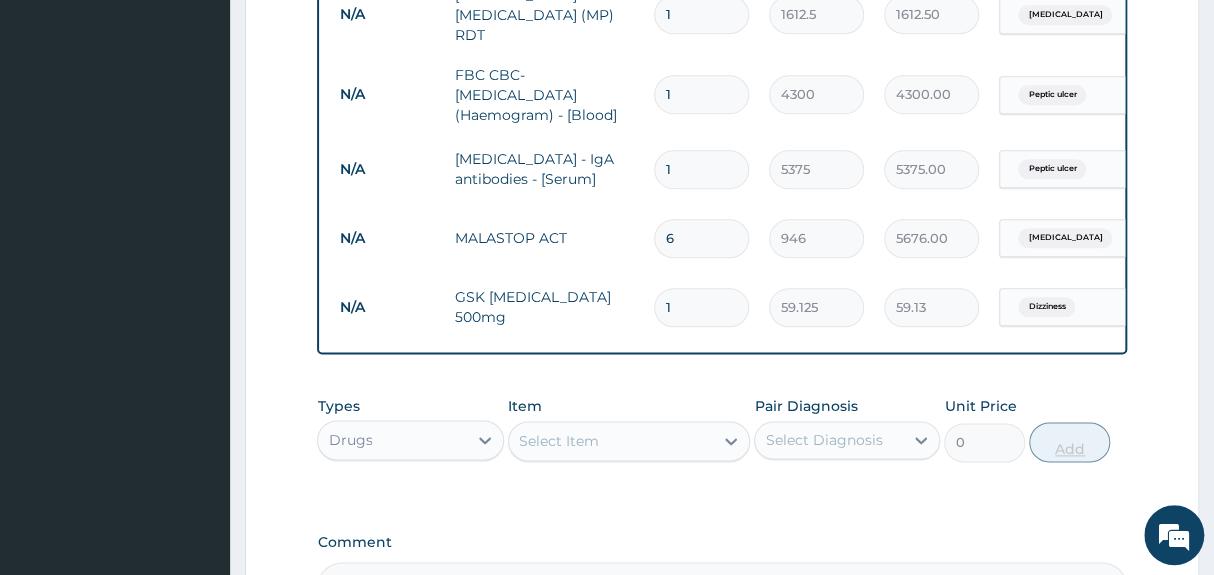 type on "827.75" 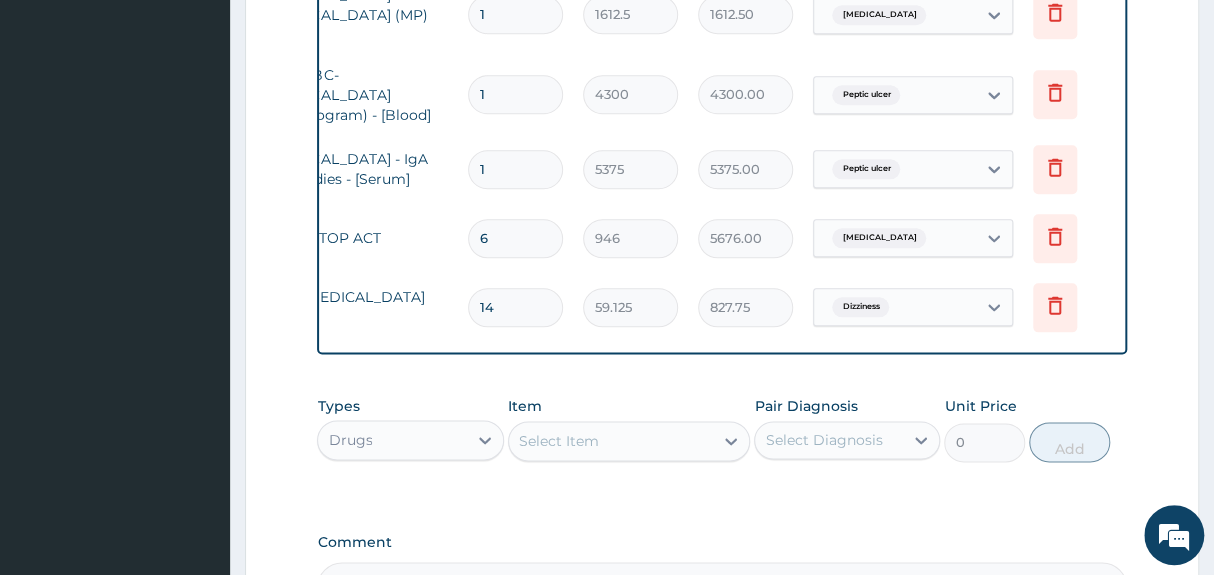 scroll, scrollTop: 0, scrollLeft: 194, axis: horizontal 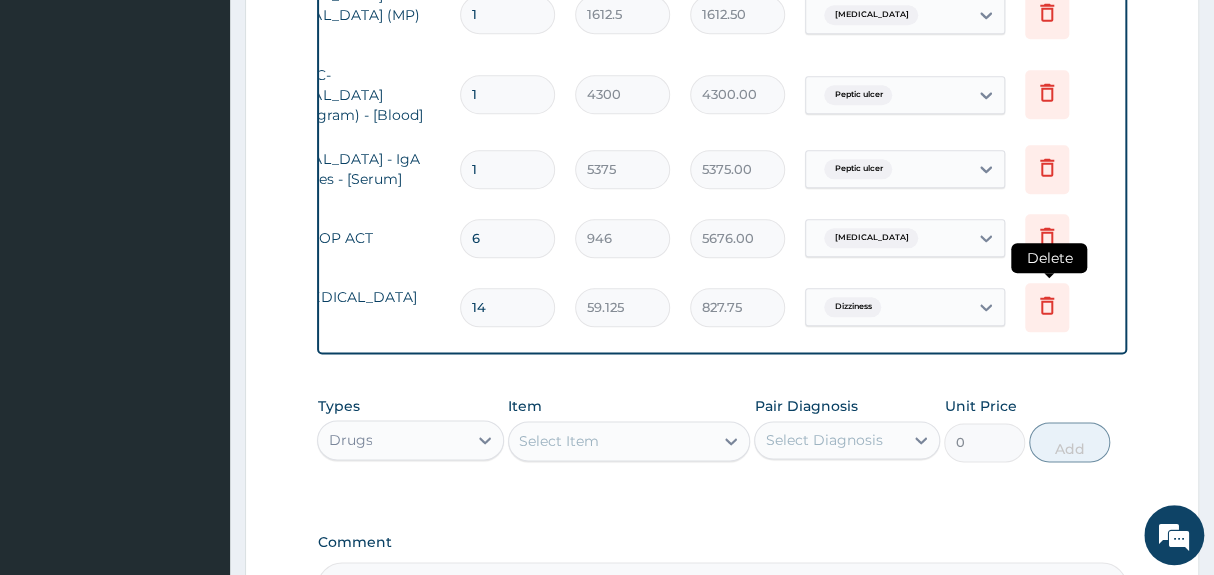 type on "14" 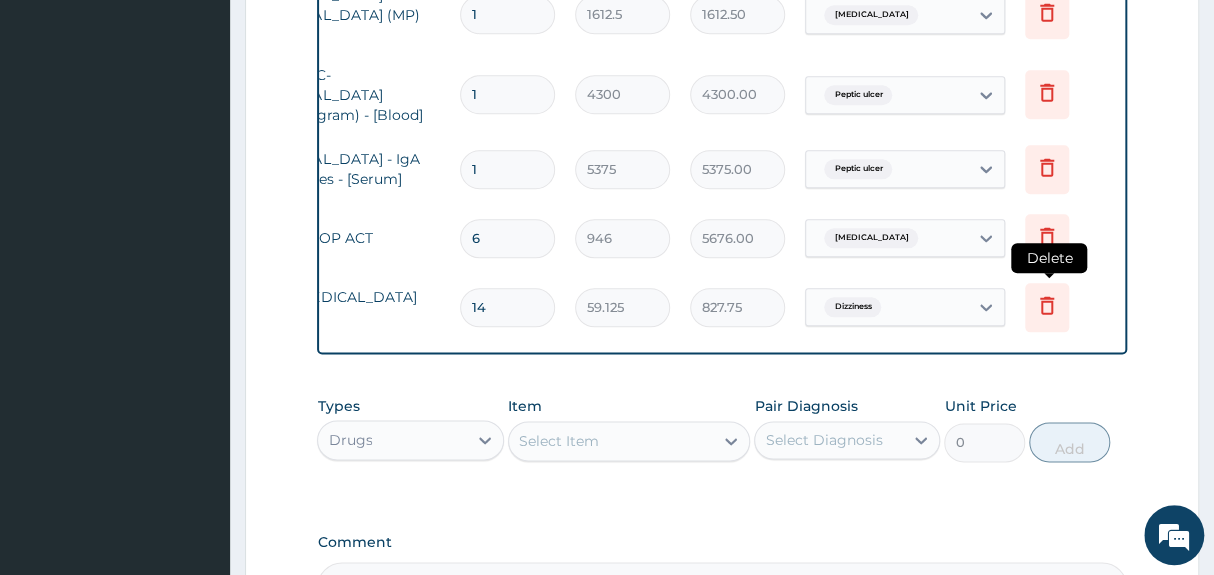 click 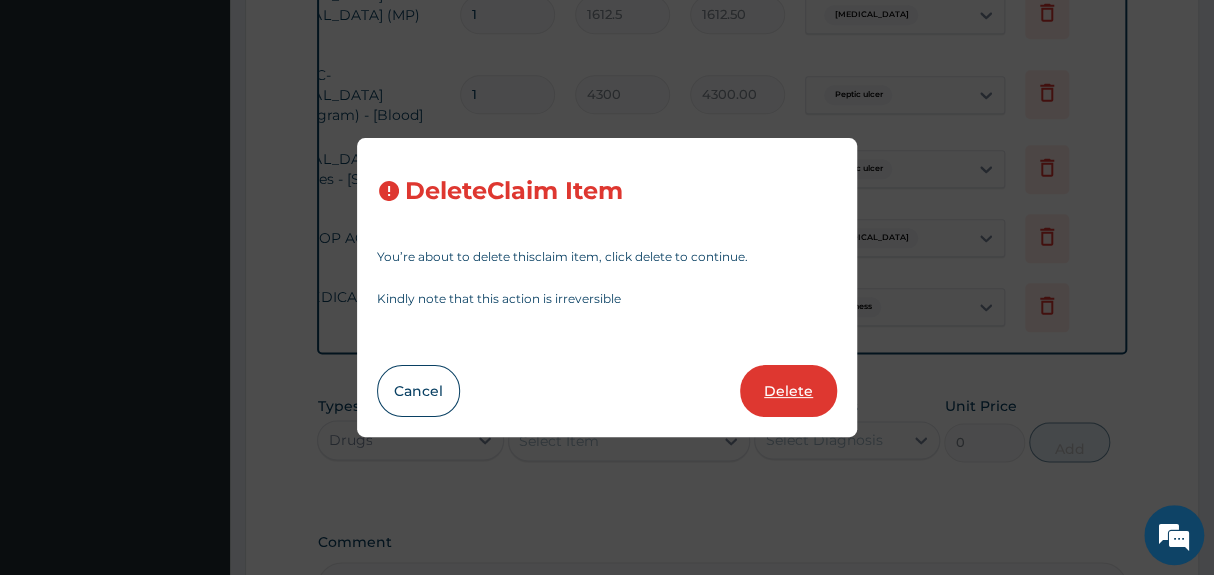click on "Delete" at bounding box center (788, 391) 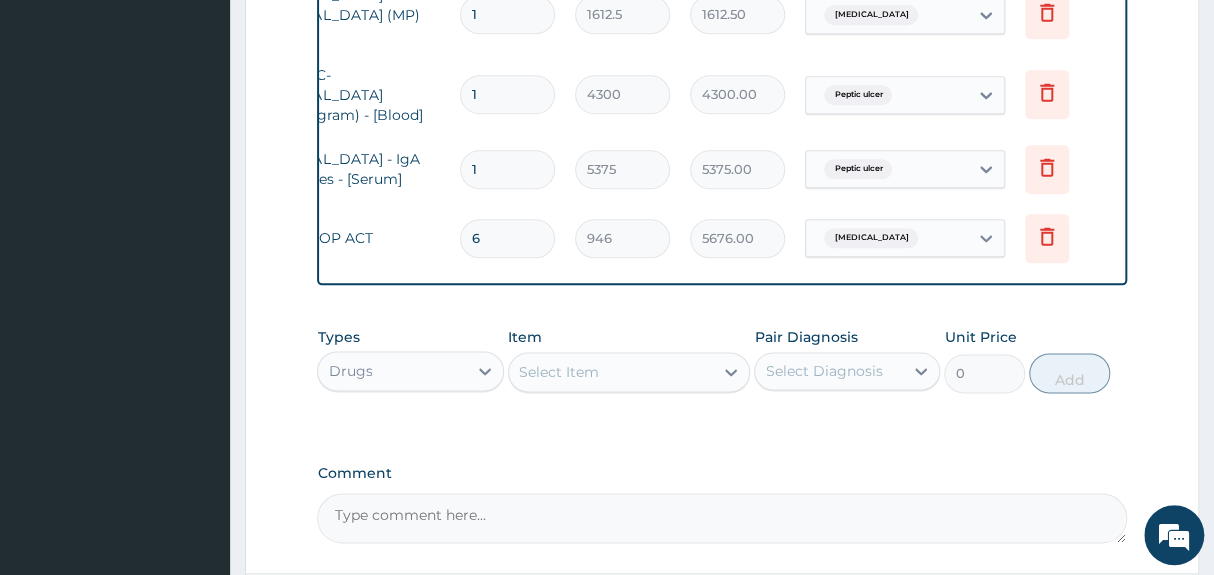 click on "Select Item" at bounding box center (559, 372) 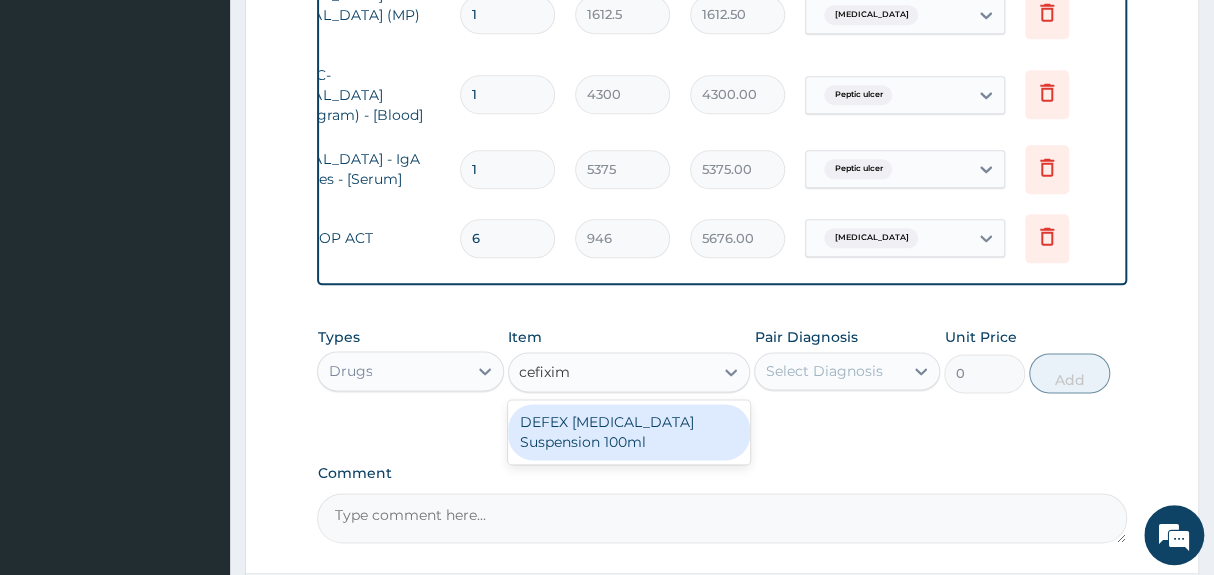type on "cefixim" 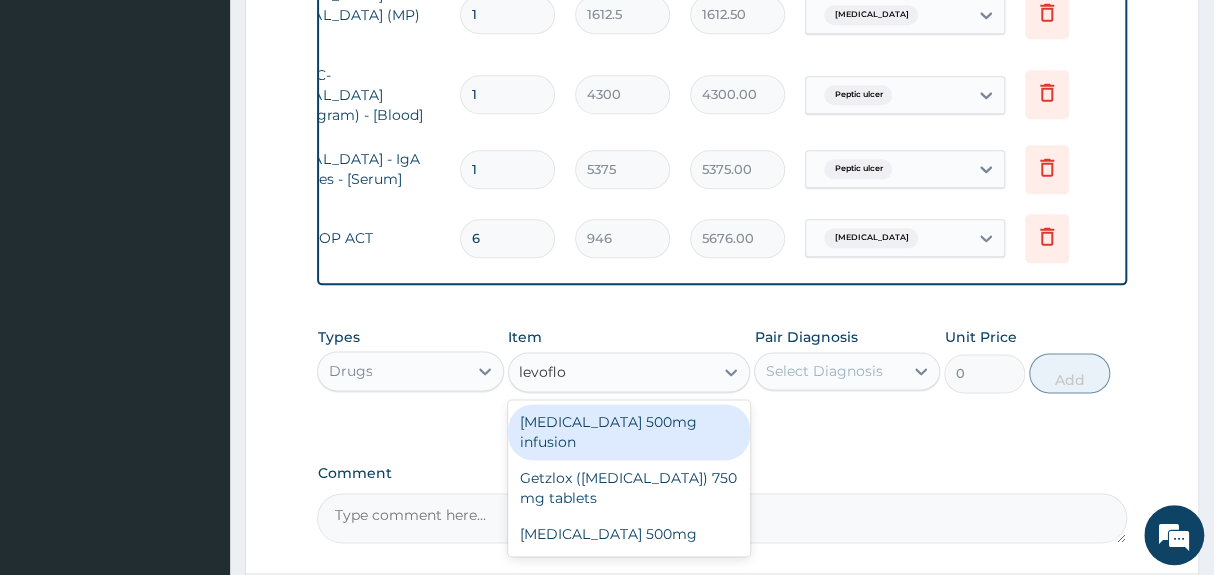 type on "levoflox" 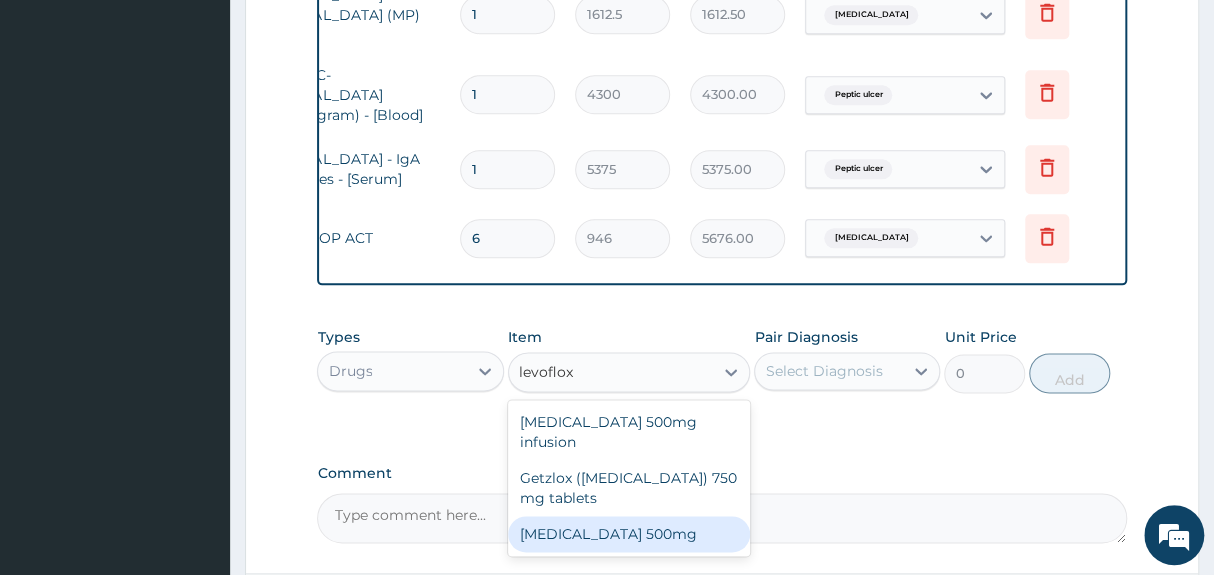 click on "[MEDICAL_DATA] 500mg" at bounding box center (629, 534) 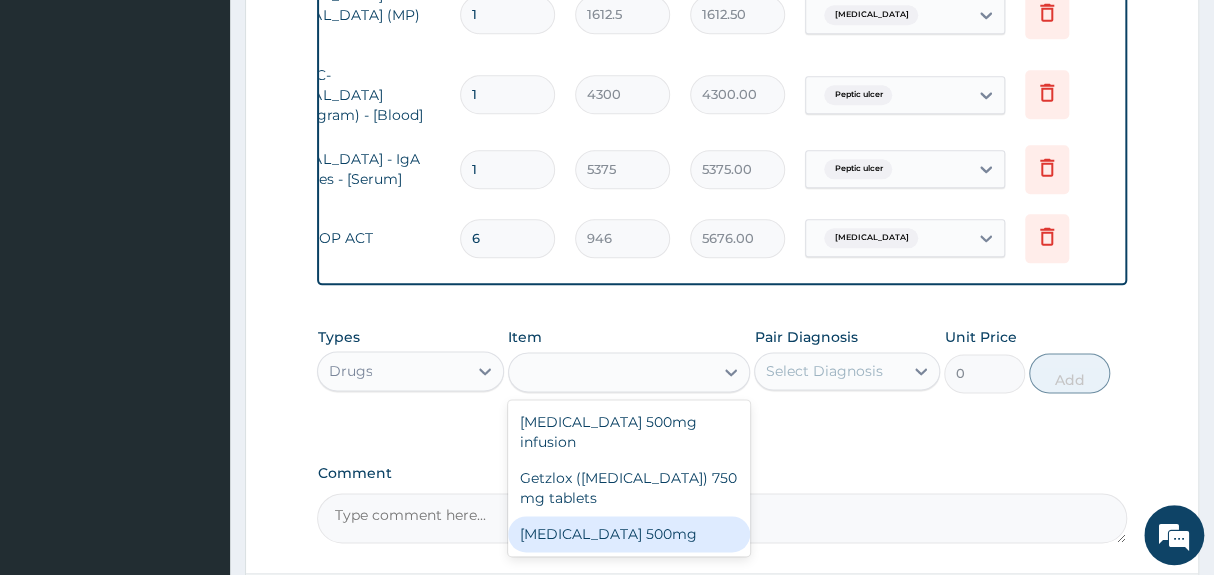 type on "236.5" 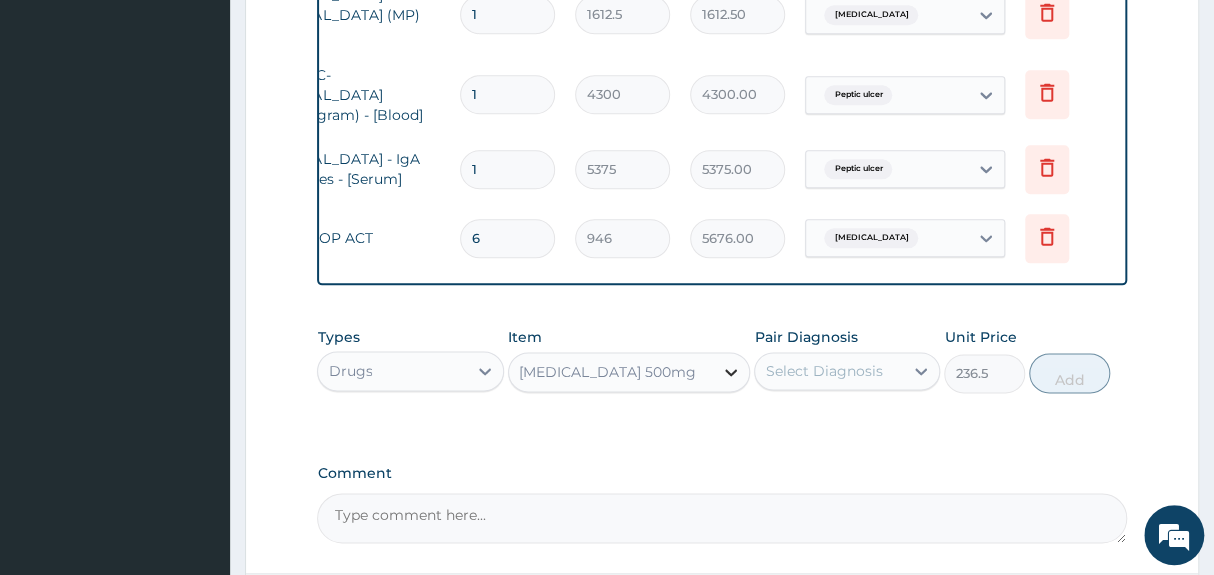 click at bounding box center [731, 372] 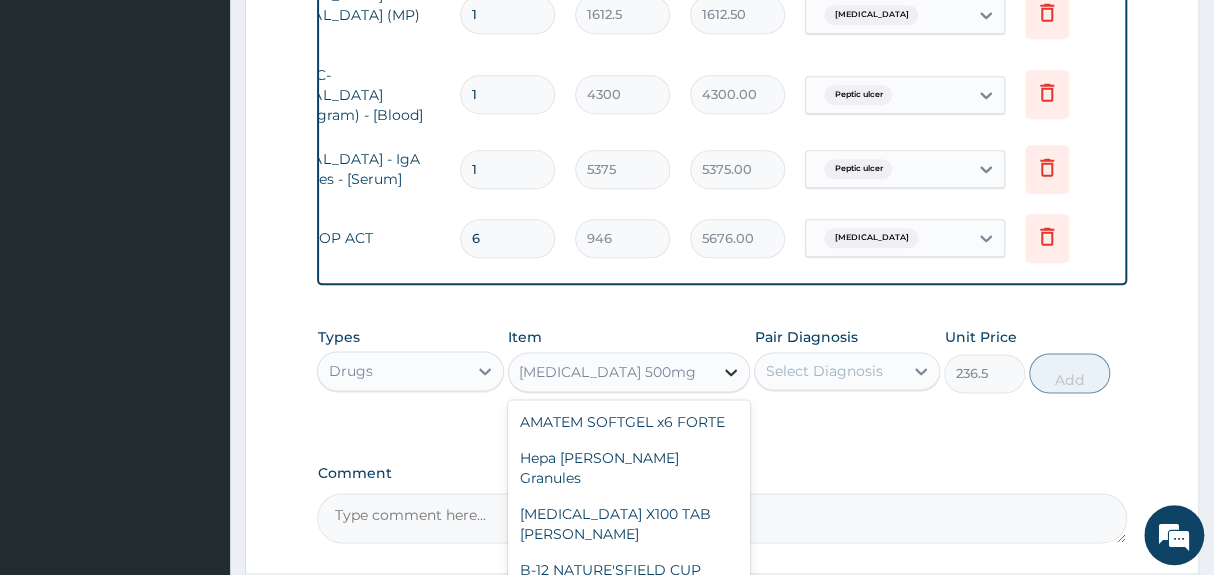 scroll, scrollTop: 22369, scrollLeft: 0, axis: vertical 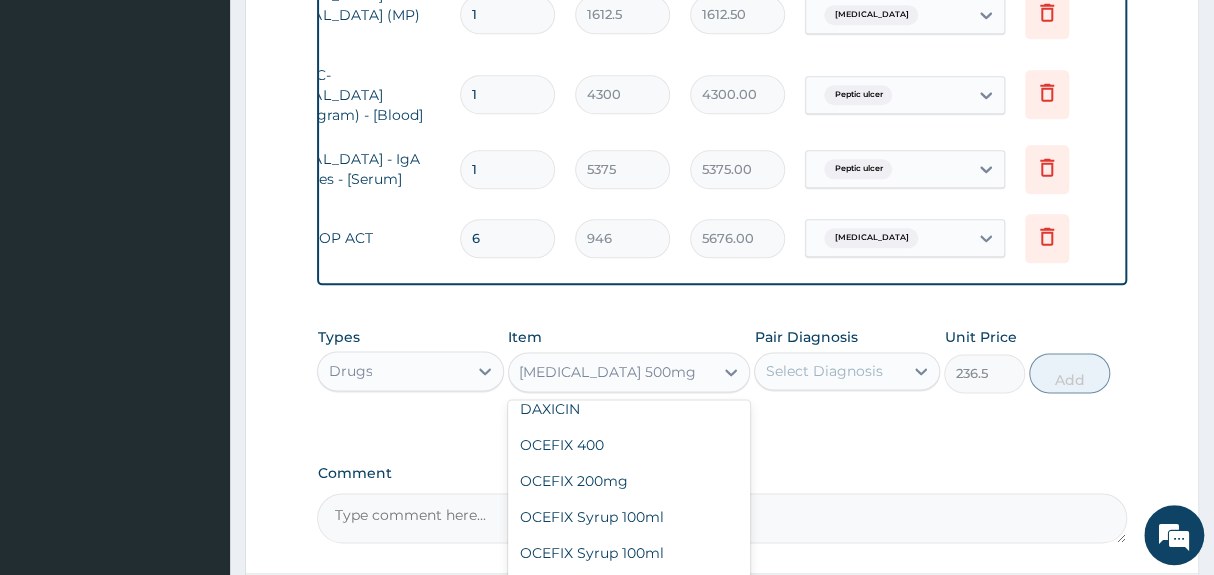 click on "Drugs" at bounding box center (392, 371) 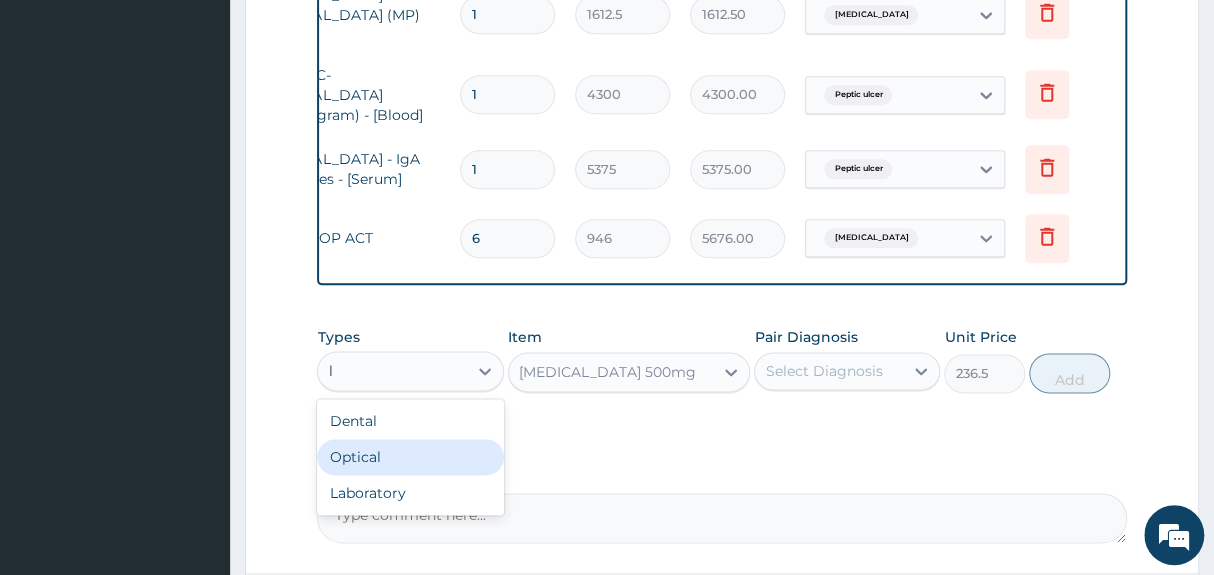 type on "la" 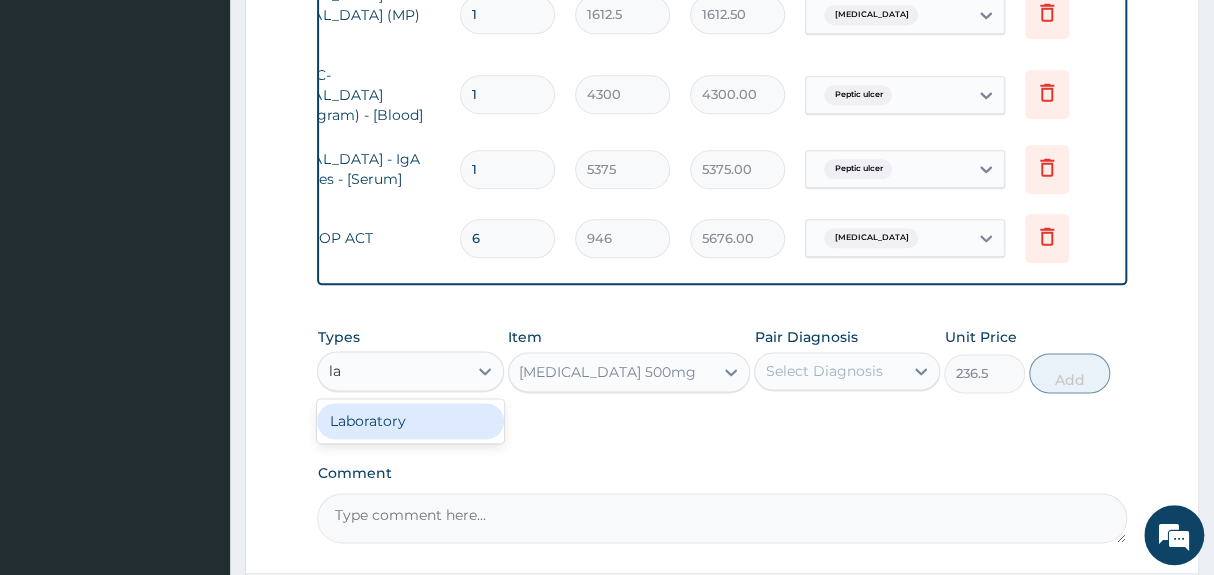click on "Laboratory" at bounding box center [410, 421] 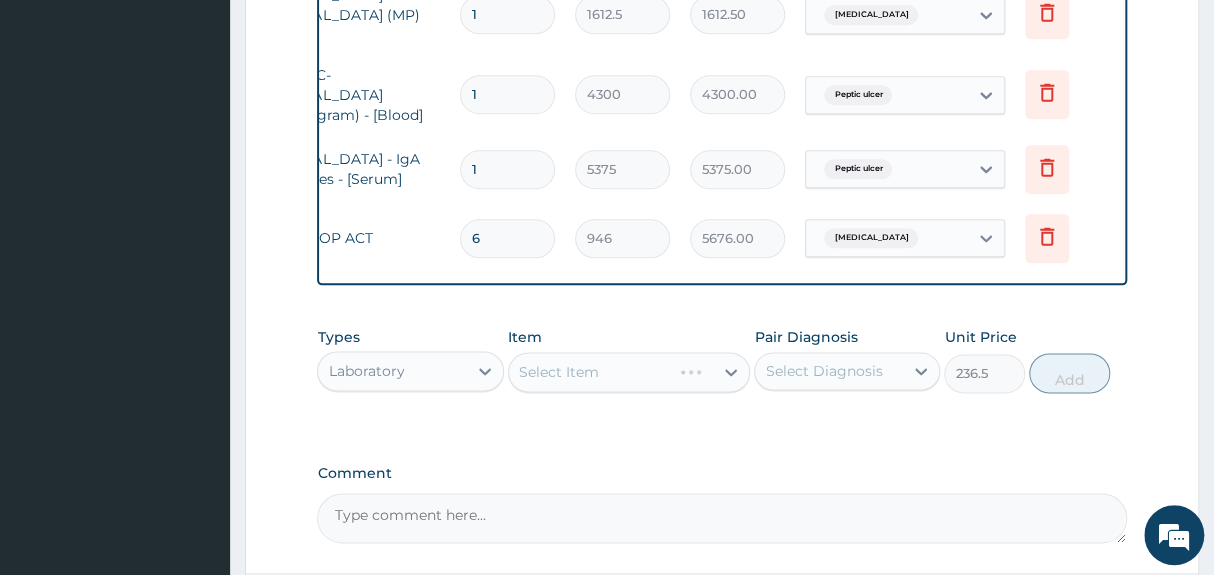 type 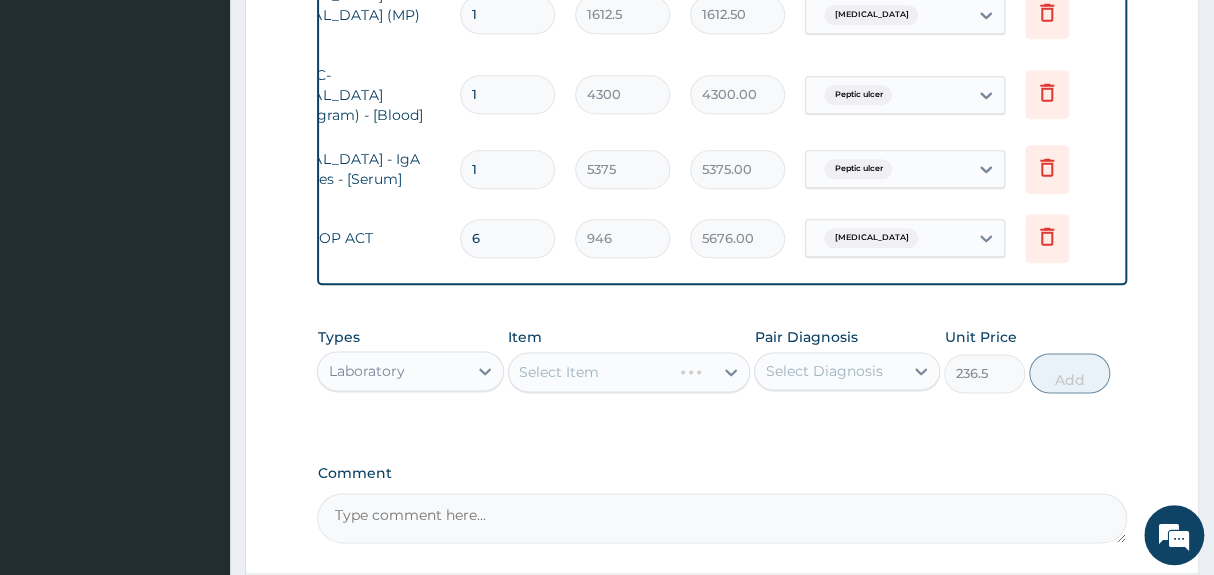 type on "0" 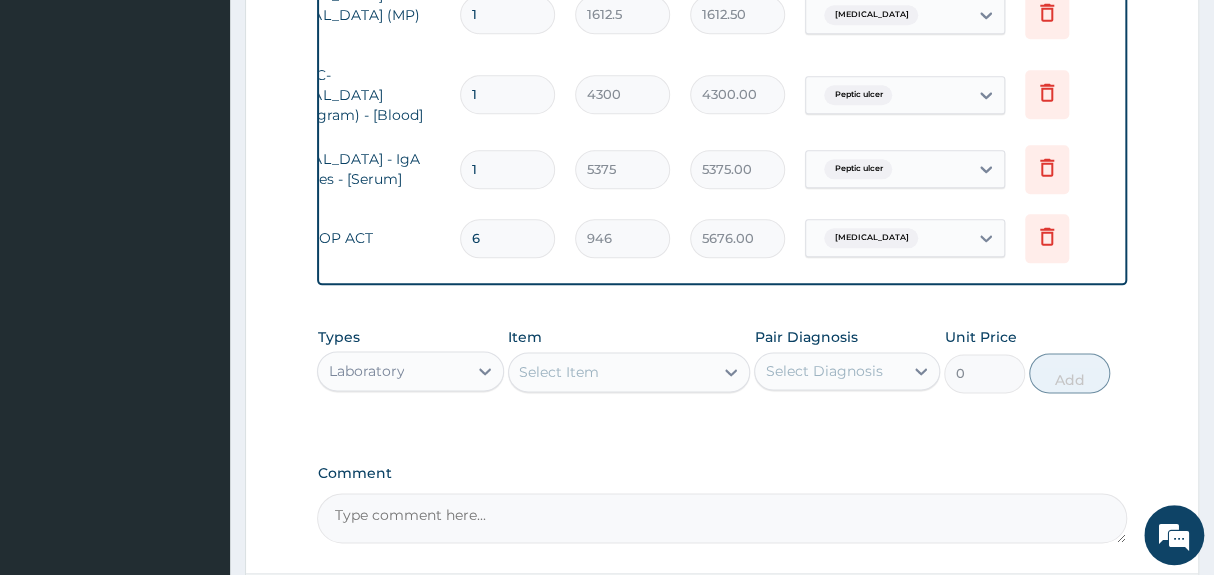click on "Select Item" at bounding box center [559, 372] 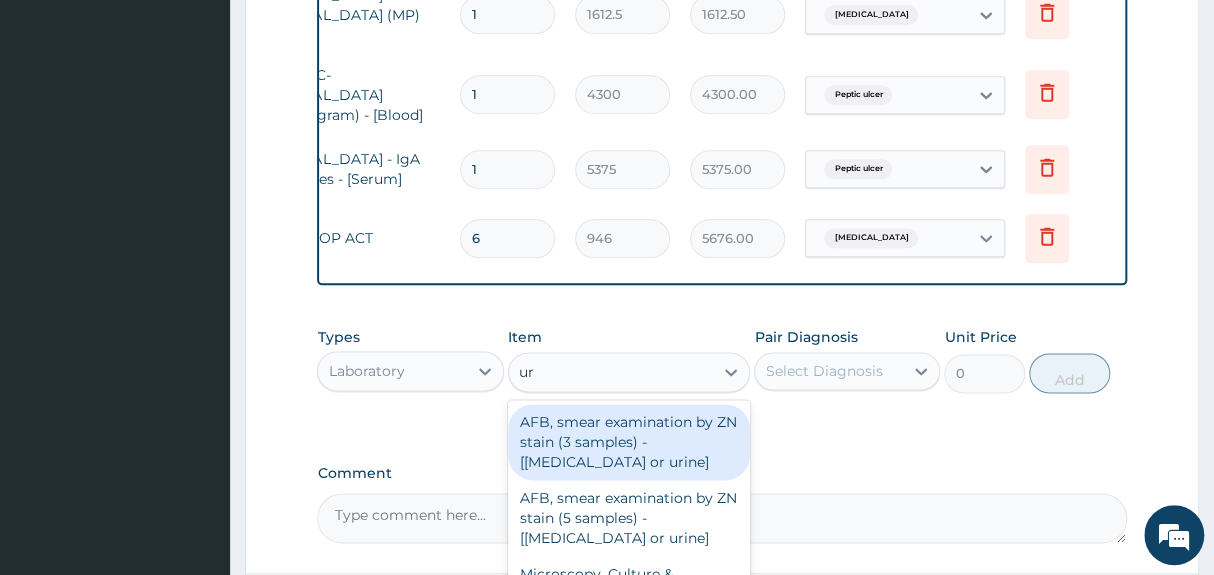 type on "ur" 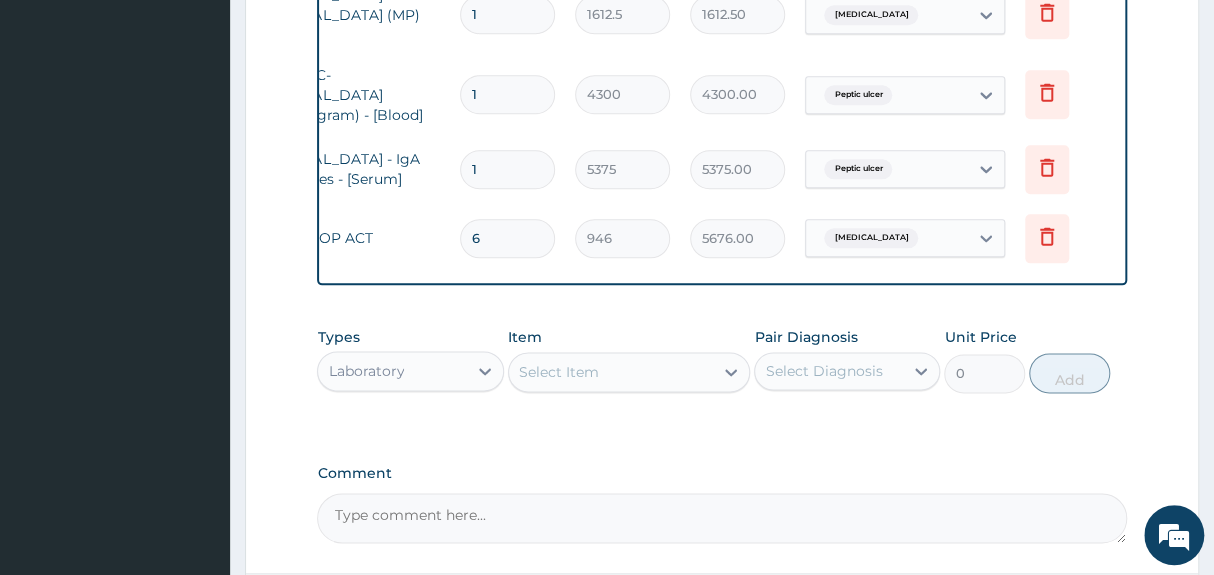 click on "Step  2  of 2 PA Code / Prescription Code Enter Code(Secondary Care Only) Encounter Date [DATE] Important Notice Please enter PA codes before entering items that are not attached to a PA code   All diagnoses entered must be linked to a claim item. Diagnosis & Claim Items that are visible but inactive cannot be edited because they were imported from an already approved PA code. Diagnosis [MEDICAL_DATA] Query [MEDICAL_DATA] Query Dizziness Confirmed NB: All diagnosis must be linked to a claim item Claim Items Type Name Quantity Unit Price Total Price Pair Diagnosis Actions N/A General practitioner Consultation first outpatient consultation 1 3547.5 3547.50 [MEDICAL_DATA] Delete N/A [MEDICAL_DATA] [MEDICAL_DATA] (MP) RDT 1 1612.5 1612.50 [MEDICAL_DATA] Delete N/A FBC CBC-[MEDICAL_DATA] (Haemogram) - [Blood] 1 4300 4300.00 [MEDICAL_DATA] Delete N/A [MEDICAL_DATA] - IgA antibodies - [Serum] 1 5375 5375.00 [MEDICAL_DATA] Delete N/A MALASTOP ACT 6 946 5676.00 [MEDICAL_DATA] Delete Types Laboratory Item Select Item Pair Diagnosis Select Diagnosis 0" at bounding box center (722, -56) 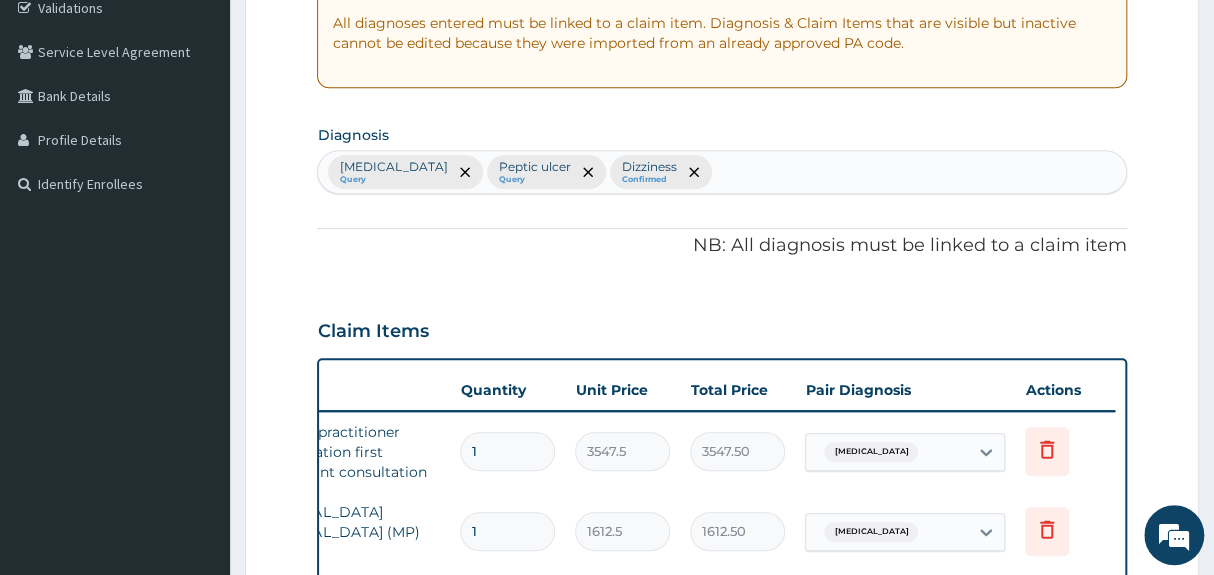 scroll, scrollTop: 358, scrollLeft: 0, axis: vertical 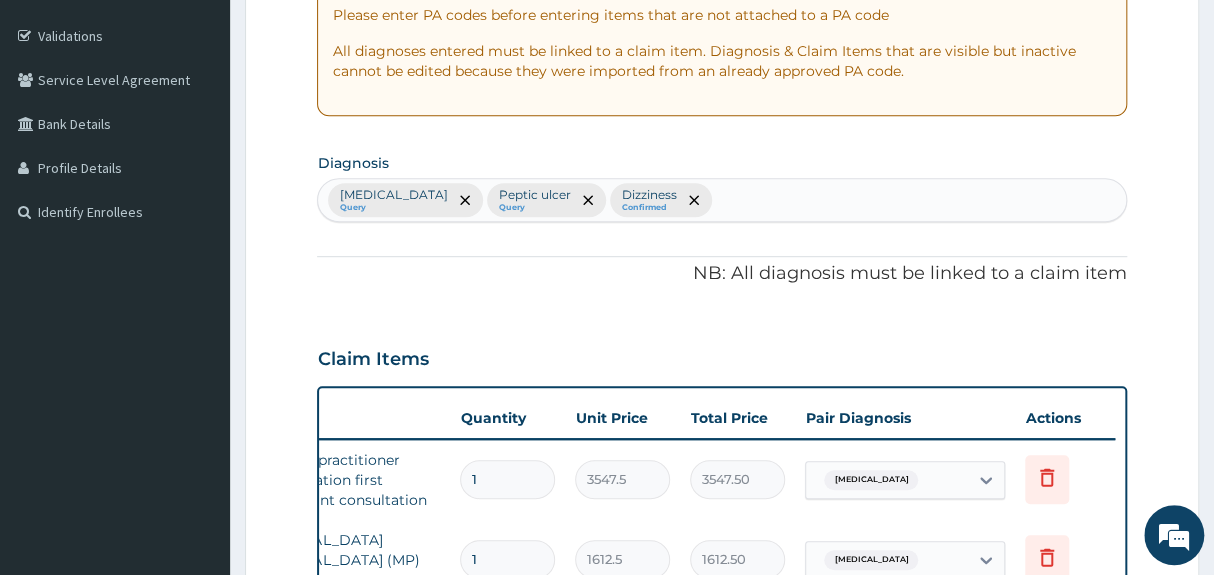 click on "[MEDICAL_DATA] Query [MEDICAL_DATA] Query Dizziness Confirmed" at bounding box center [721, 200] 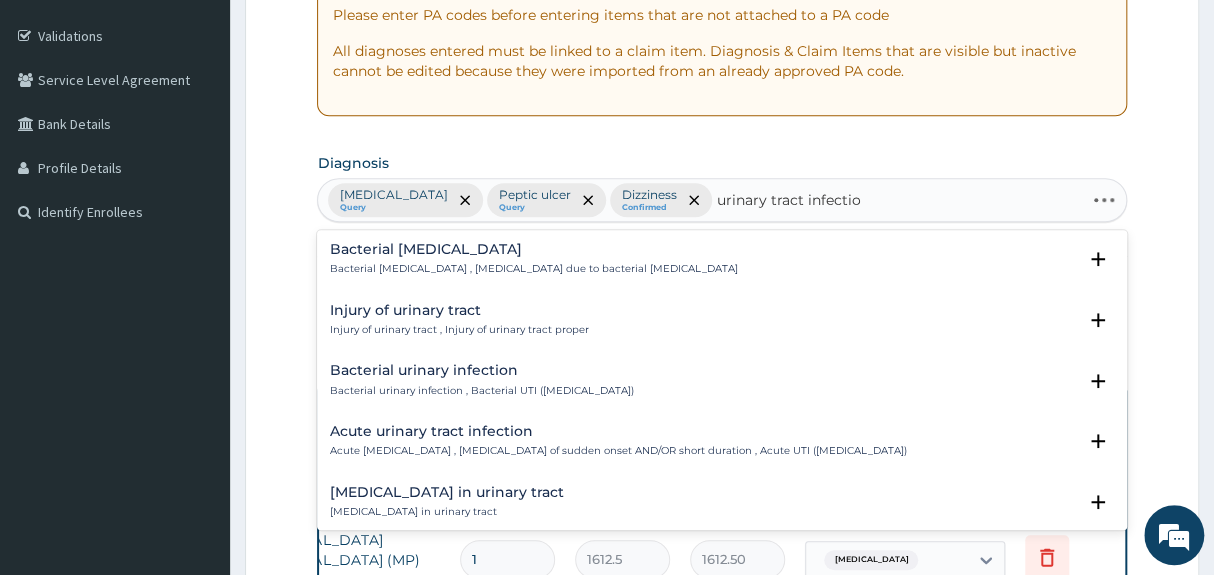 type on "[MEDICAL_DATA]" 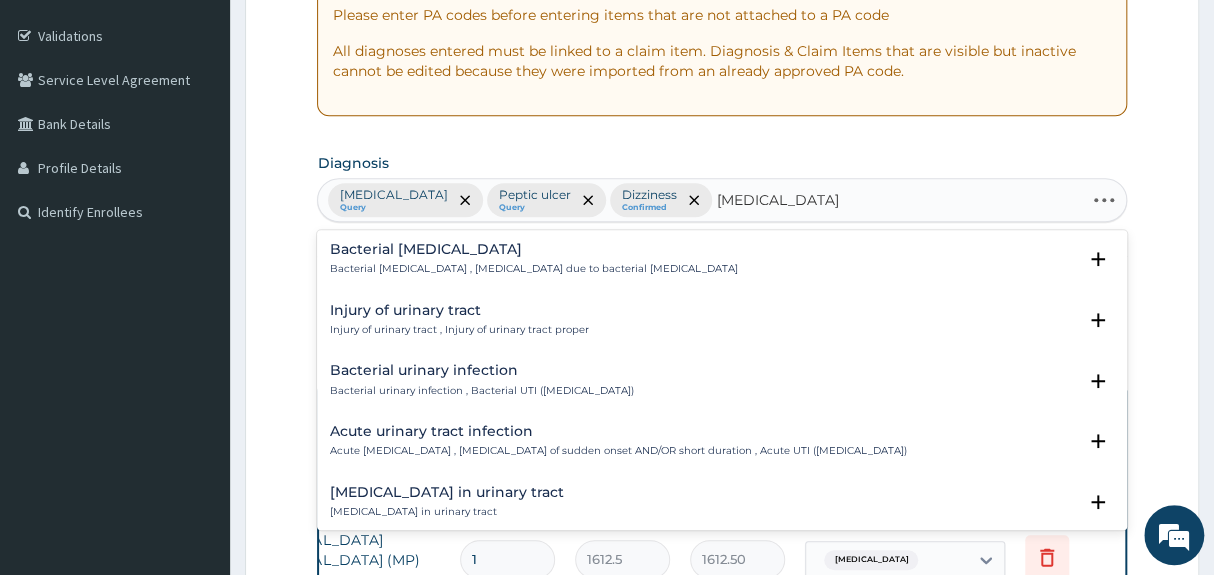 click on "Acute urinary tract infection" at bounding box center [617, 431] 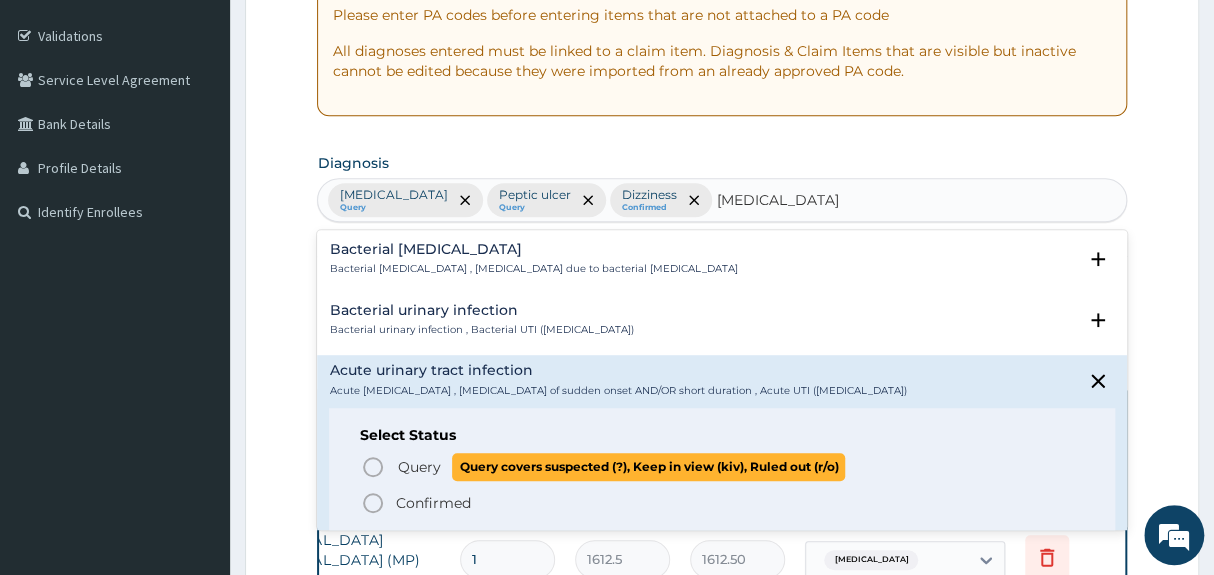 click on "Query Query covers suspected (?), Keep in view (kiv), Ruled out (r/o)" at bounding box center [722, 466] 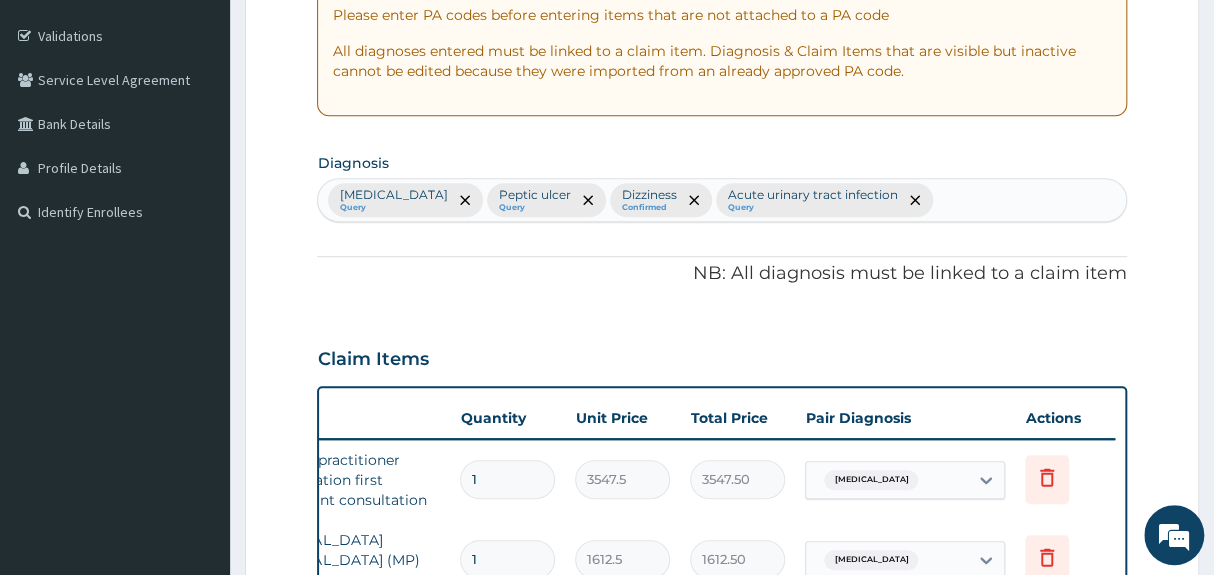 click on "PA Code / Prescription Code Enter Code(Secondary Care Only) Encounter Date [DATE] Important Notice Please enter PA codes before entering items that are not attached to a PA code   All diagnoses entered must be linked to a claim item. Diagnosis & Claim Items that are visible but inactive cannot be edited because they were imported from an already approved PA code. Diagnosis option Acute [MEDICAL_DATA], selected.   Select is focused ,type to refine list, press Down to open the menu,  press left to focus selected values [MEDICAL_DATA] Query [MEDICAL_DATA] Query Dizziness Confirmed Acute [MEDICAL_DATA] Query NB: All diagnosis must be linked to a claim item Claim Items Type Name Quantity Unit Price Total Price Pair Diagnosis Actions N/A General practitioner Consultation first outpatient consultation 1 3547.5 3547.50 [MEDICAL_DATA] Delete N/A [MEDICAL_DATA] [MEDICAL_DATA] (MP) RDT 1 1612.5 1612.50 [MEDICAL_DATA] Delete N/A FBC CBC-[MEDICAL_DATA] (Haemogram) - [Blood] 1 4300 4300.00 [MEDICAL_DATA] Delete N/A 1 5375 5375.00 6" at bounding box center [721, 460] 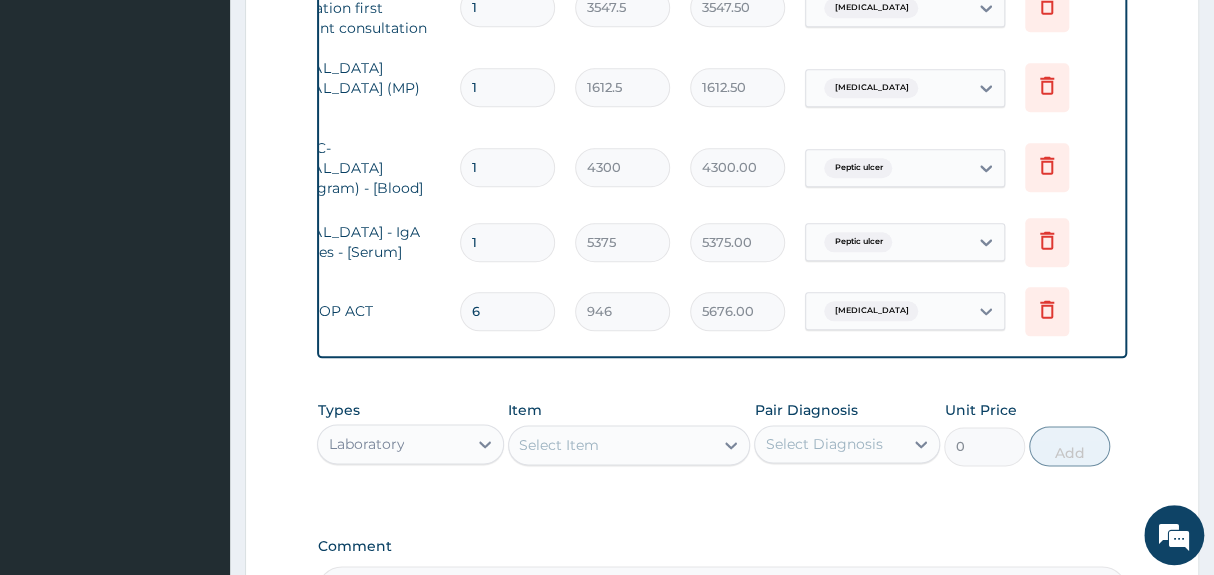 scroll, scrollTop: 867, scrollLeft: 0, axis: vertical 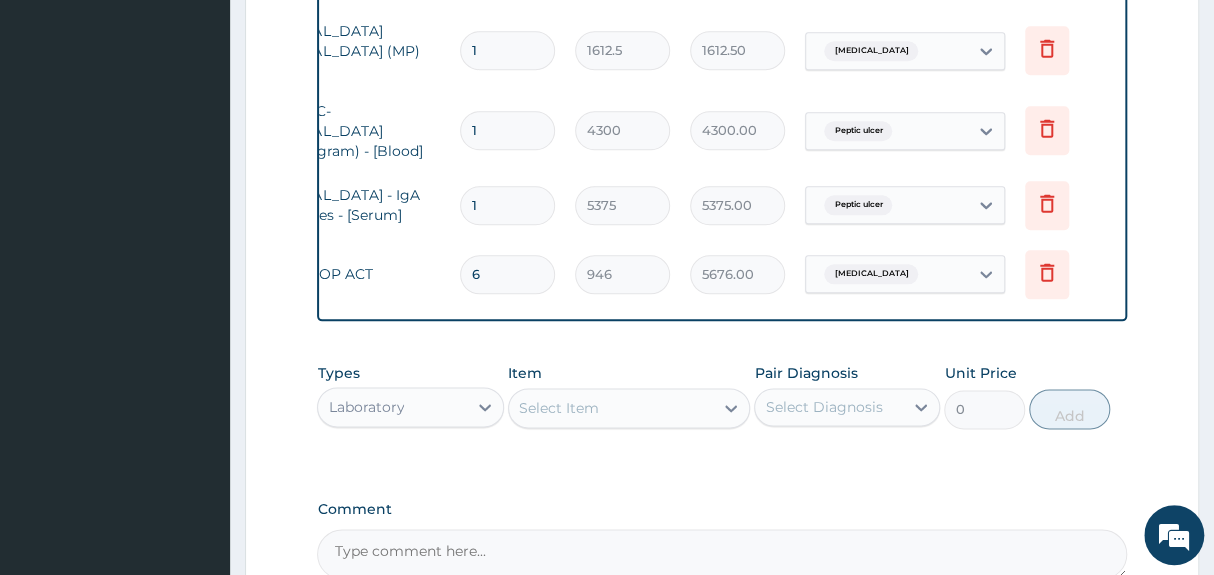 click on "Select Item" at bounding box center [611, 408] 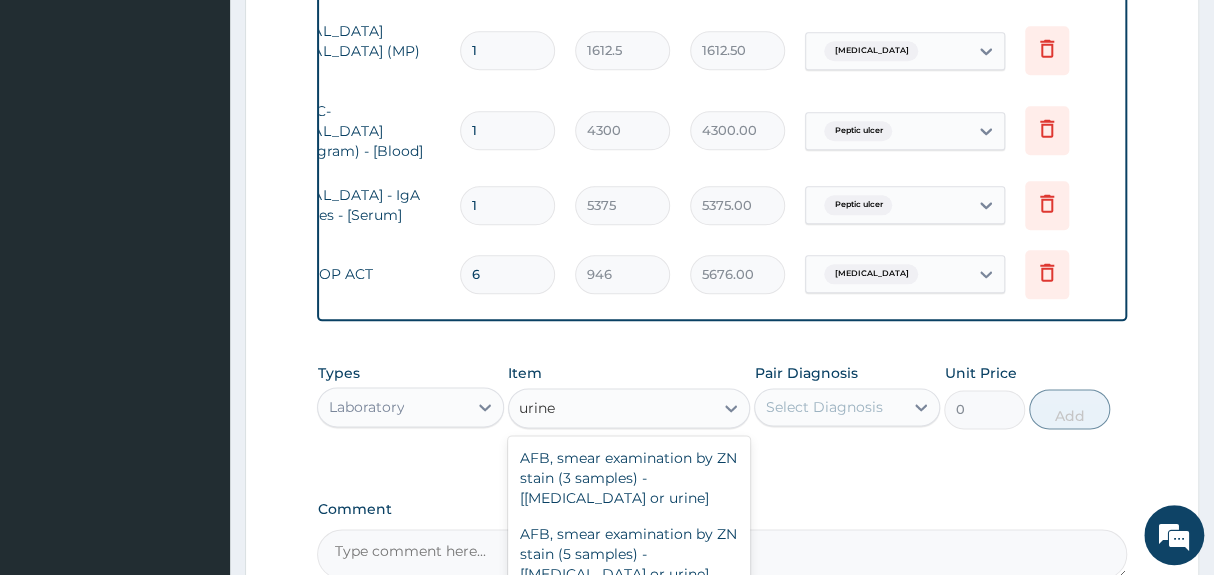scroll, scrollTop: 16, scrollLeft: 0, axis: vertical 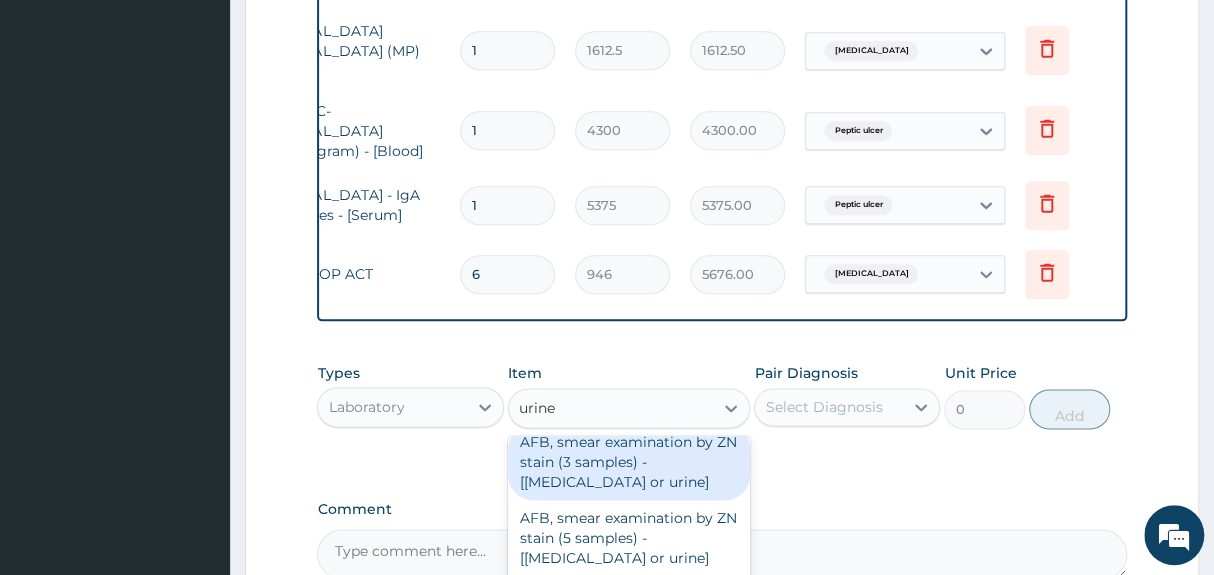 type on "urine" 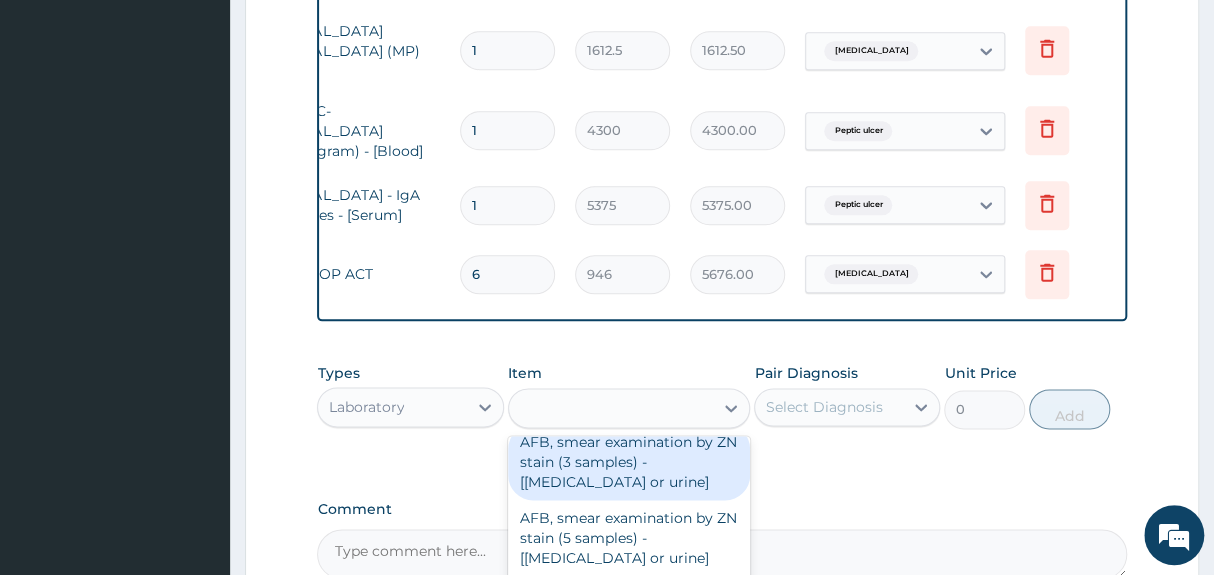 click on "PA Code / Prescription Code Enter Code(Secondary Care Only) Encounter Date [DATE] Important Notice Please enter PA codes before entering items that are not attached to a PA code   All diagnoses entered must be linked to a claim item. Diagnosis & Claim Items that are visible but inactive cannot be edited because they were imported from an already approved PA code. Diagnosis [MEDICAL_DATA] Query [MEDICAL_DATA] Query Dizziness Confirmed Acute [MEDICAL_DATA] Query NB: All diagnosis must be linked to a claim item Claim Items Type Name Quantity Unit Price Total Price Pair Diagnosis Actions N/A General practitioner Consultation first outpatient consultation 1 3547.5 3547.50 [MEDICAL_DATA] Delete N/A [MEDICAL_DATA] [MEDICAL_DATA] (MP) RDT 1 1612.5 1612.50 [MEDICAL_DATA] Delete N/A FBC CBC-[MEDICAL_DATA] (Haemogram) - [Blood] 1 4300 4300.00 [MEDICAL_DATA] Delete N/A [MEDICAL_DATA] - IgA antibodies - [Serum] 1 5375 5375.00 [MEDICAL_DATA] Delete N/A MALASTOP ACT 6 946 5676.00 [MEDICAL_DATA] Delete Types Laboratory Item urine Calcium - [Urine]" at bounding box center [721, -49] 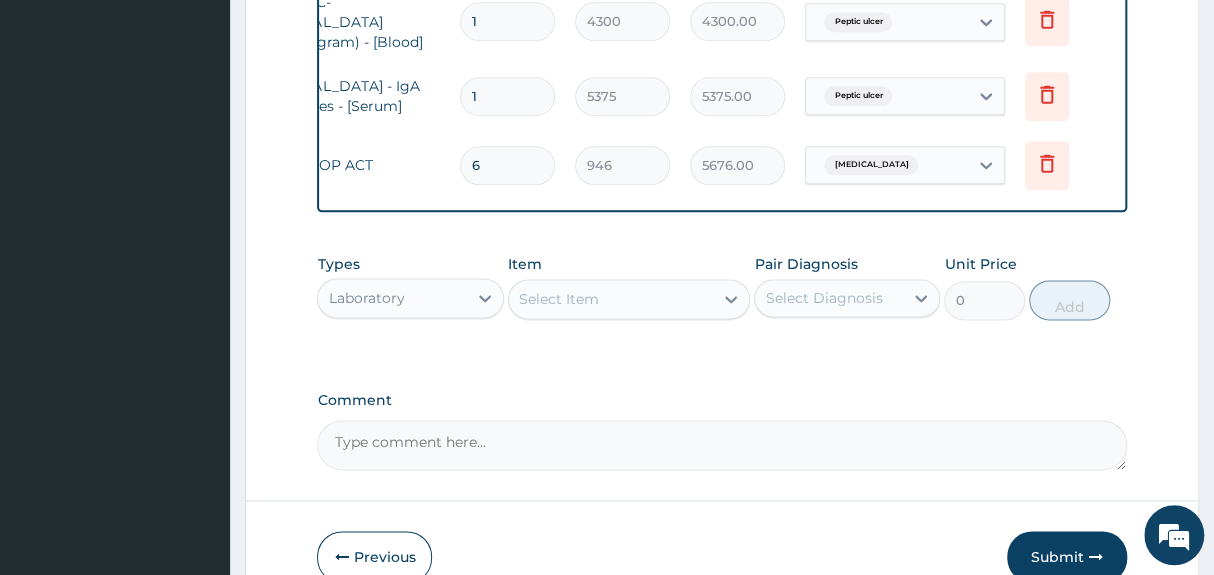 scroll, scrollTop: 1012, scrollLeft: 0, axis: vertical 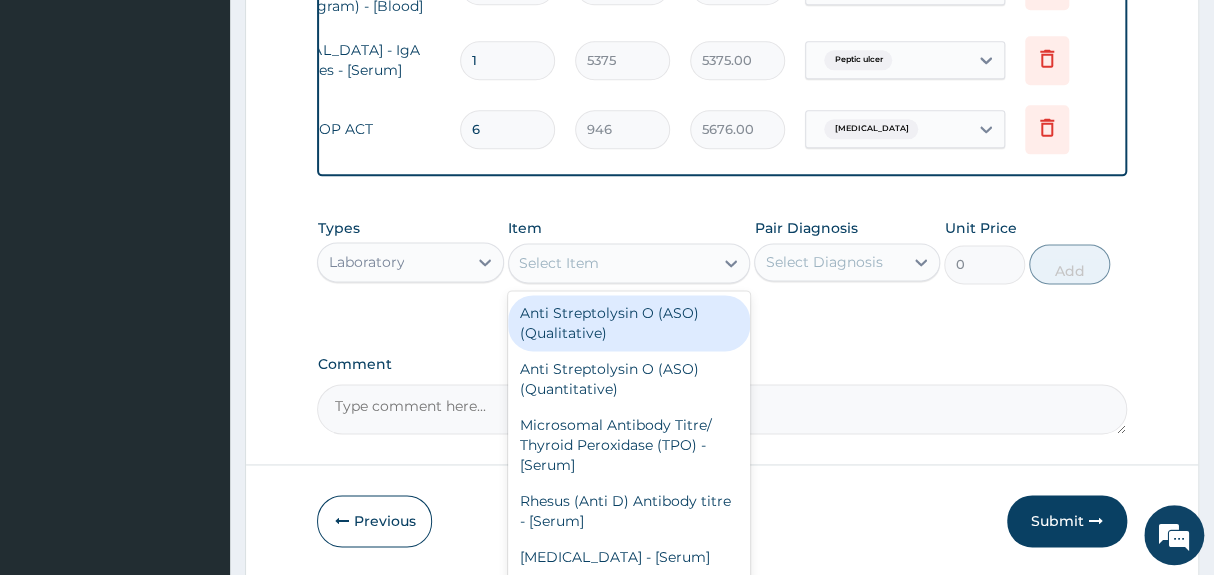 click on "Select Item" at bounding box center [559, 263] 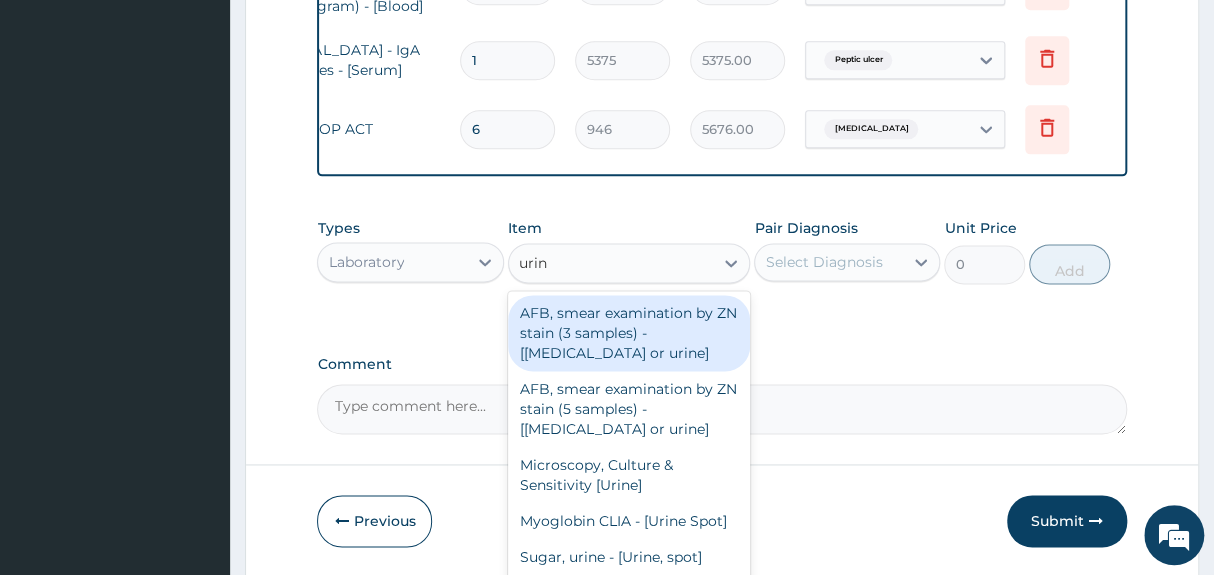 type on "urine" 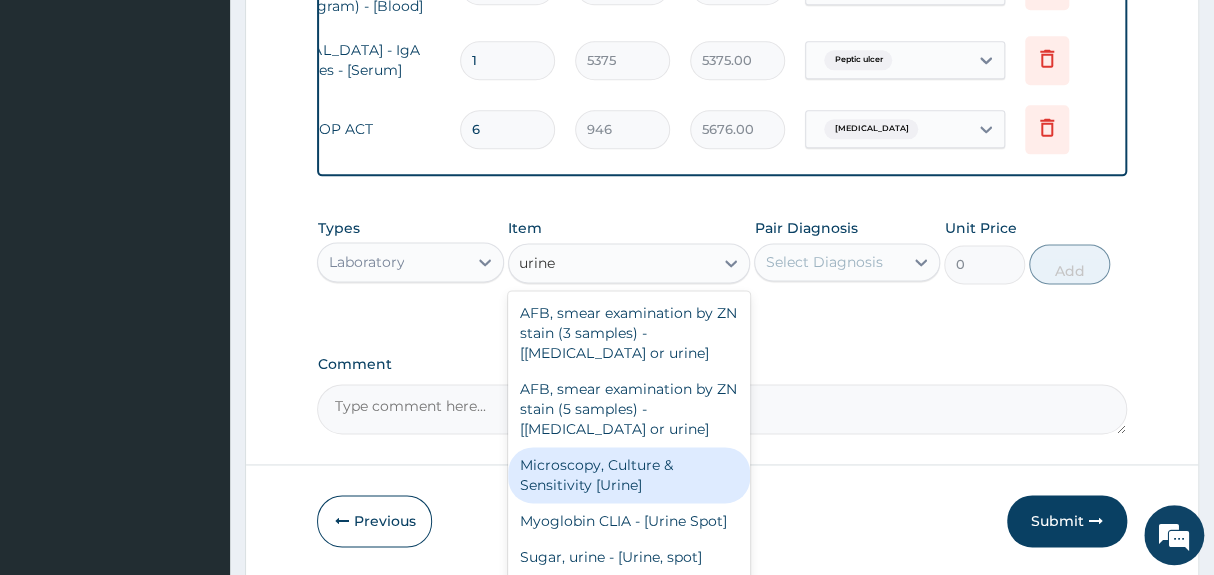 click on "Microscopy, Culture & Sensitivity [Urine]" at bounding box center [629, 475] 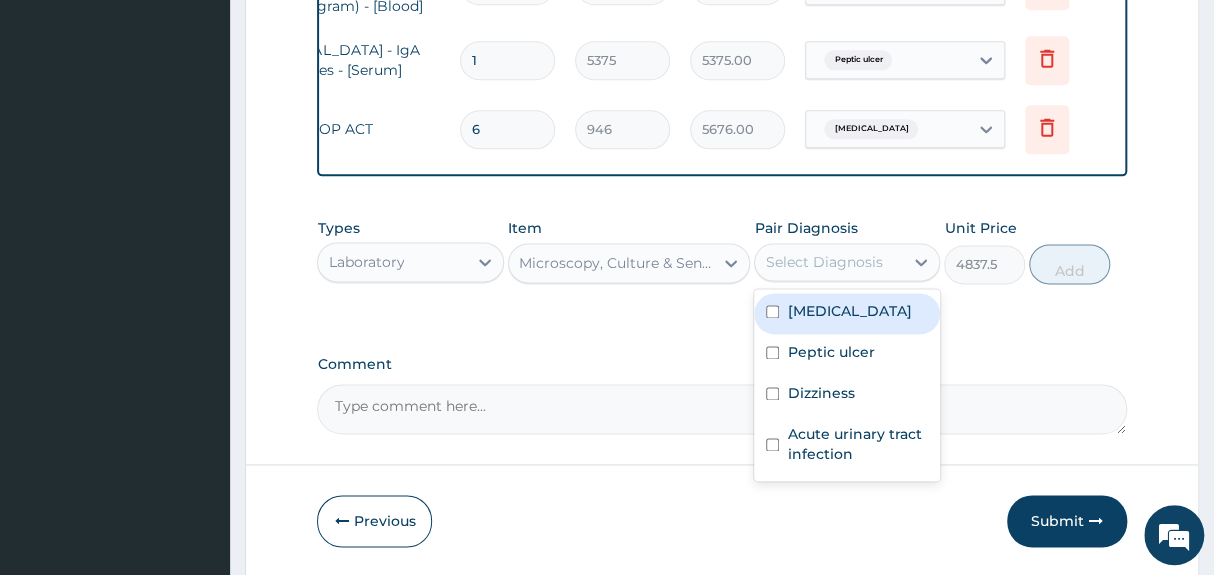 click on "Select Diagnosis" at bounding box center [823, 262] 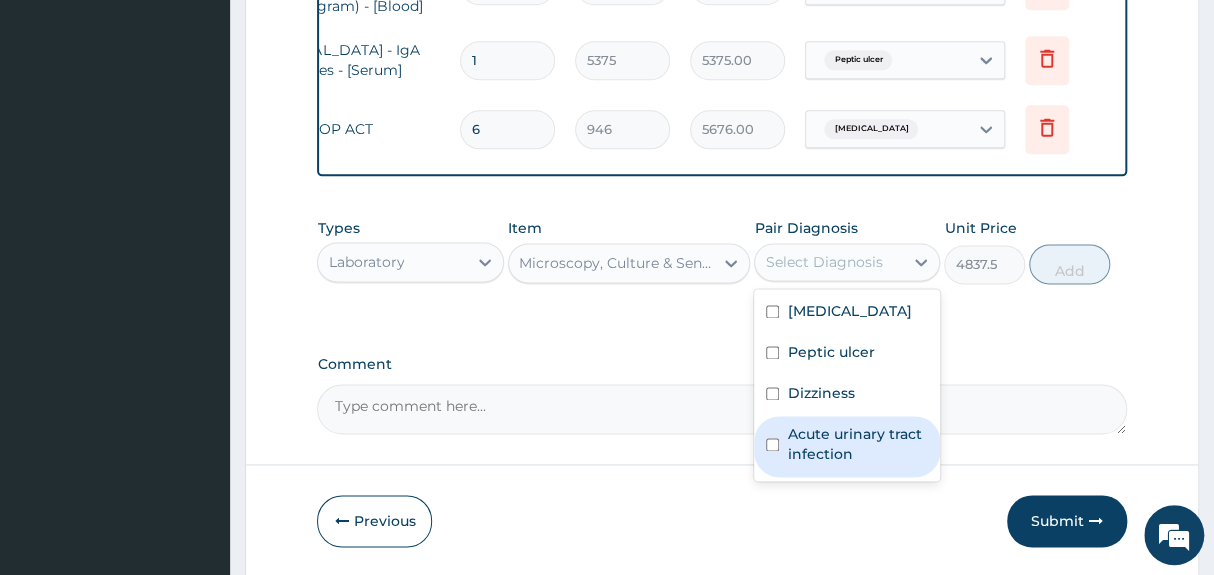 click on "Acute urinary tract infection" at bounding box center [857, 444] 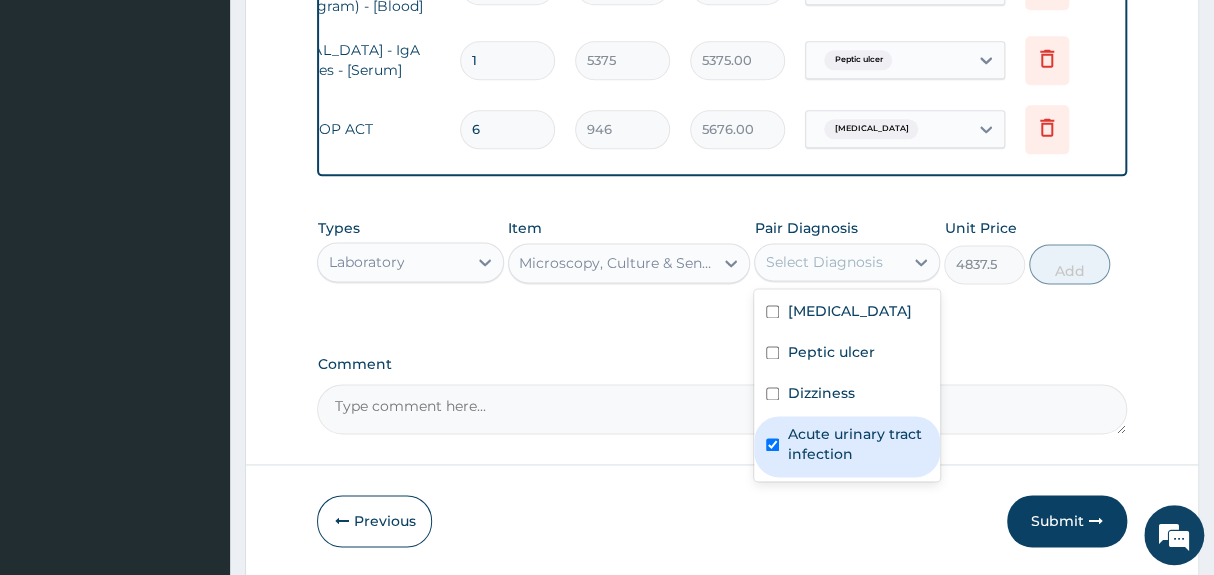 checkbox on "true" 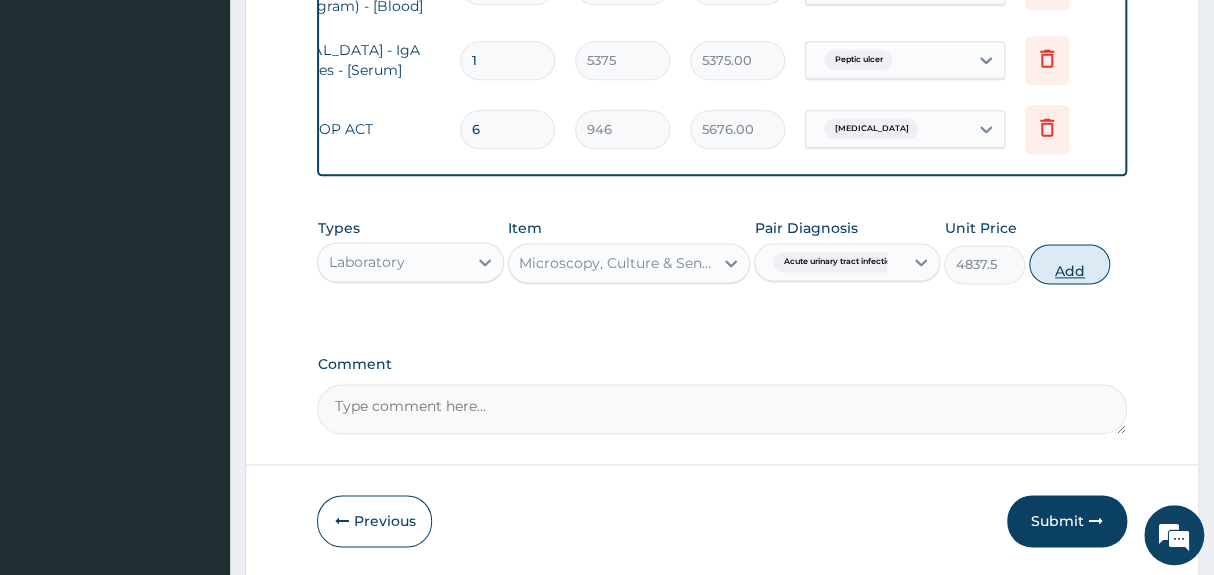 click on "Add" at bounding box center [1069, 264] 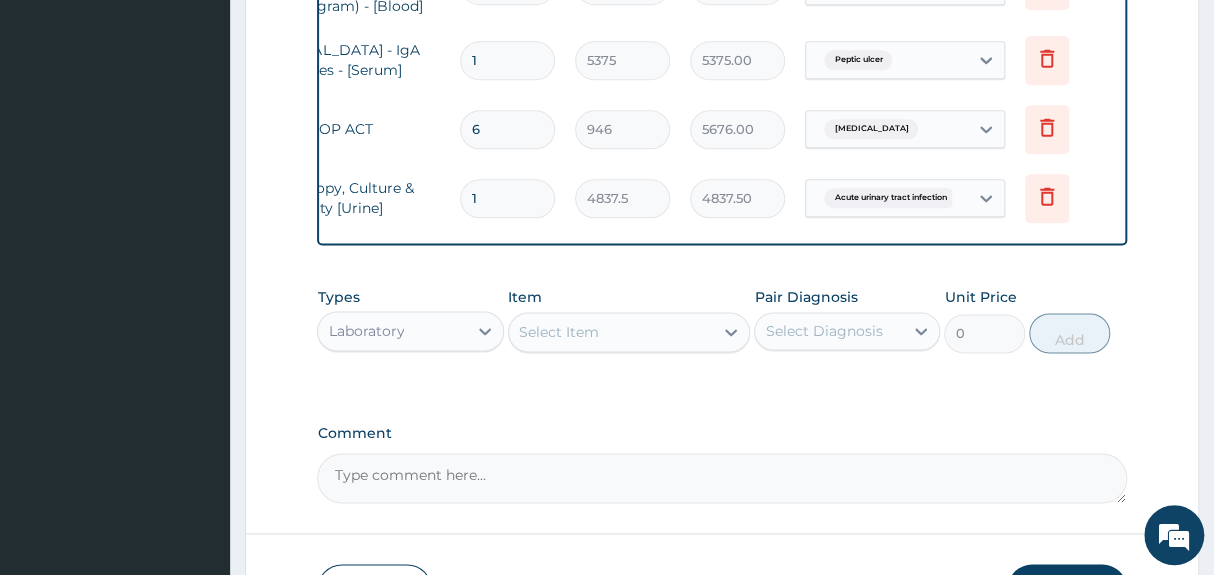 click on "Laboratory" at bounding box center (392, 331) 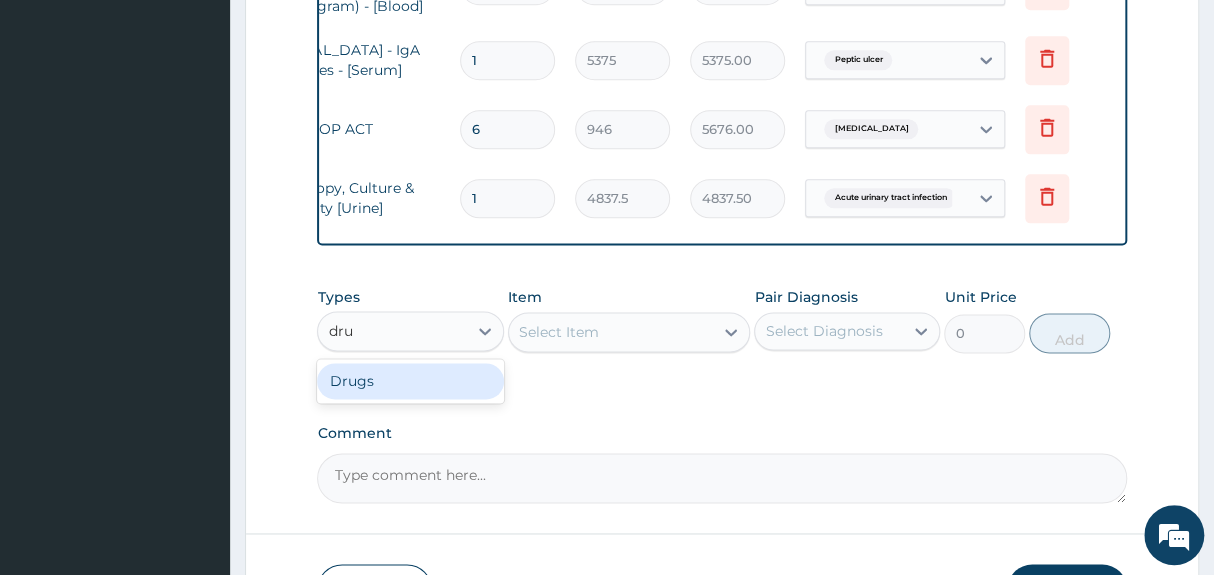 type on "drug" 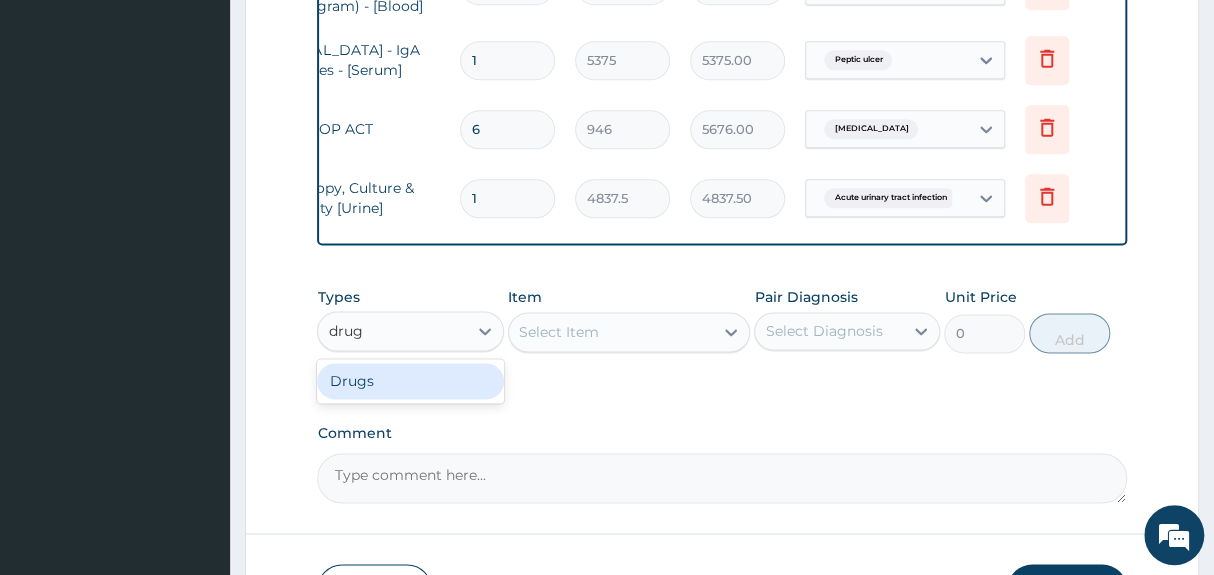 click on "Drugs" at bounding box center [410, 381] 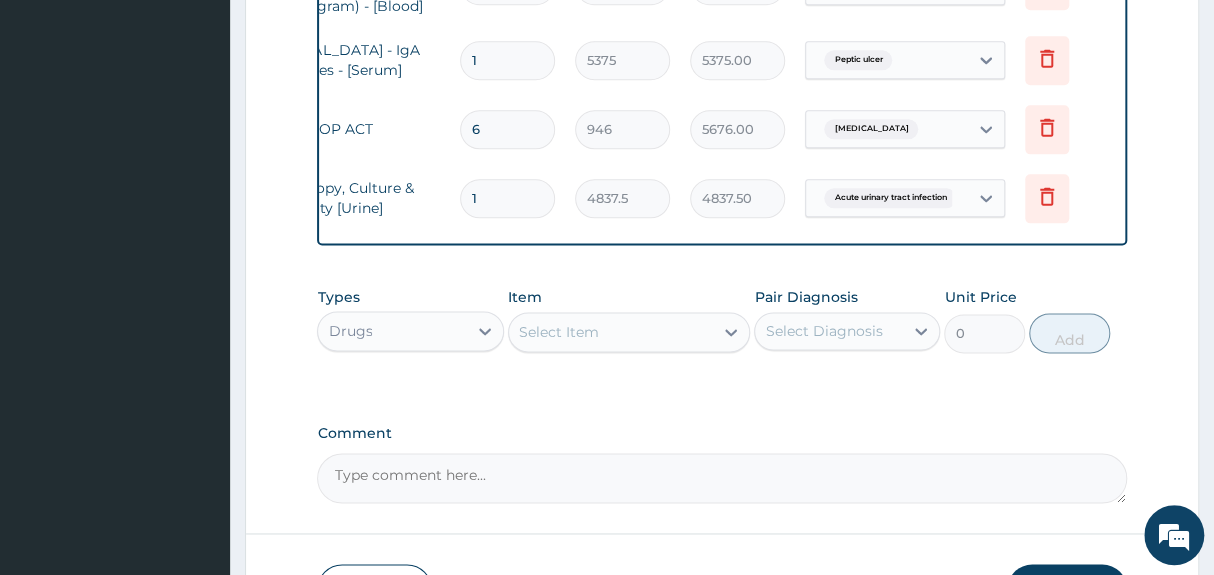click on "Select Item" at bounding box center (559, 332) 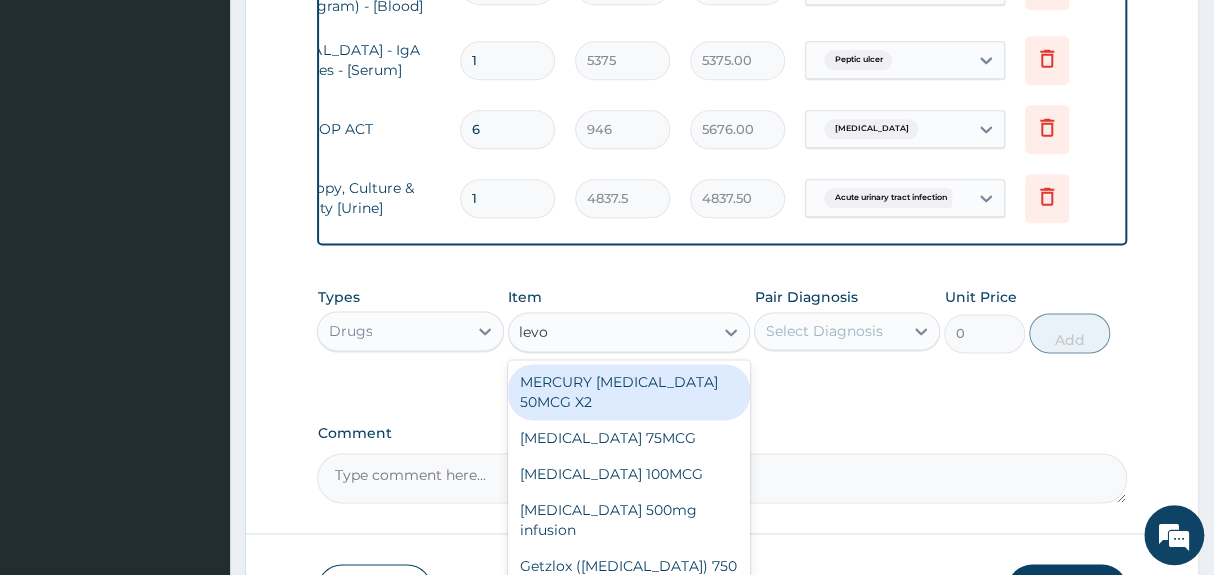 type on "levof" 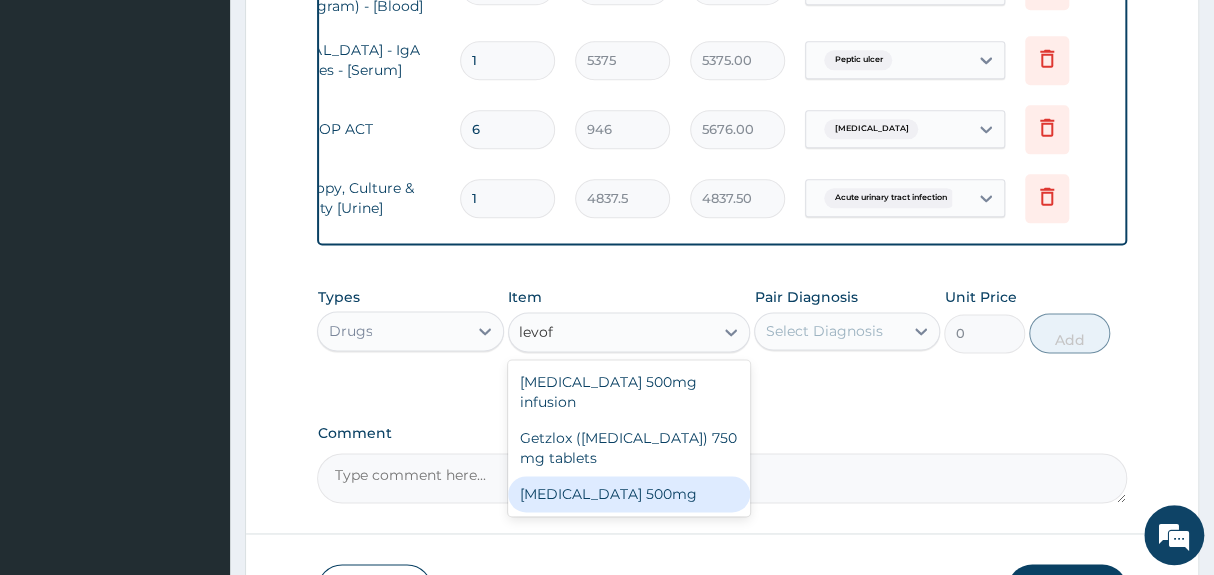 click on "[MEDICAL_DATA] 500mg" at bounding box center [629, 494] 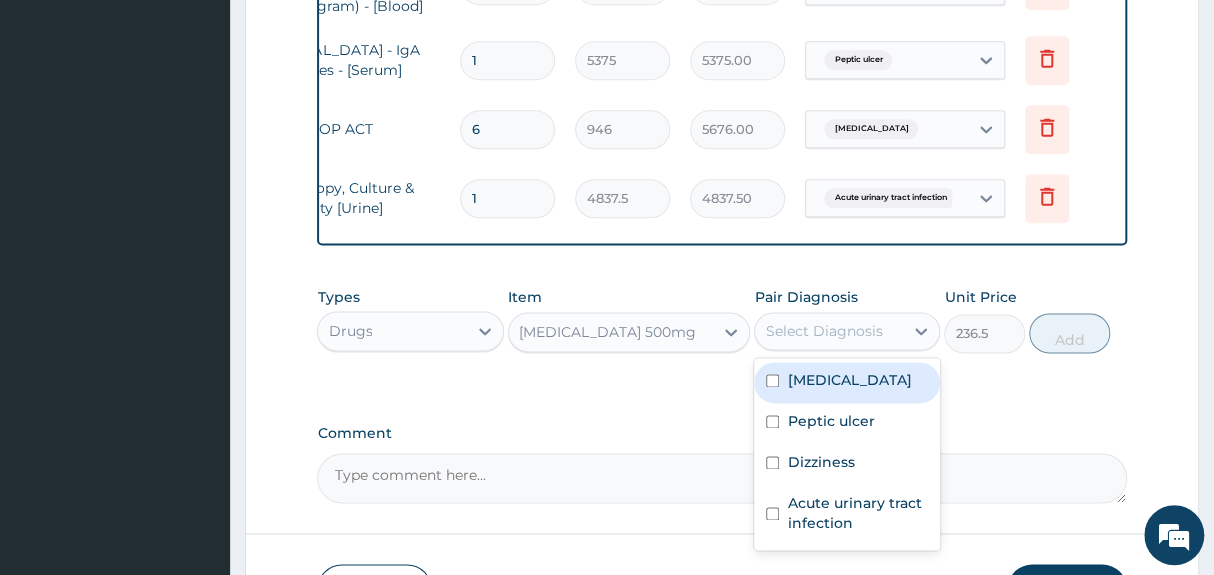 click on "Select Diagnosis" at bounding box center (823, 331) 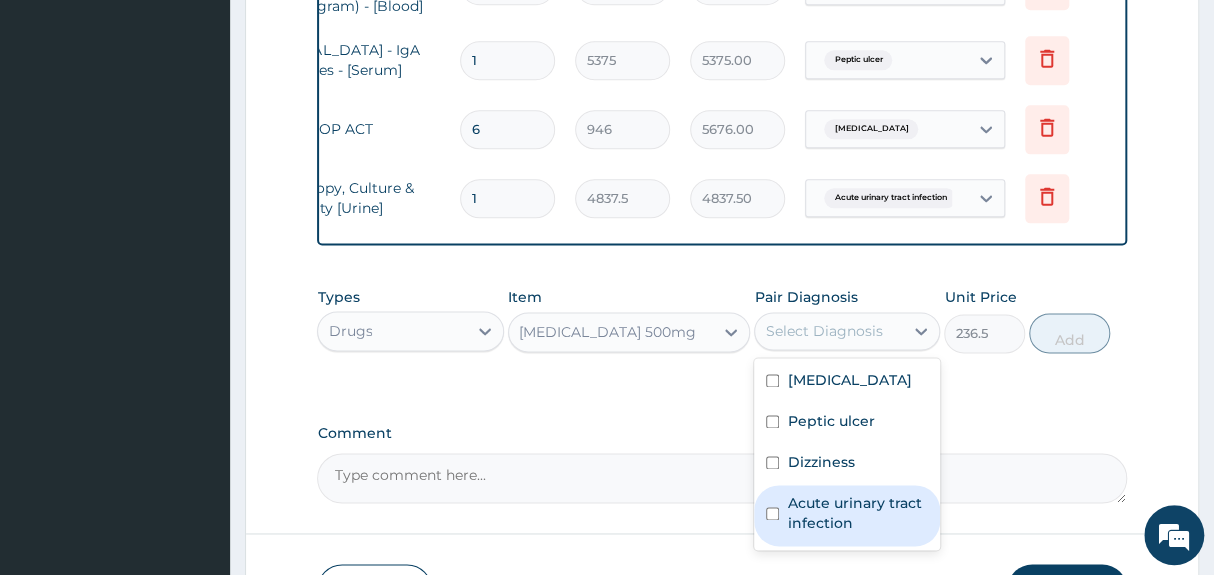 click on "Acute urinary tract infection" at bounding box center (857, 513) 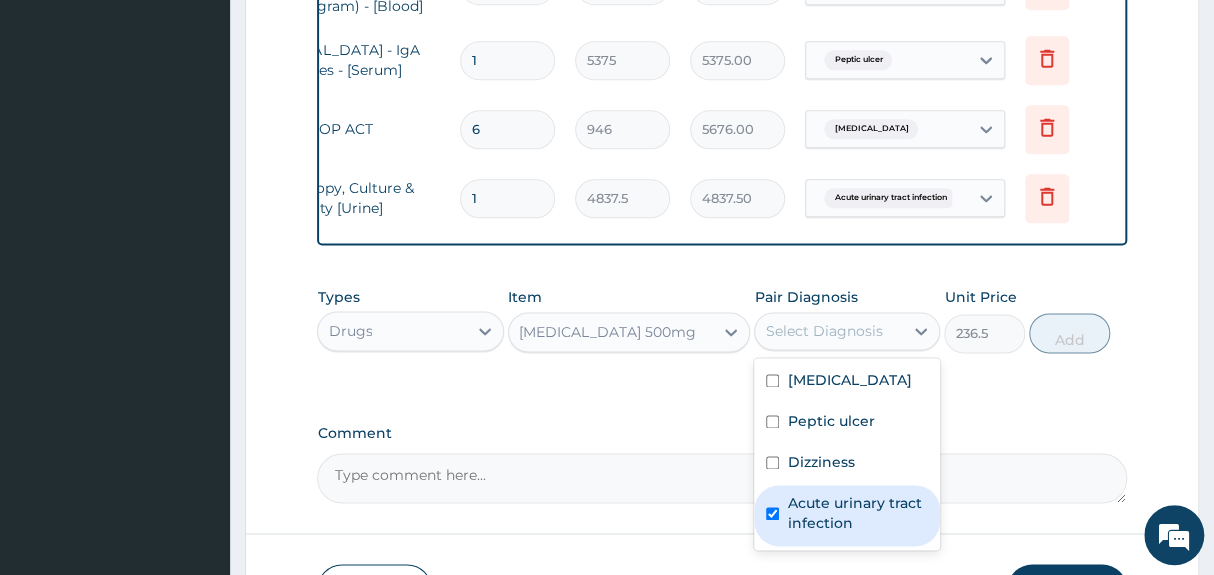 checkbox on "true" 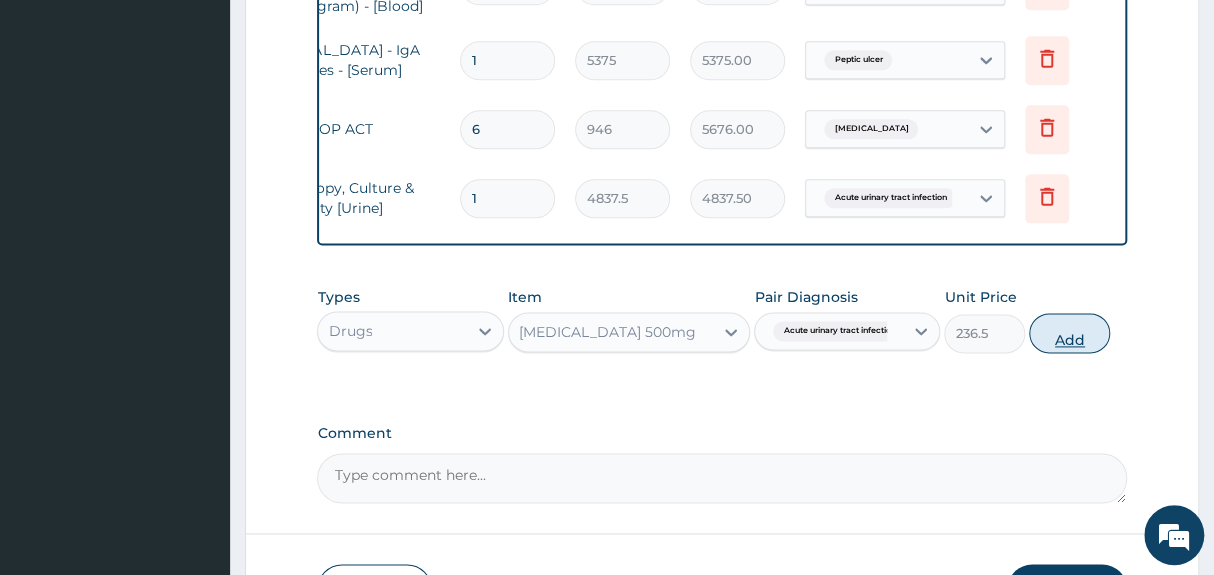 click on "Add" at bounding box center (1069, 333) 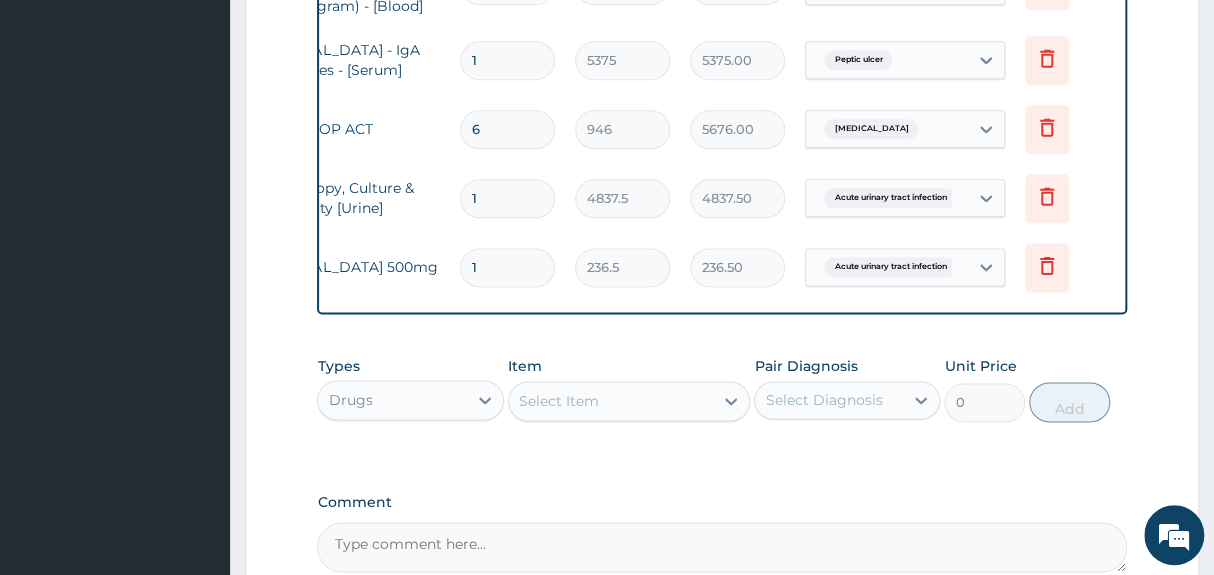 type on "14" 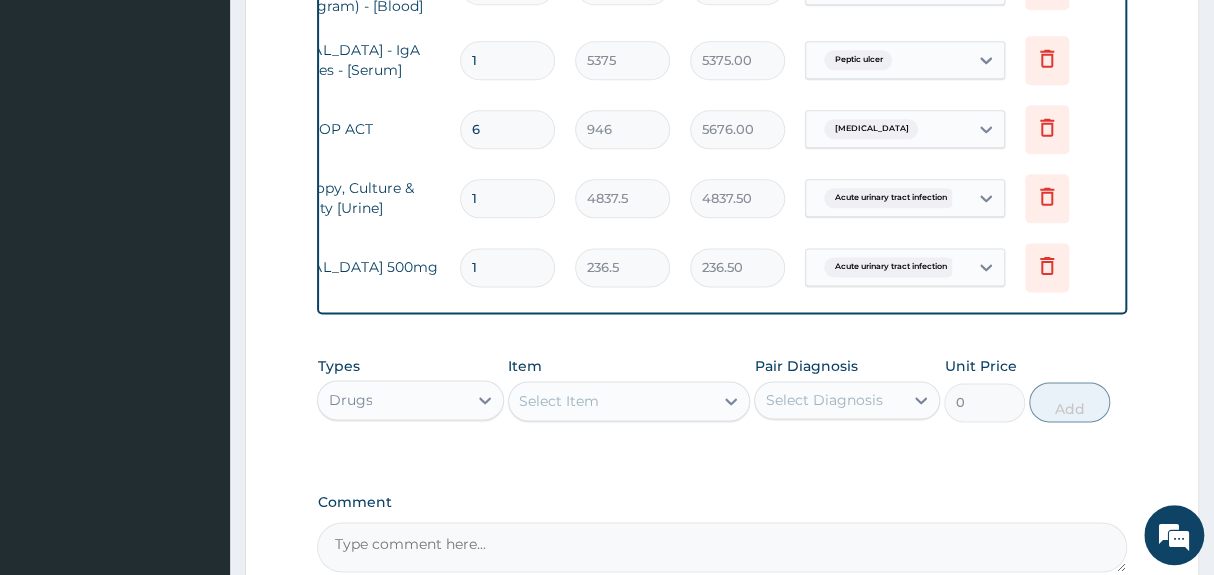 type on "3311.00" 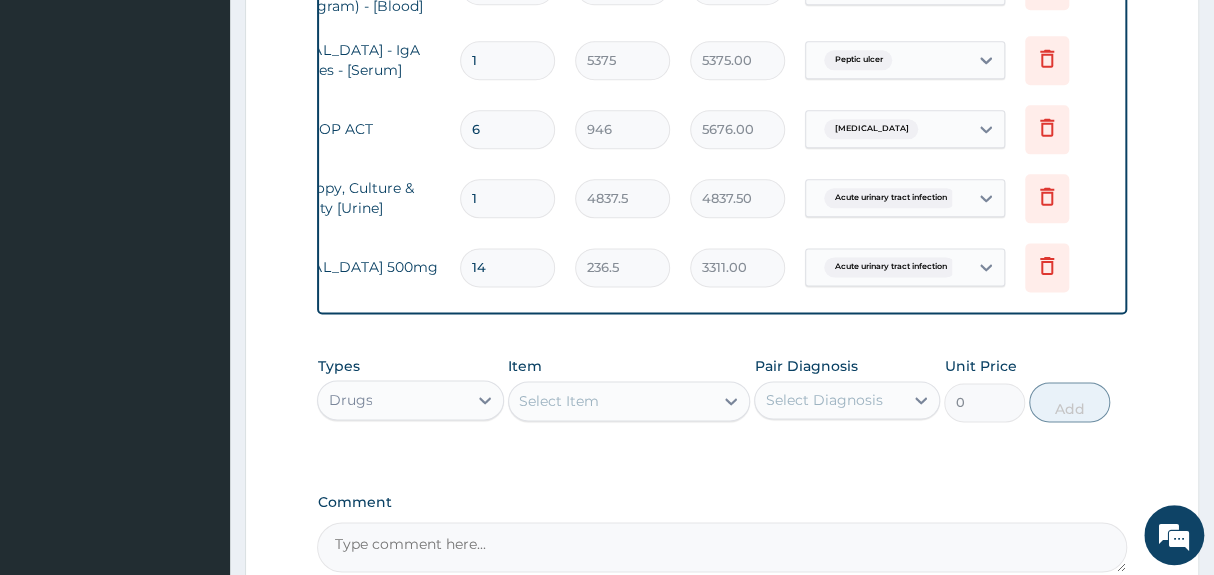 type on "14" 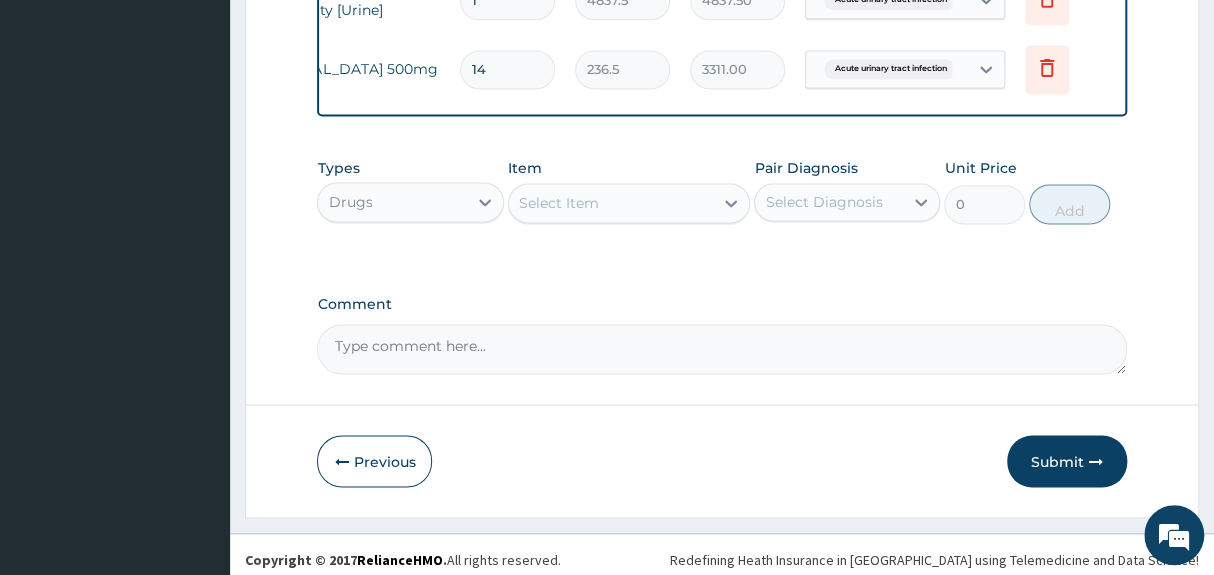 scroll, scrollTop: 1221, scrollLeft: 0, axis: vertical 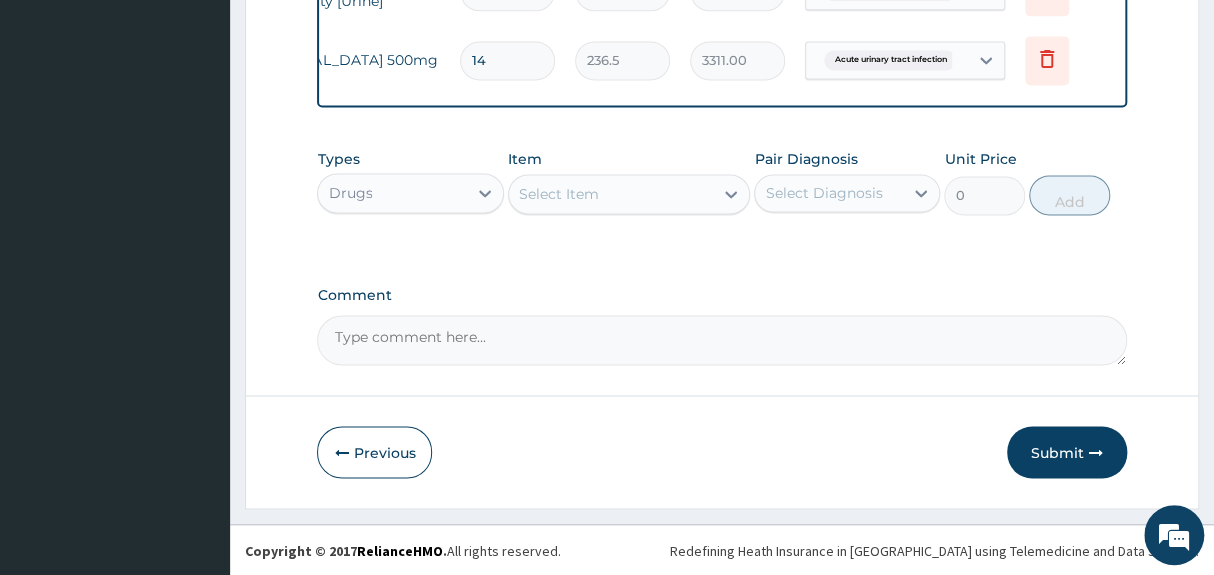 click on "Select Item" at bounding box center [611, 194] 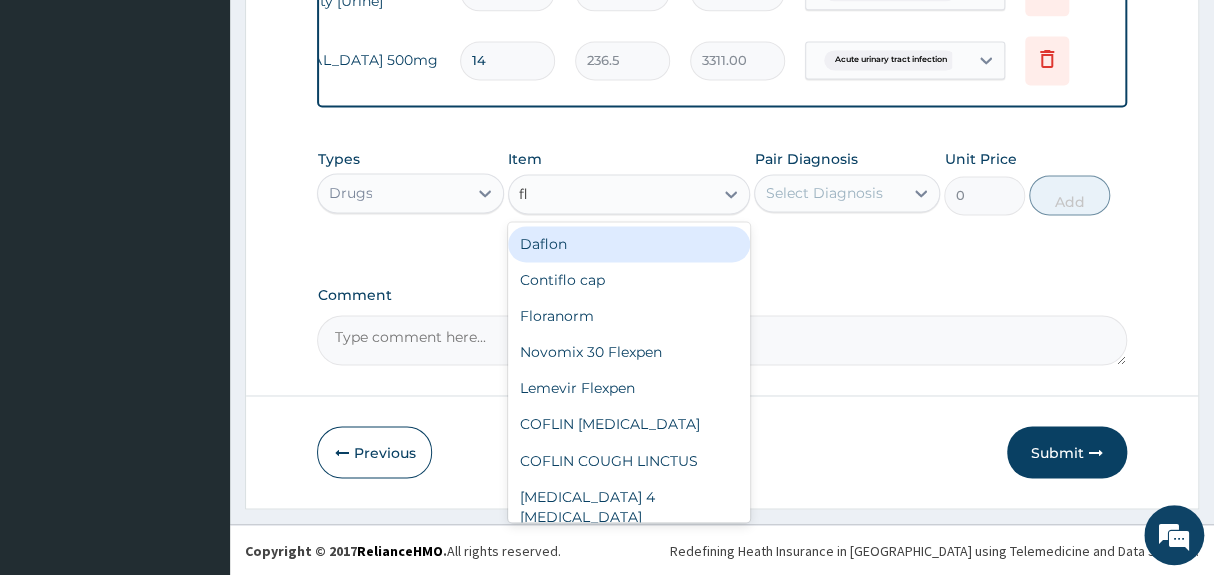 type on "fla" 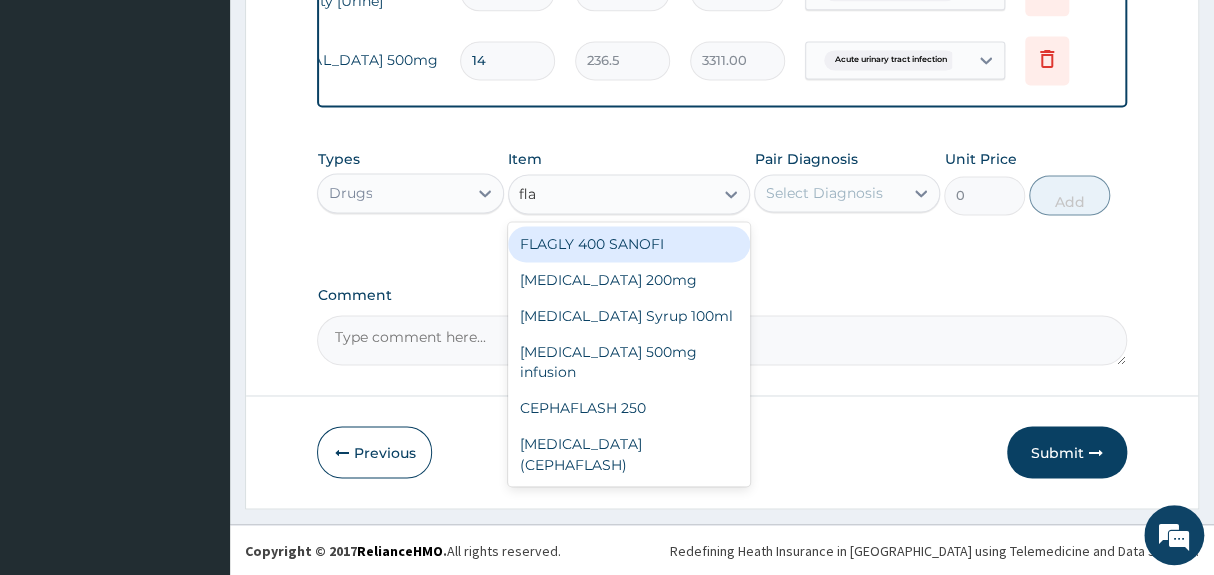 click on "FLAGLY 400 SANOFI" at bounding box center (629, 244) 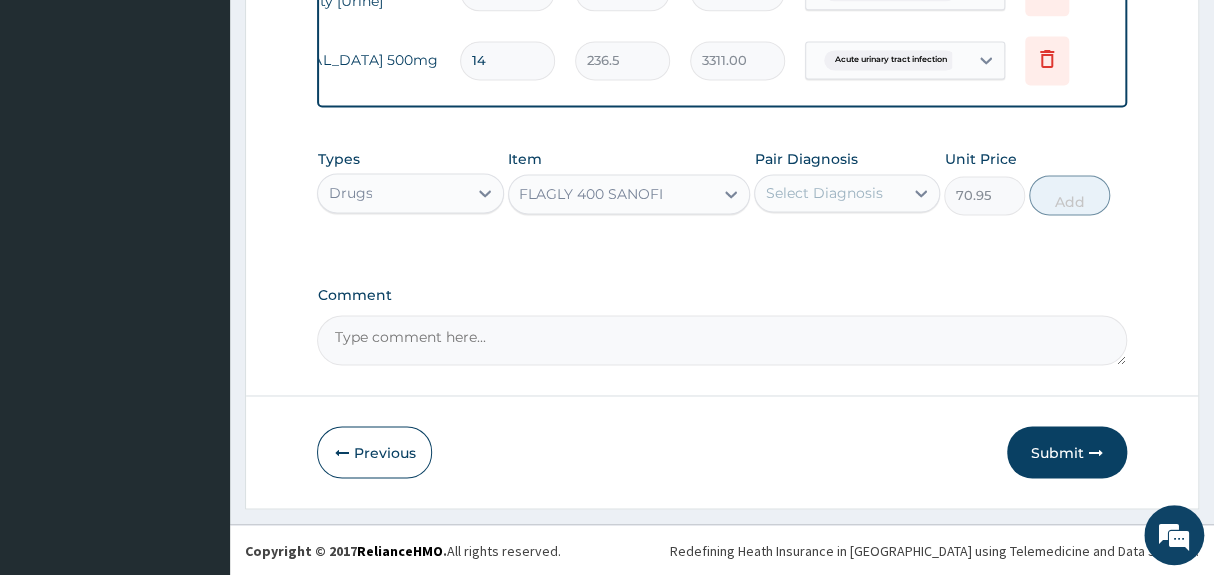 click on "Select Diagnosis" at bounding box center (823, 193) 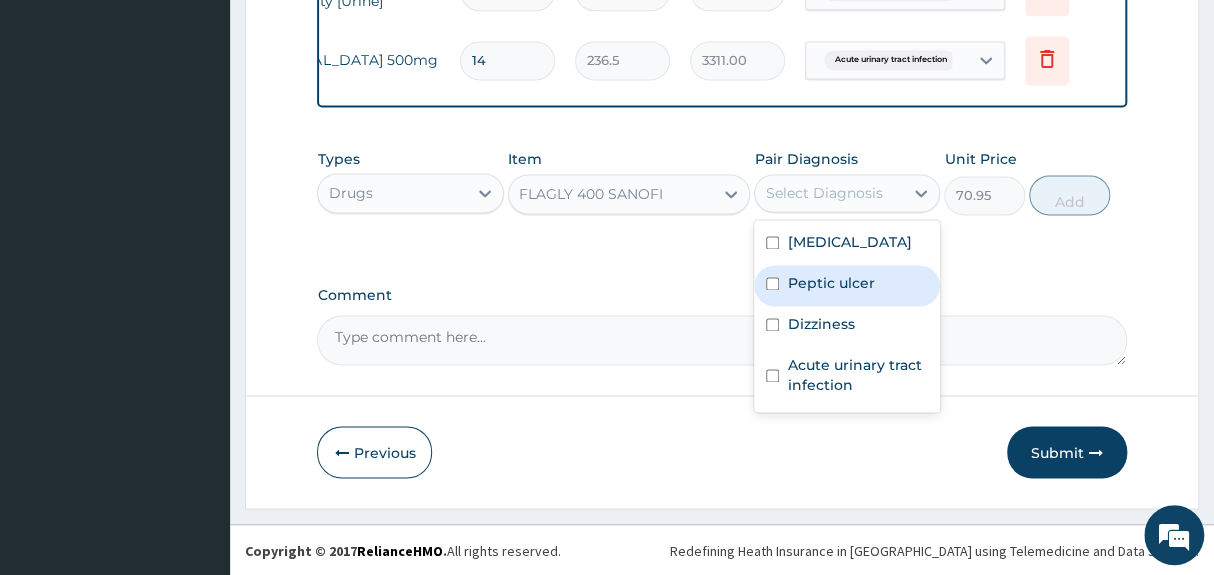 click on "Peptic ulcer" at bounding box center (830, 283) 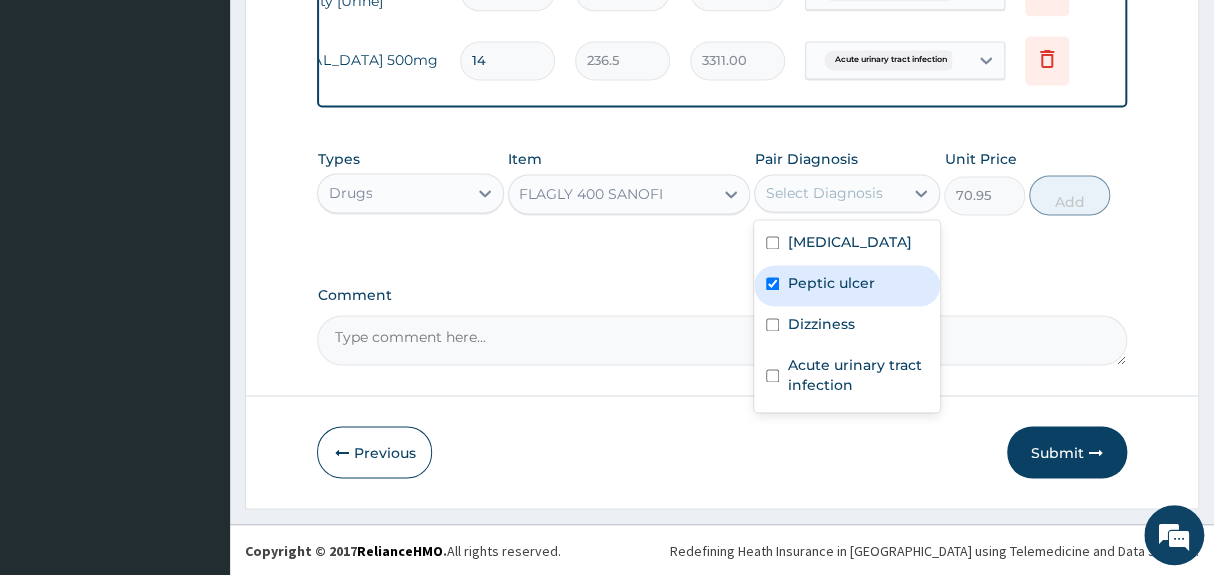 checkbox on "true" 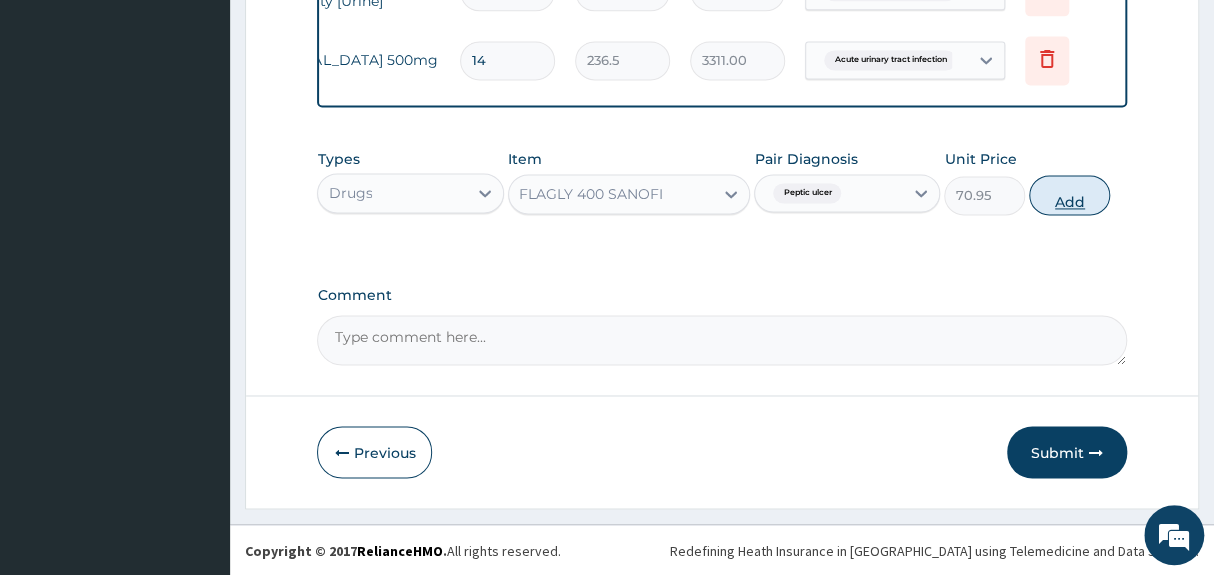 click on "Add" at bounding box center [1069, 195] 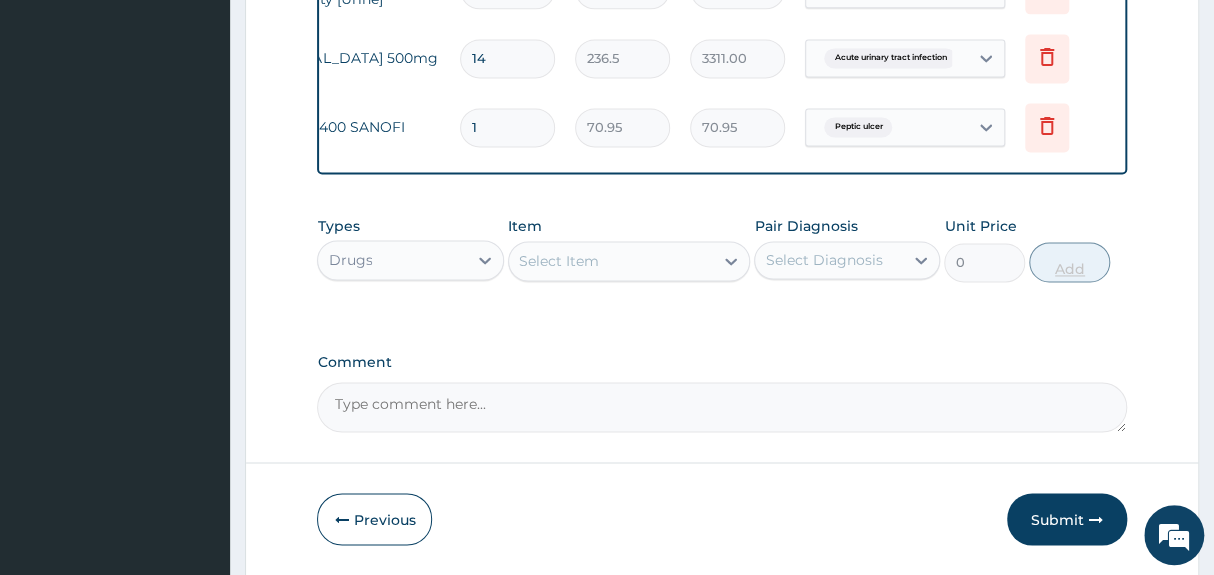 type 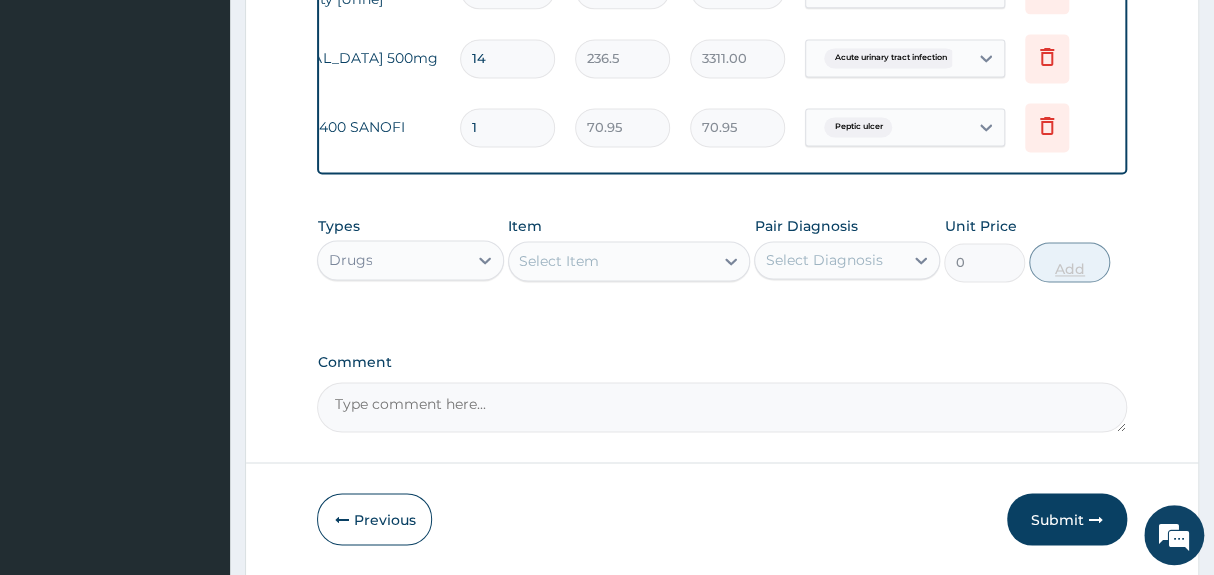 type on "0.00" 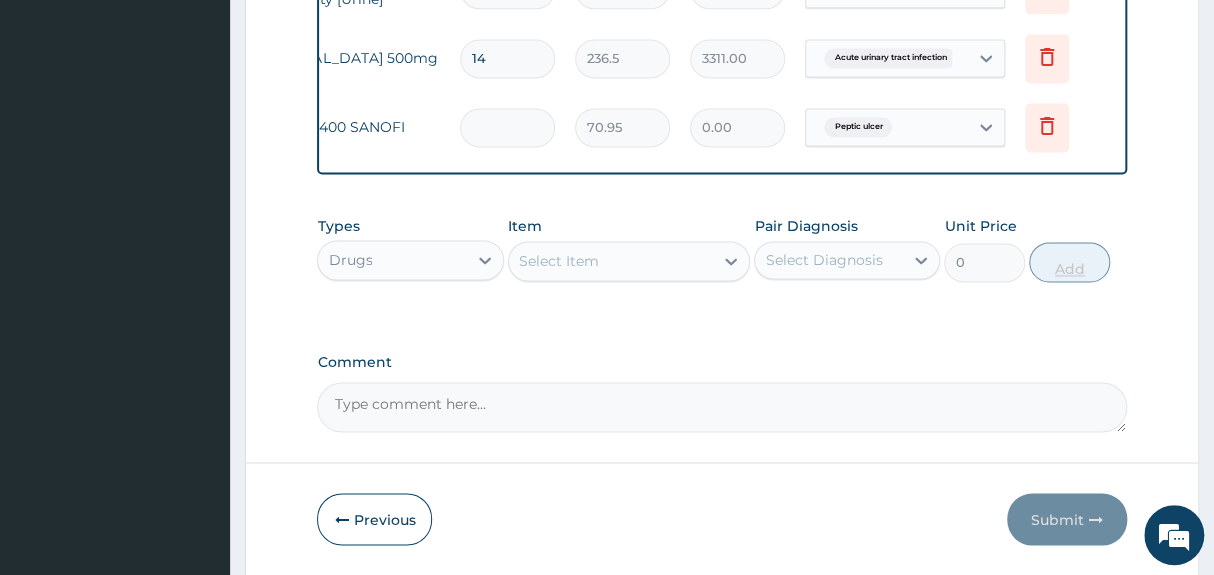 type on "3" 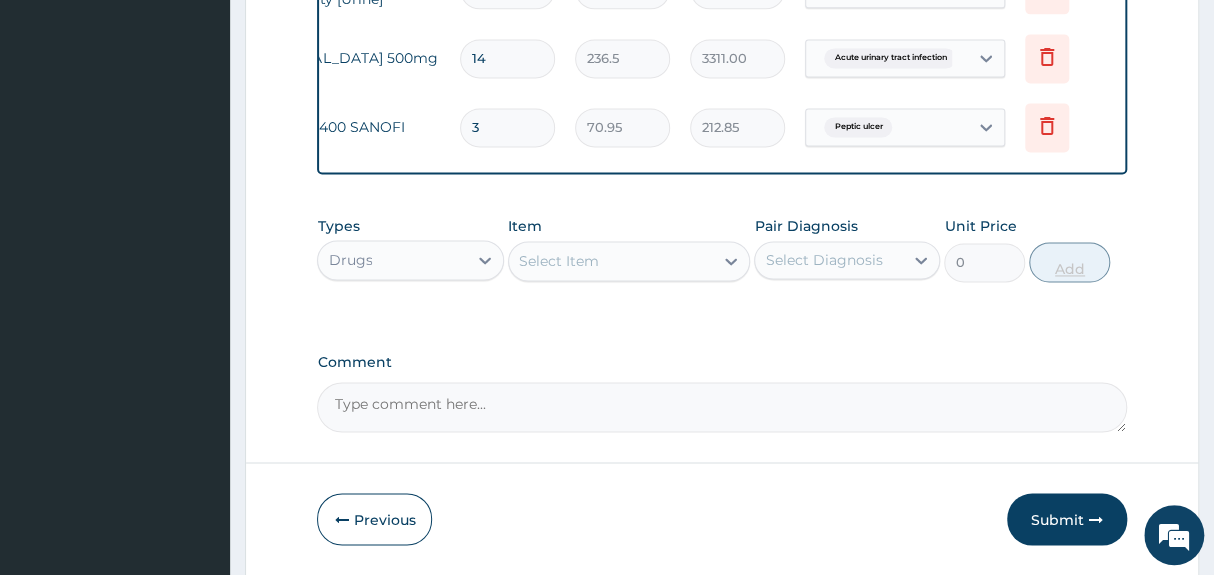 type on "30" 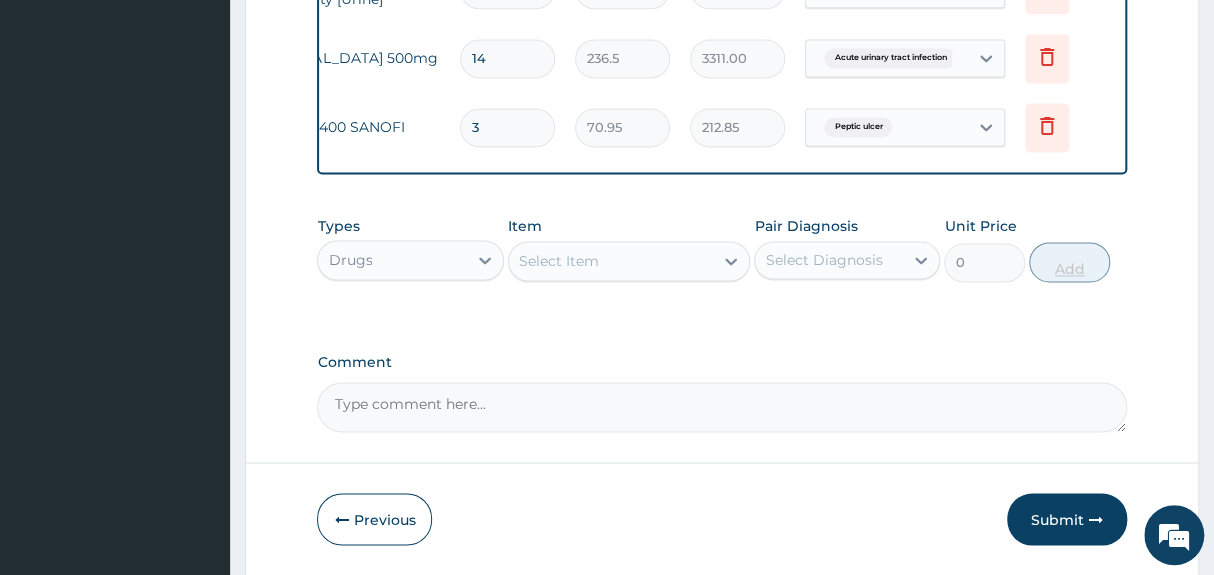 type on "2128.50" 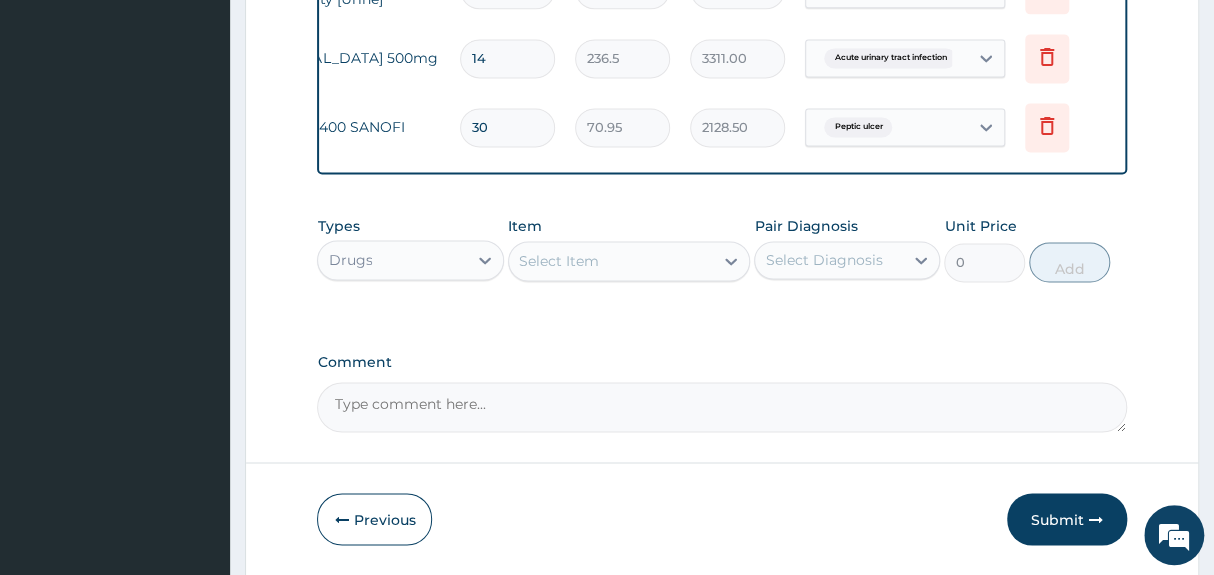 type on "30" 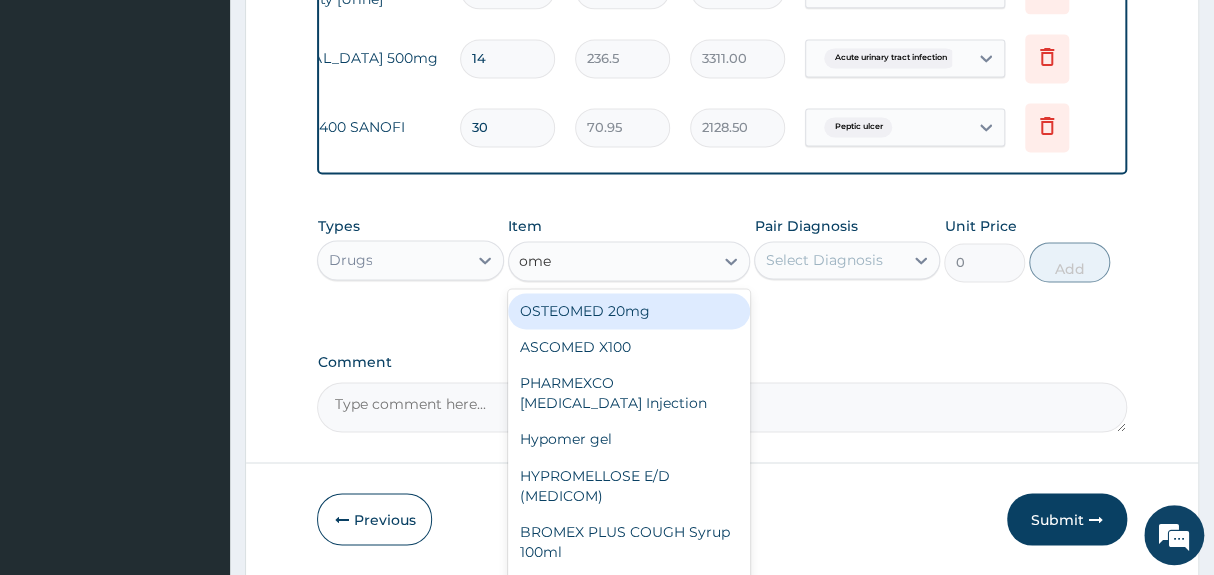 type on "omep" 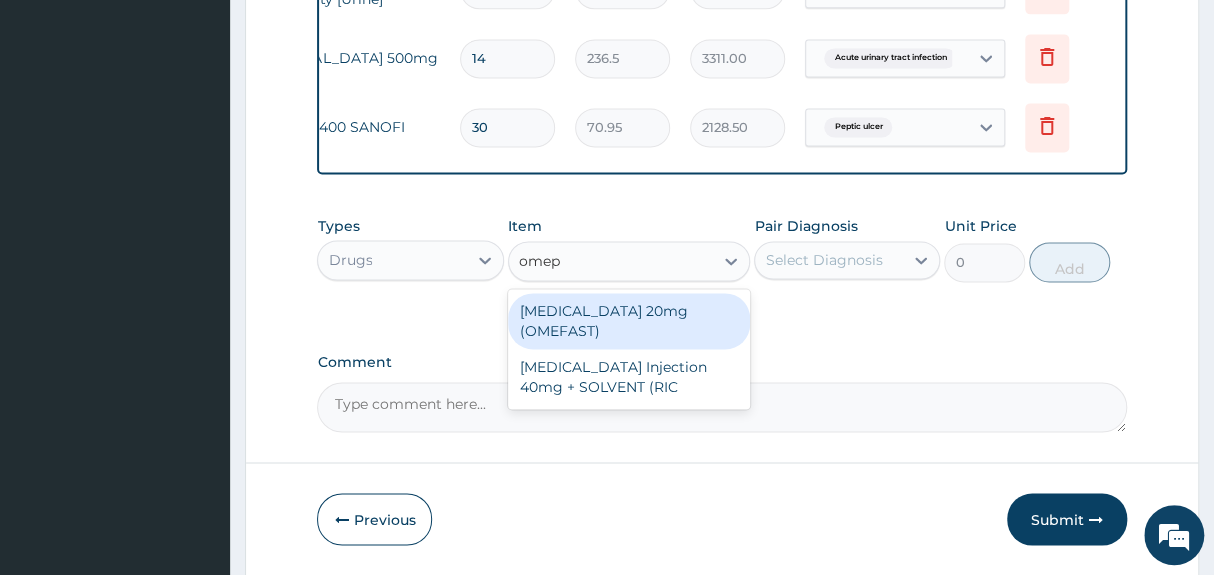 click on "[MEDICAL_DATA] 20mg (OMEFAST)" at bounding box center (629, 321) 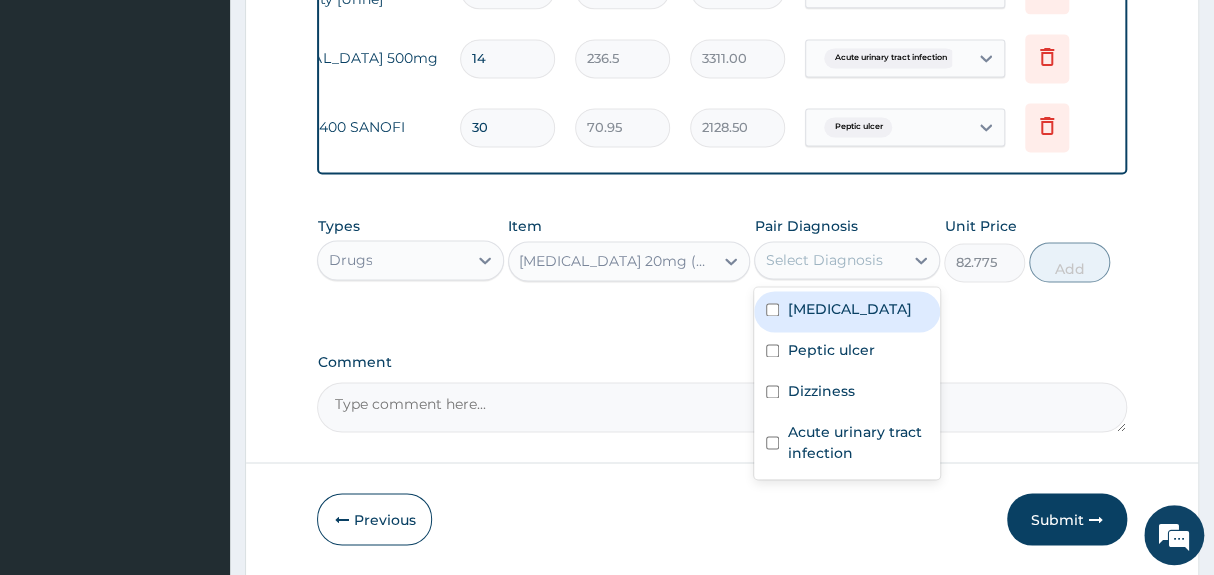 click on "Select Diagnosis" at bounding box center [823, 260] 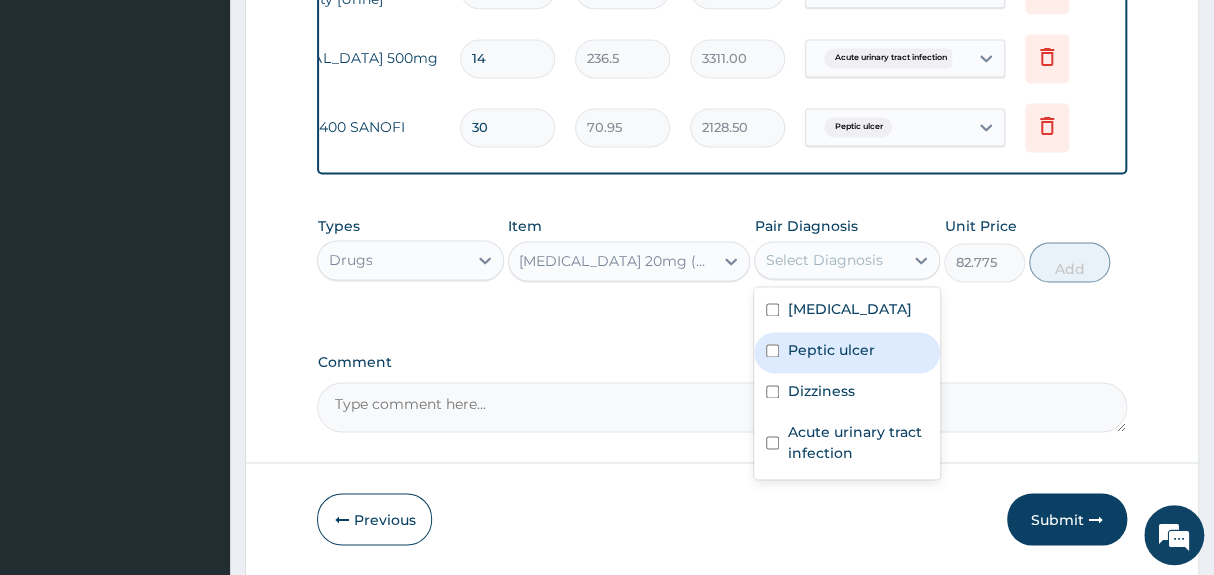 click on "Peptic ulcer" at bounding box center [830, 350] 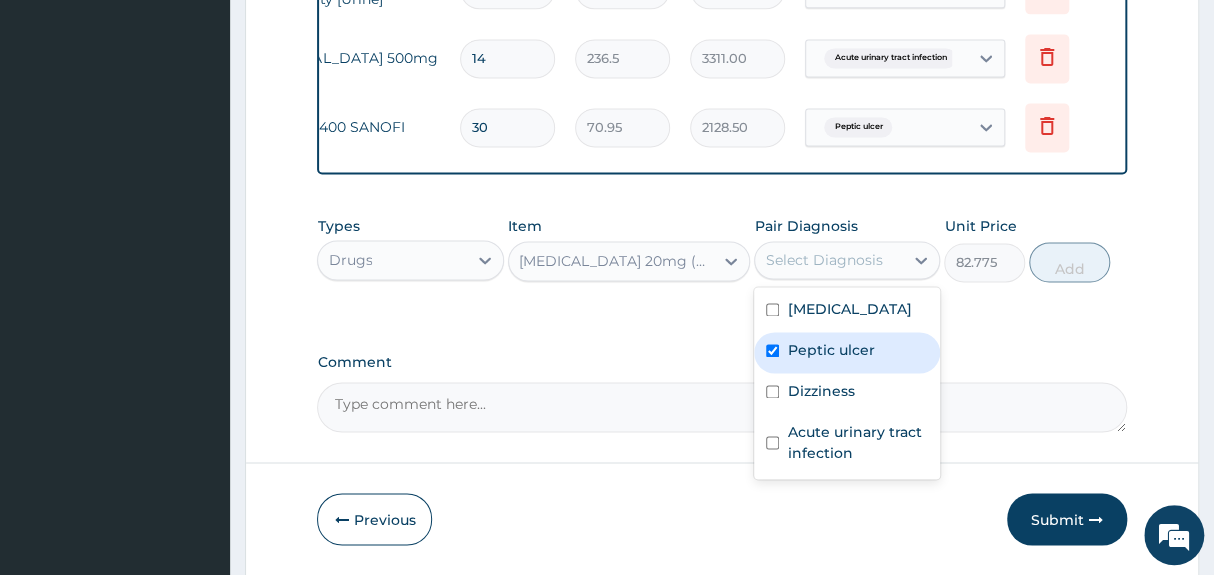 checkbox on "true" 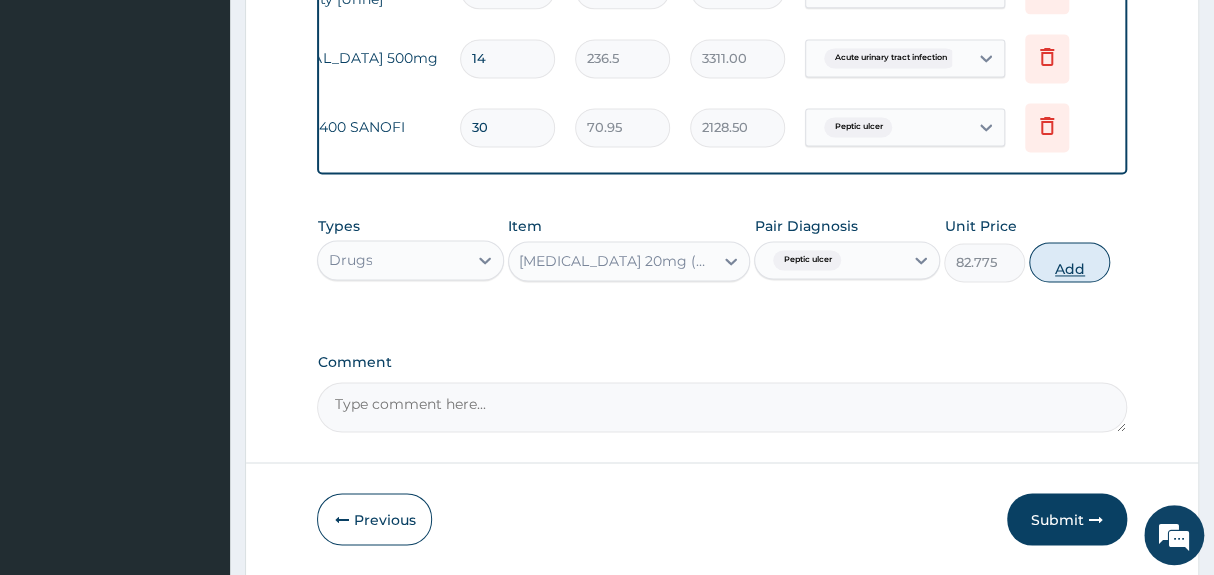 click on "Add" at bounding box center (1069, 262) 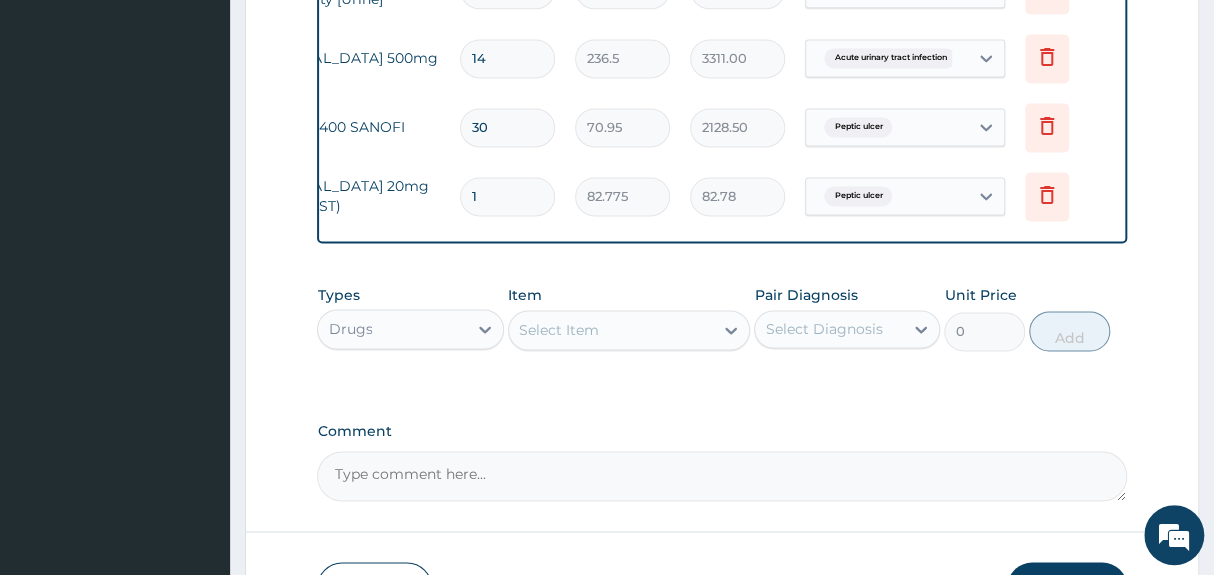 type 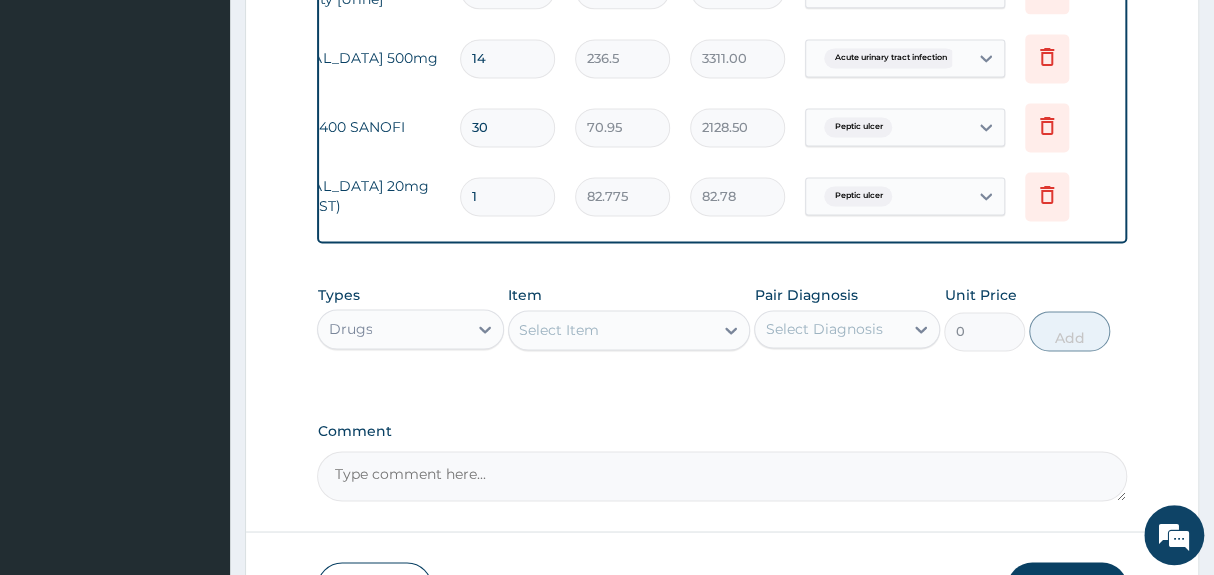 type on "0.00" 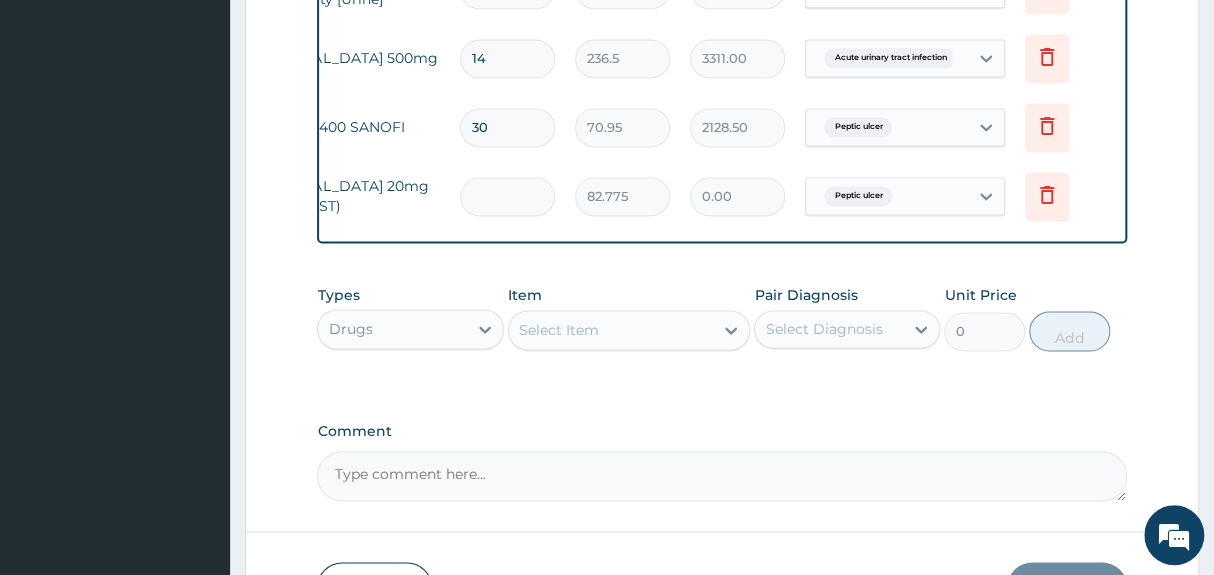 type on "2" 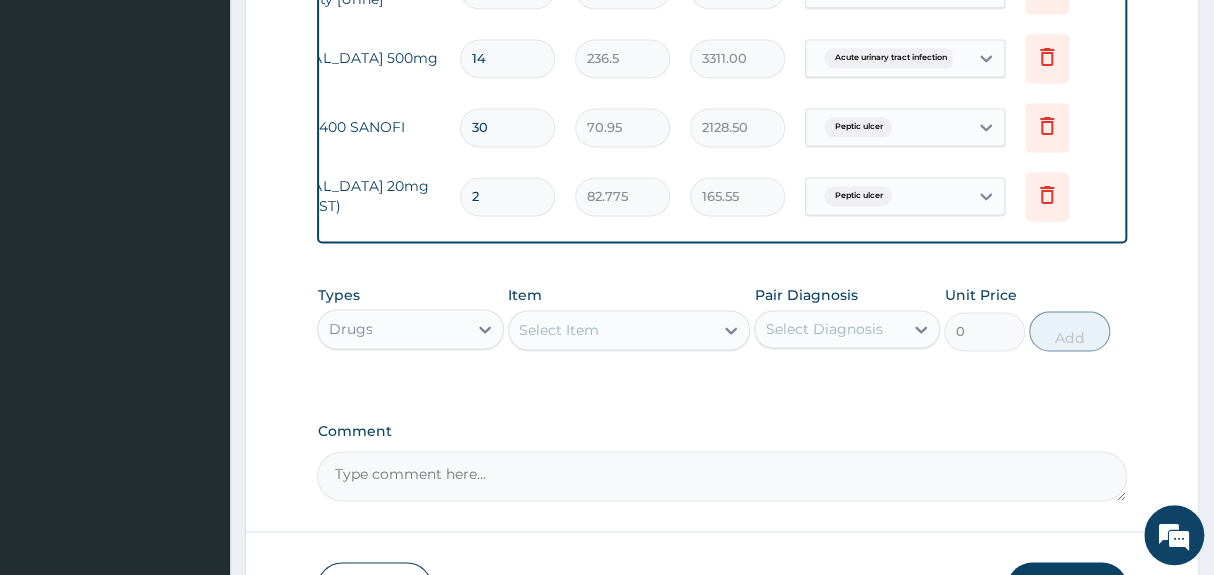 type on "20" 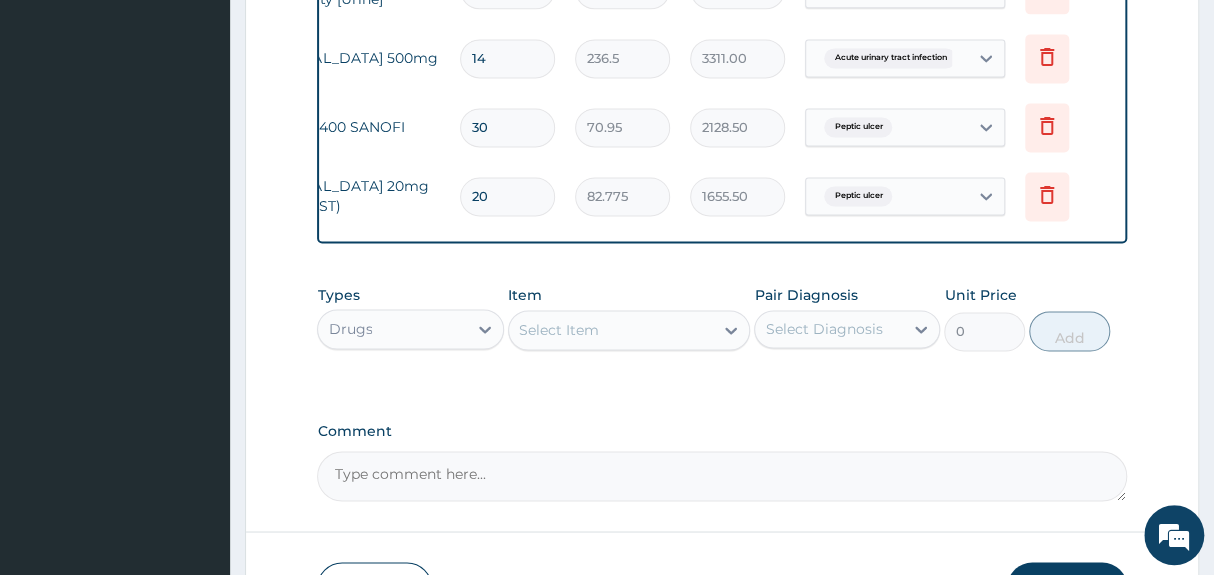 type on "20" 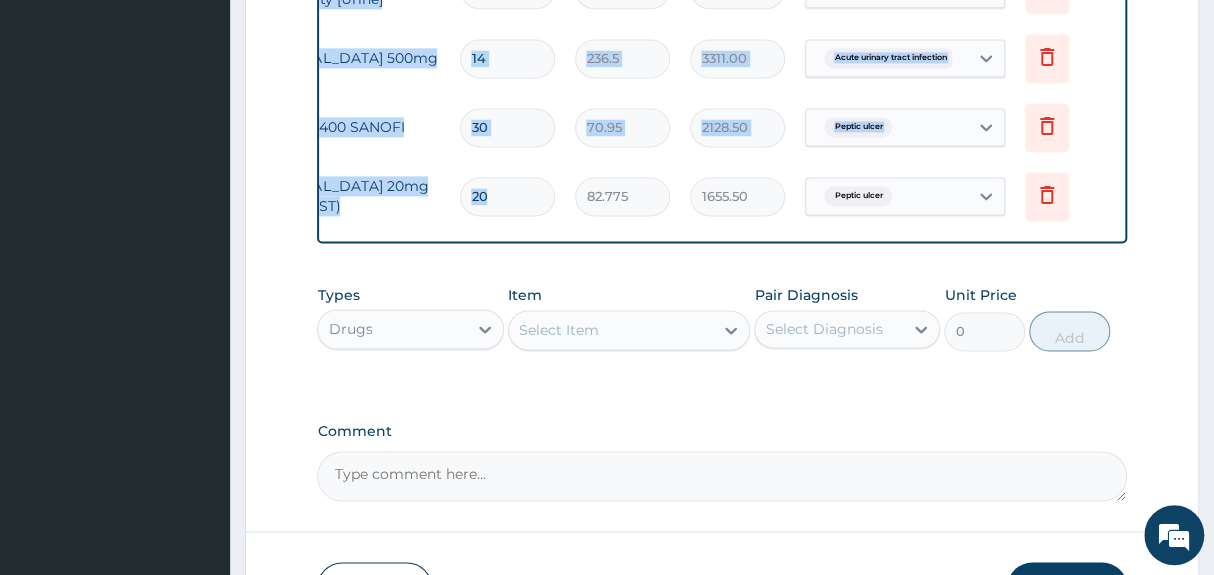 drag, startPoint x: 580, startPoint y: 215, endPoint x: 624, endPoint y: 256, distance: 60.1415 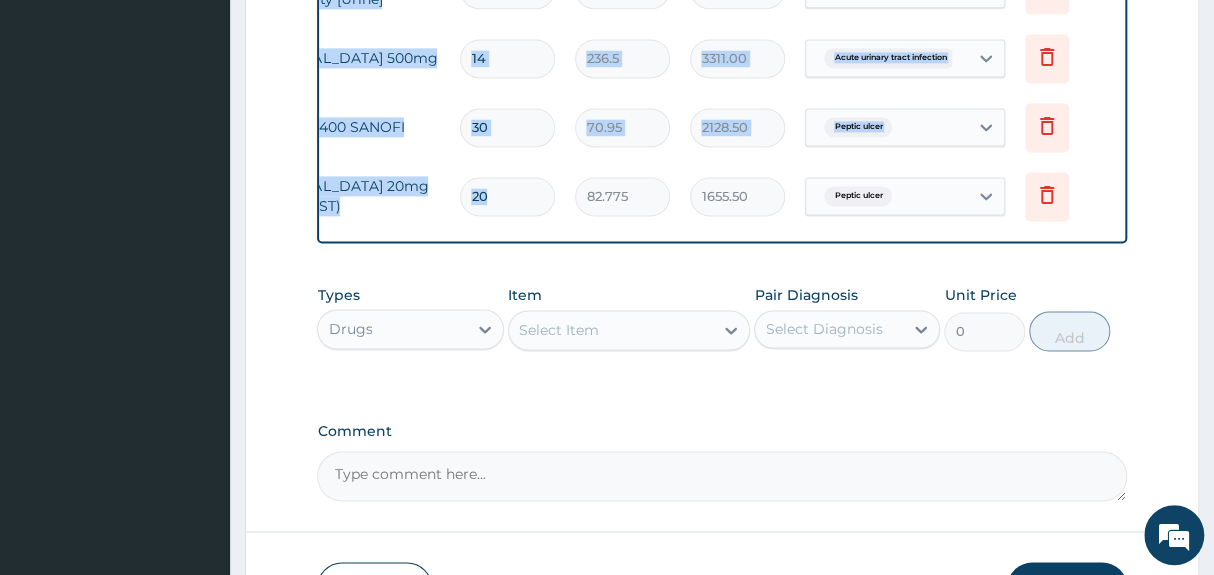 click on "PA Code / Prescription Code Enter Code(Secondary Care Only) Encounter Date [DATE] Important Notice Please enter PA codes before entering items that are not attached to a PA code   All diagnoses entered must be linked to a claim item. Diagnosis & Claim Items that are visible but inactive cannot be edited because they were imported from an already approved PA code. Diagnosis [MEDICAL_DATA] Query [MEDICAL_DATA] Query Dizziness Confirmed Acute [MEDICAL_DATA] Query NB: All diagnosis must be linked to a claim item Claim Items Type Name Quantity Unit Price Total Price Pair Diagnosis Actions N/A General practitioner Consultation first outpatient consultation 1 3547.5 3547.50 [MEDICAL_DATA] Delete N/A [MEDICAL_DATA] [MEDICAL_DATA] (MP) RDT 1 1612.5 1612.50 [MEDICAL_DATA] Delete N/A FBC CBC-[MEDICAL_DATA] (Haemogram) - [Blood] 1 4300 4300.00 [MEDICAL_DATA] Delete N/A [MEDICAL_DATA] - IgA antibodies - [Serum] 1 5375 5375.00 [MEDICAL_DATA] Delete N/A MALASTOP ACT 6 946 5676.00 [MEDICAL_DATA] Delete N/A Microscopy, Culture & Sensitivity [Urine]" at bounding box center [721, -265] 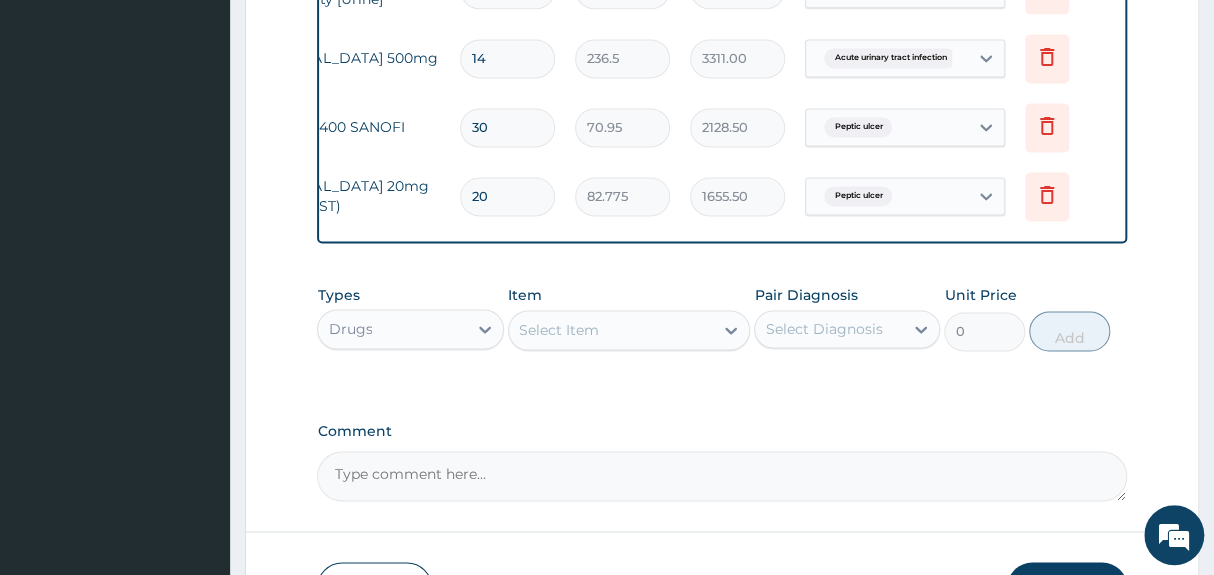 click on "PA Code / Prescription Code Enter Code(Secondary Care Only) Encounter Date [DATE] Important Notice Please enter PA codes before entering items that are not attached to a PA code   All diagnoses entered must be linked to a claim item. Diagnosis & Claim Items that are visible but inactive cannot be edited because they were imported from an already approved PA code. Diagnosis [MEDICAL_DATA] Query [MEDICAL_DATA] Query Dizziness Confirmed Acute [MEDICAL_DATA] Query NB: All diagnosis must be linked to a claim item Claim Items Type Name Quantity Unit Price Total Price Pair Diagnosis Actions N/A General practitioner Consultation first outpatient consultation 1 3547.5 3547.50 [MEDICAL_DATA] Delete N/A [MEDICAL_DATA] [MEDICAL_DATA] (MP) RDT 1 1612.5 1612.50 [MEDICAL_DATA] Delete N/A FBC CBC-[MEDICAL_DATA] (Haemogram) - [Blood] 1 4300 4300.00 [MEDICAL_DATA] Delete N/A [MEDICAL_DATA] - IgA antibodies - [Serum] 1 5375 5375.00 [MEDICAL_DATA] Delete N/A MALASTOP ACT 6 946 5676.00 [MEDICAL_DATA] Delete N/A Microscopy, Culture & Sensitivity [Urine]" at bounding box center (721, -265) 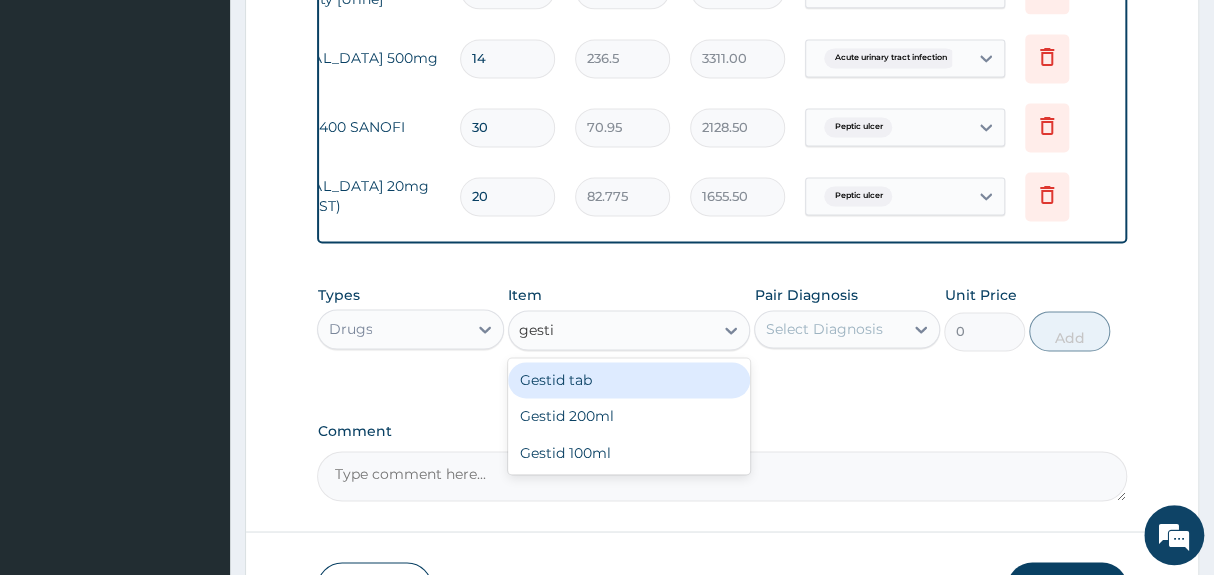 type on "gestid" 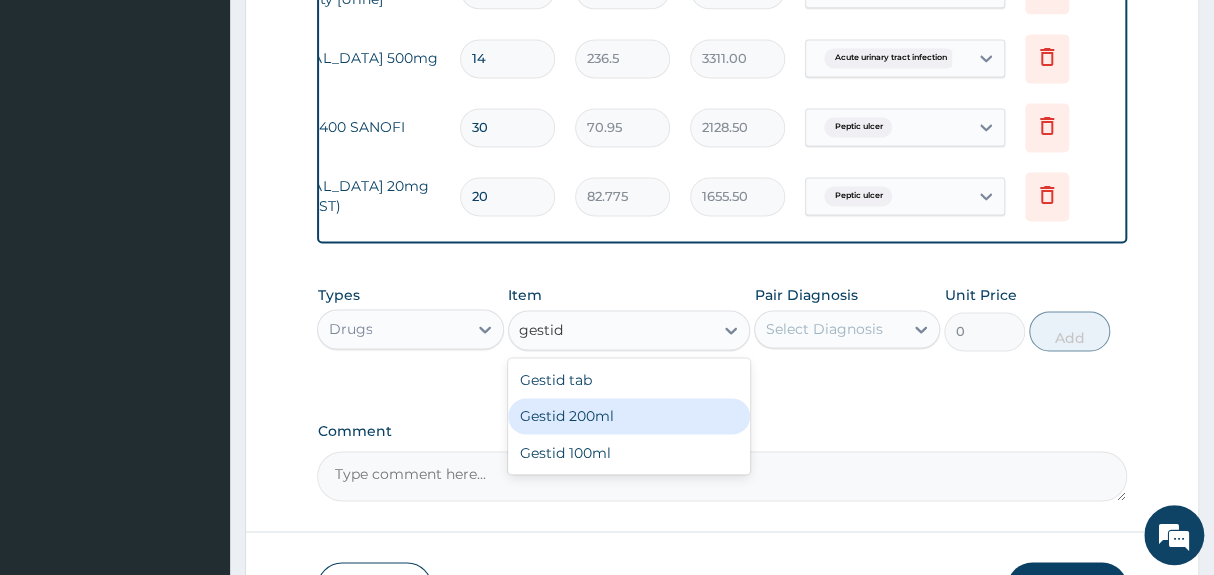 click on "Gestid 200ml" at bounding box center [629, 416] 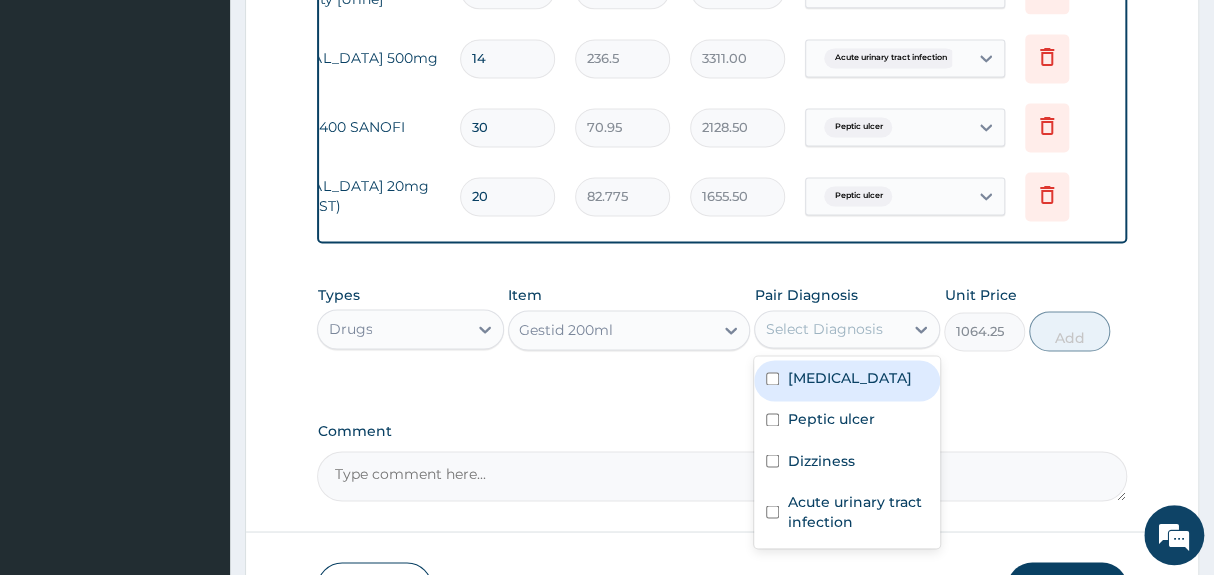 click on "Select Diagnosis" at bounding box center (823, 329) 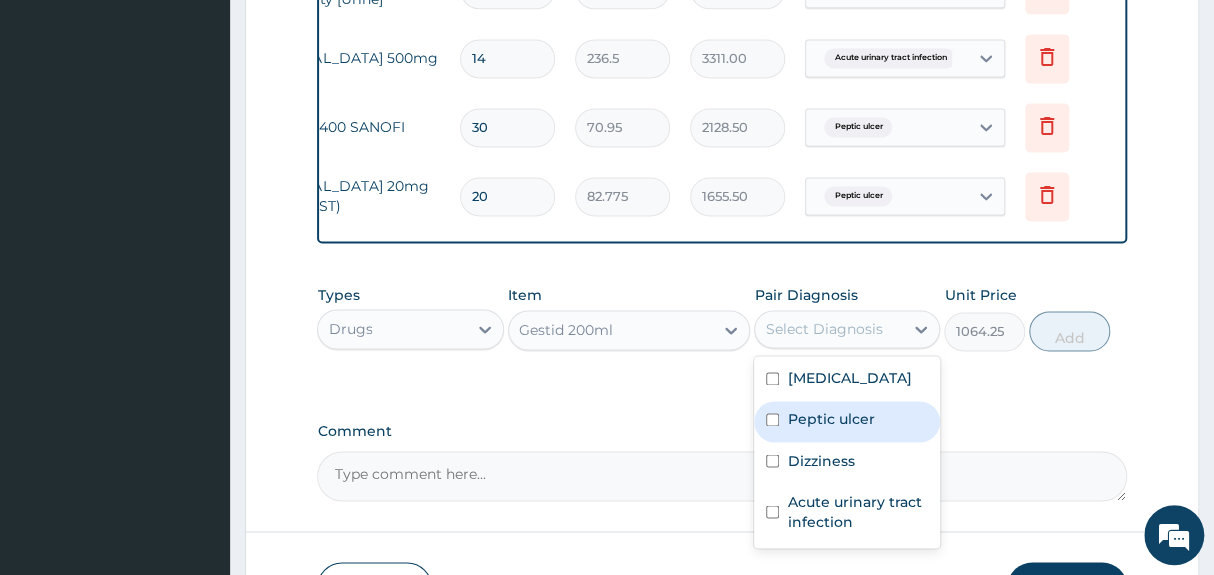 click on "Peptic ulcer" at bounding box center [830, 419] 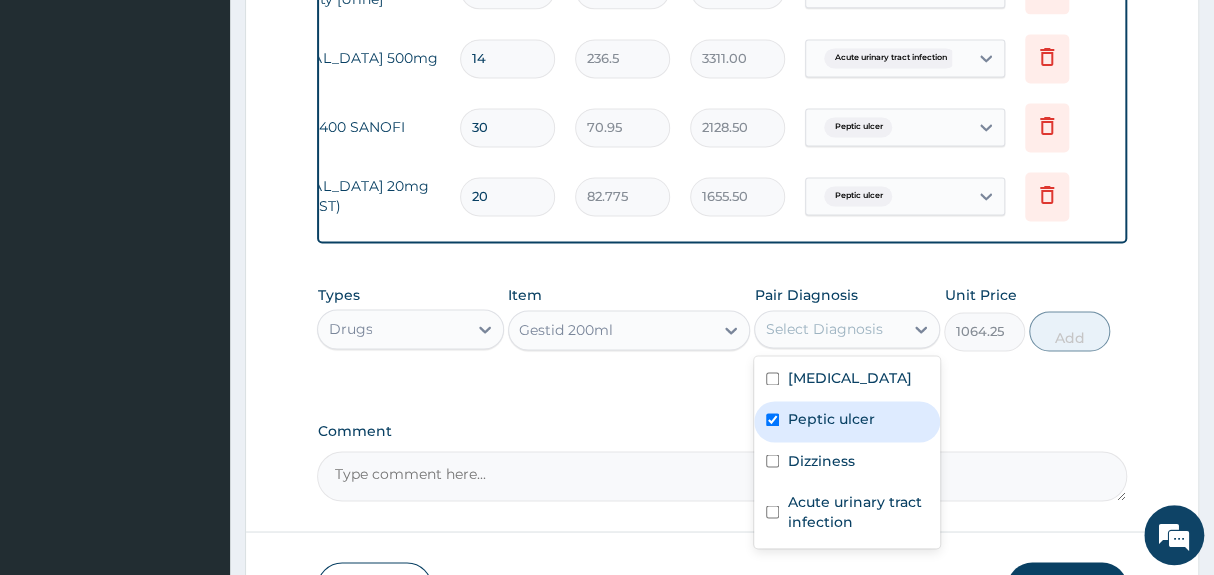 checkbox on "true" 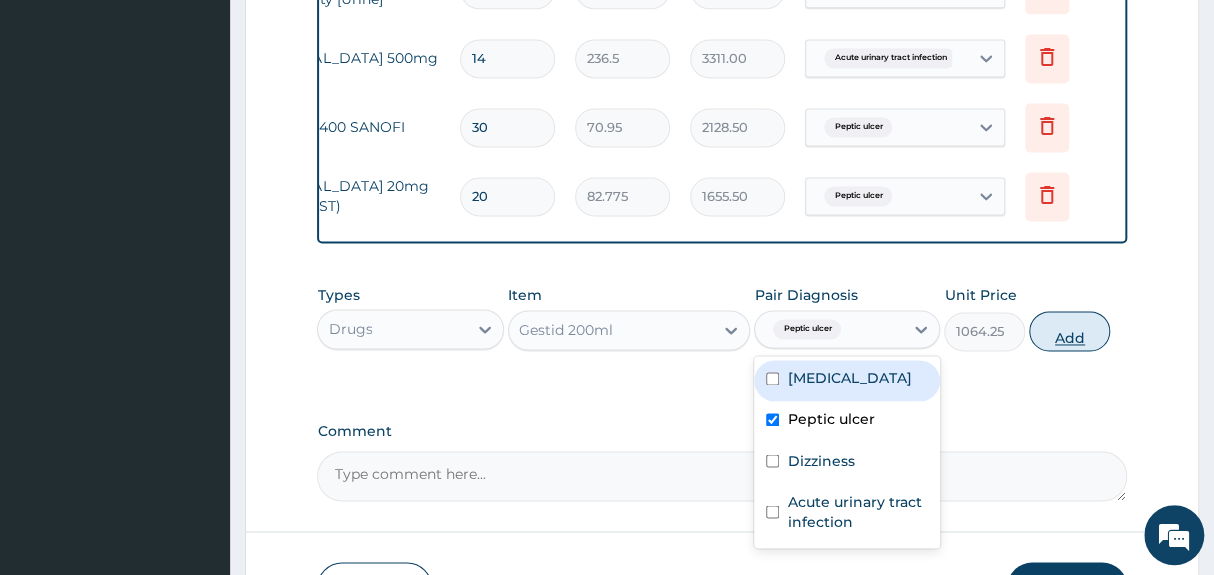 click on "Add" at bounding box center (1069, 331) 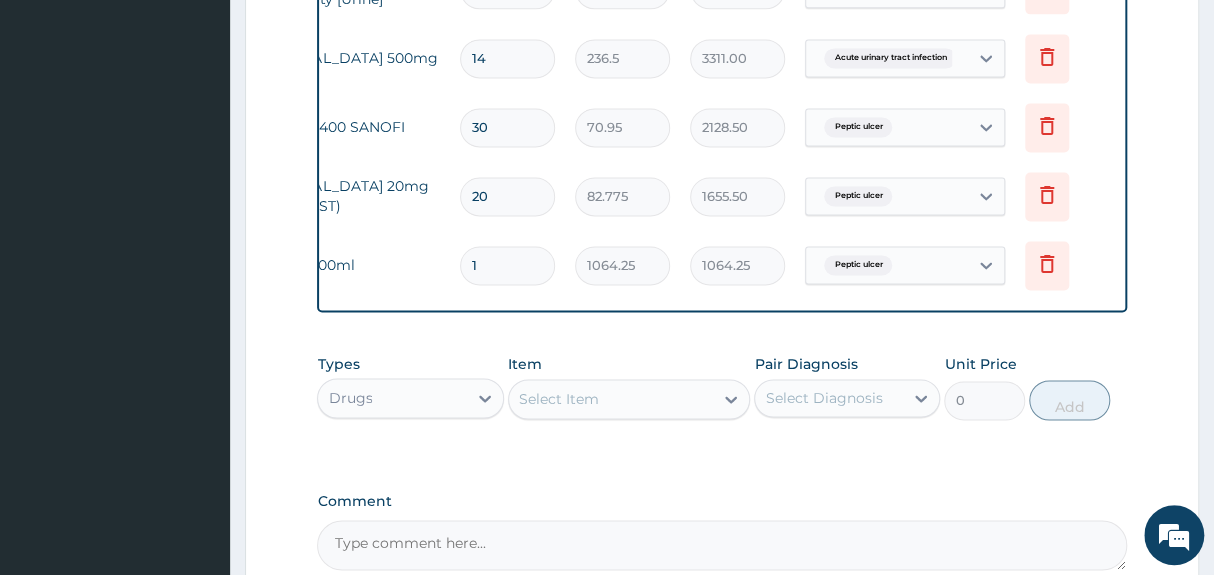 click on "Select Item" at bounding box center [559, 399] 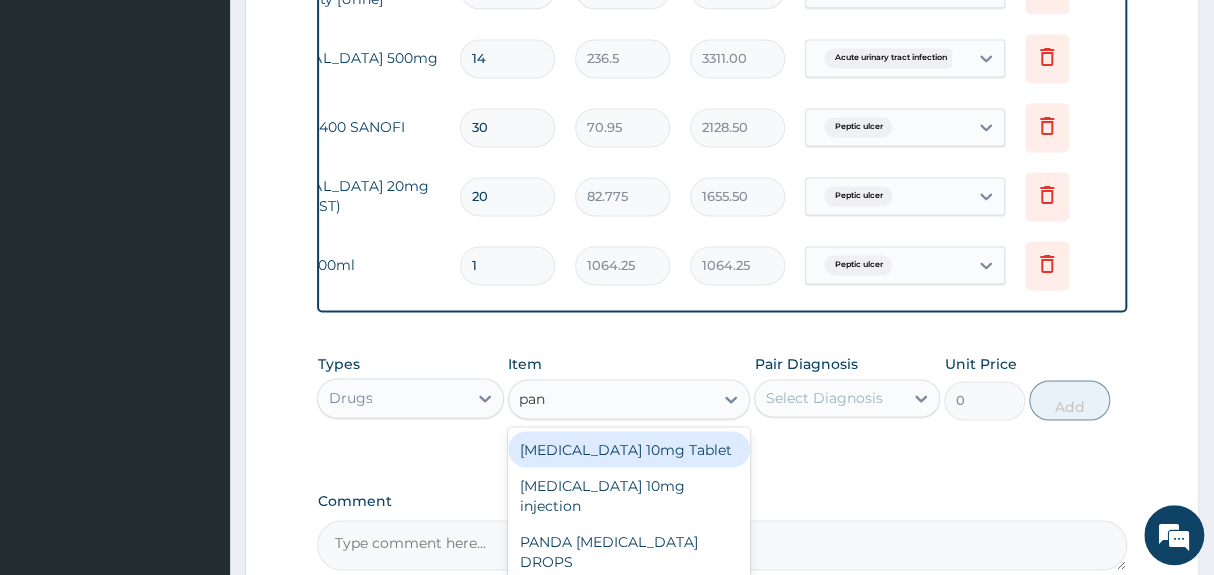 type on "pana" 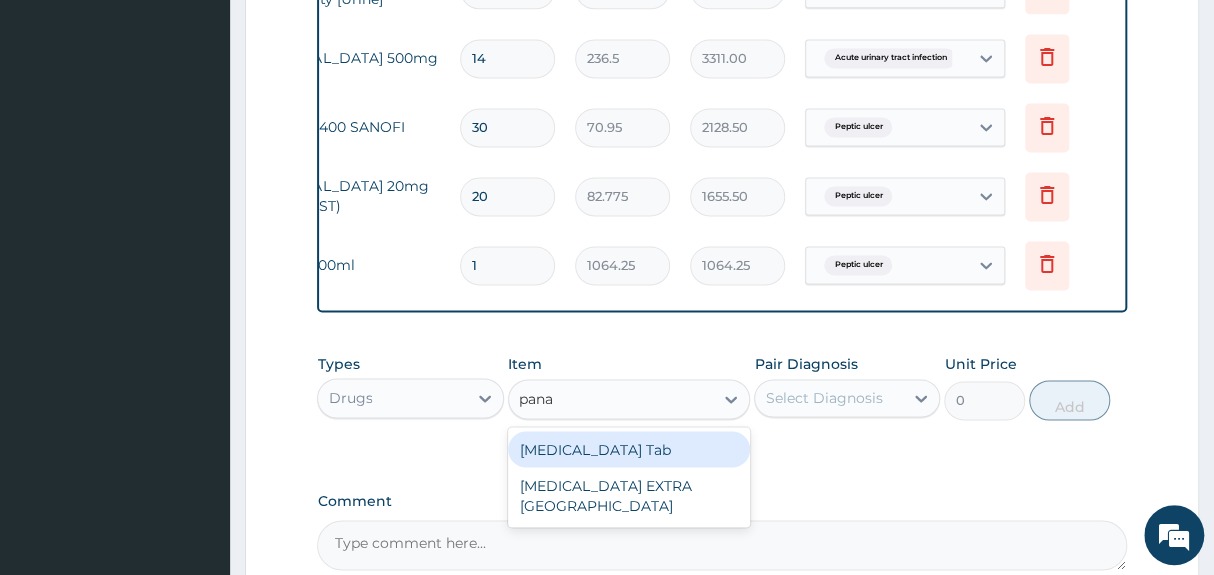 click on "[MEDICAL_DATA] Tab" at bounding box center (629, 449) 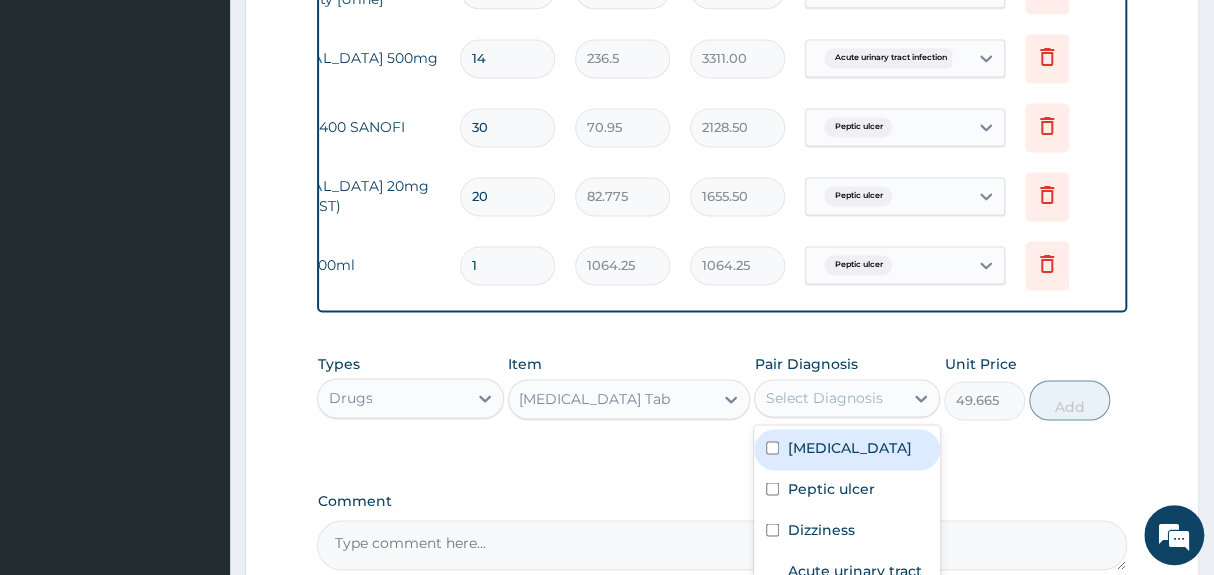 click on "Select Diagnosis" at bounding box center [823, 398] 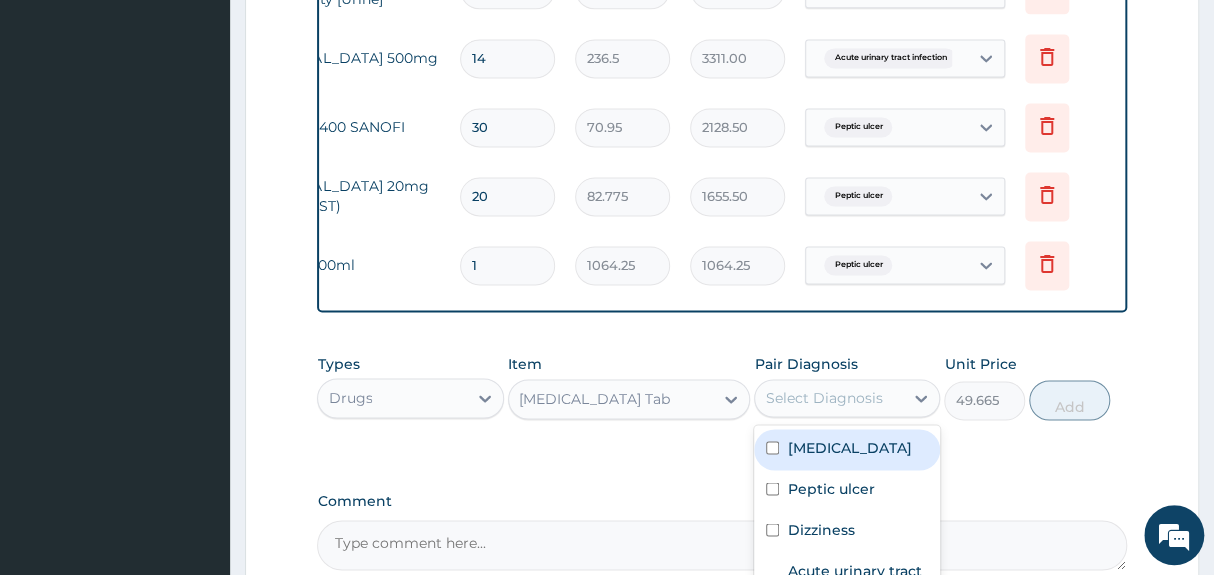 click at bounding box center (772, 447) 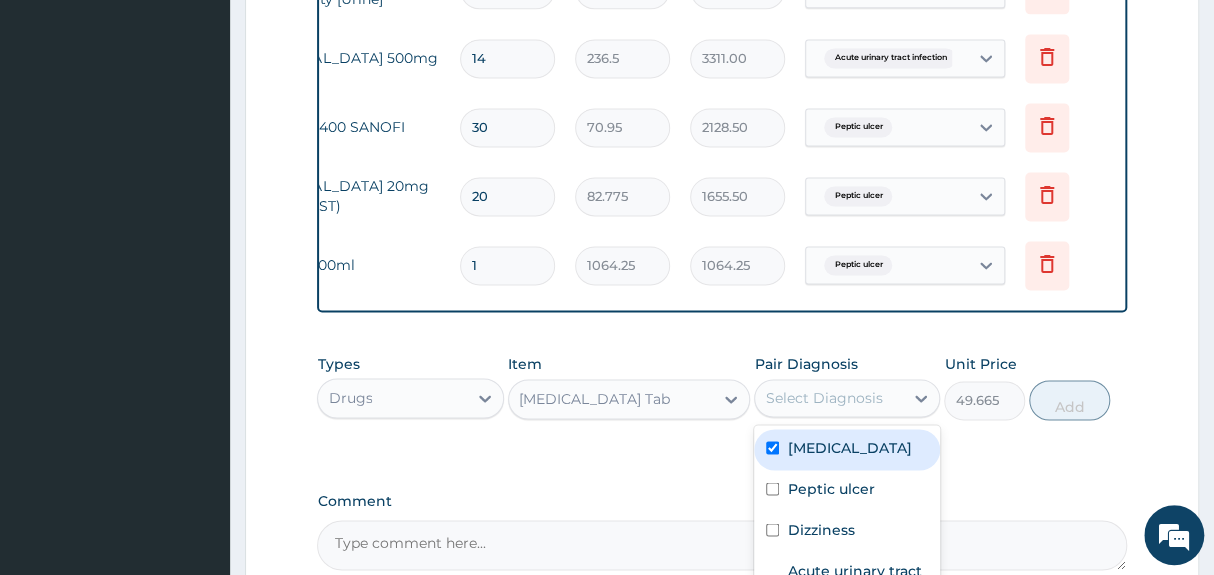 checkbox on "true" 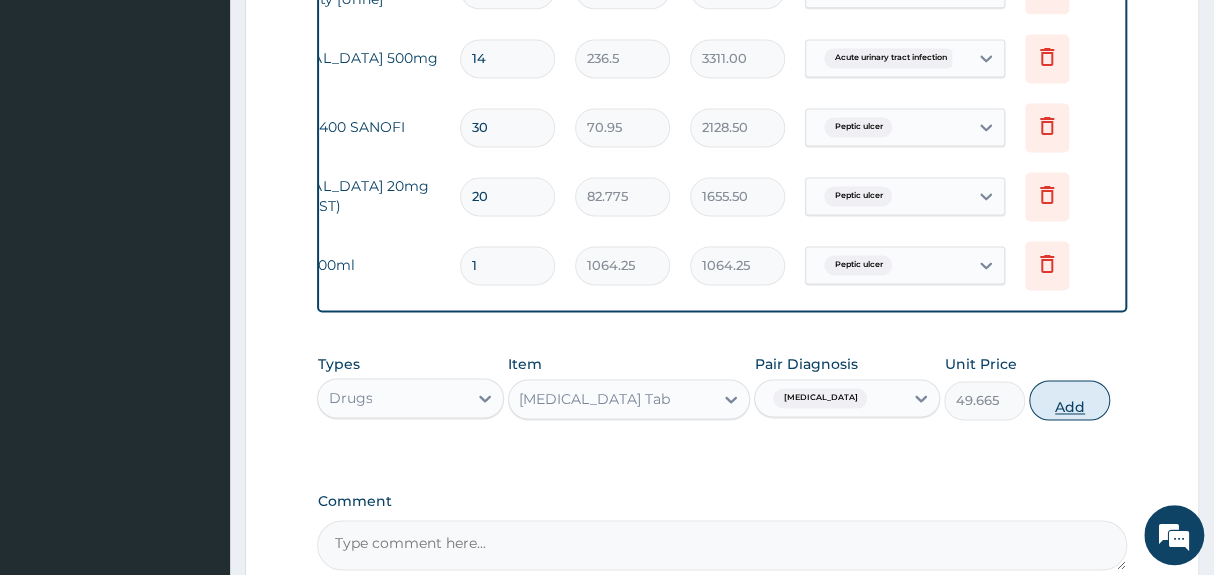 click on "Add" at bounding box center [1069, 400] 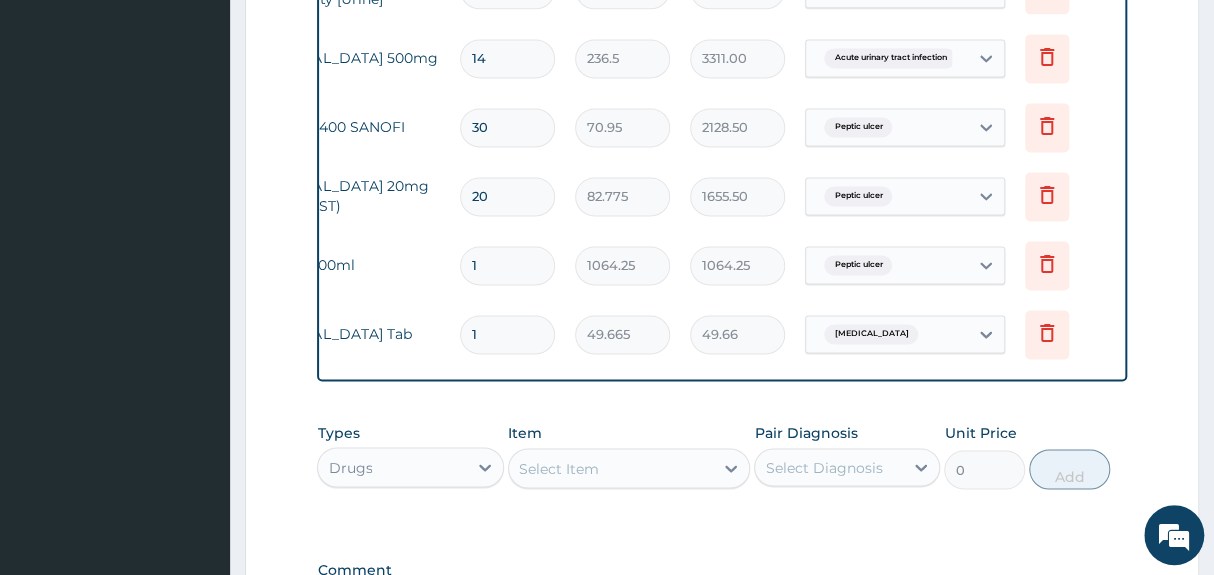 type on "18" 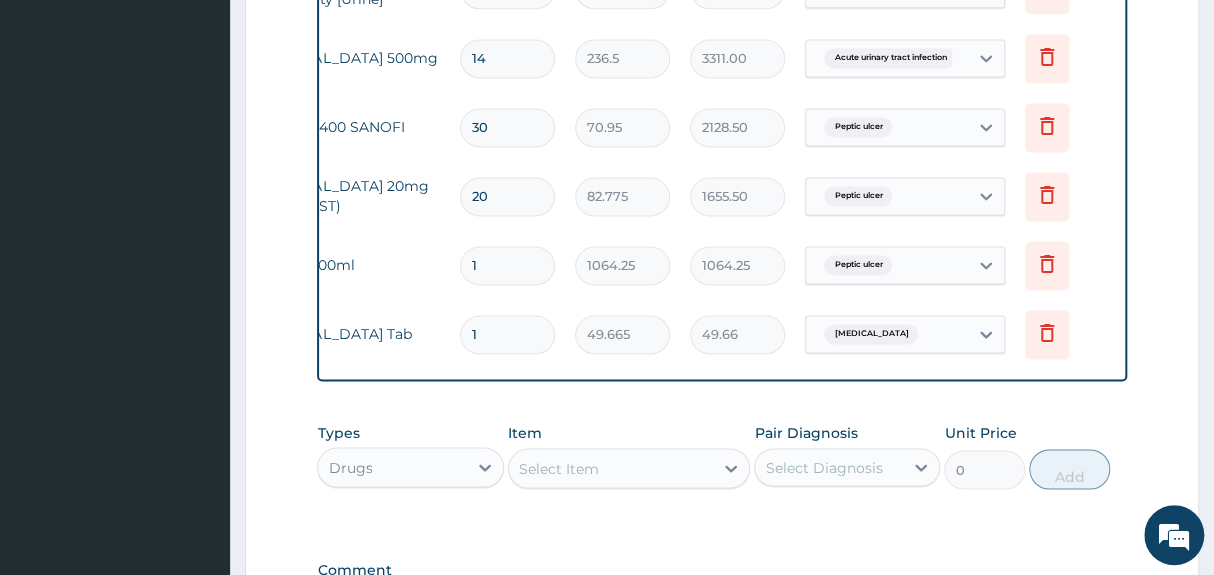 type on "893.97" 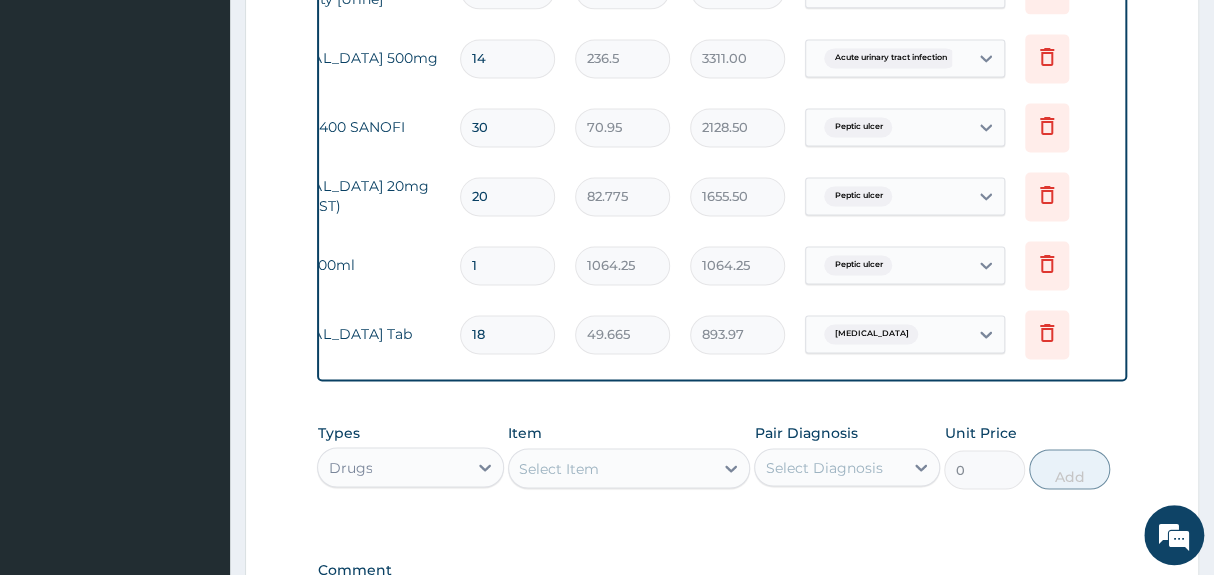 type on "18" 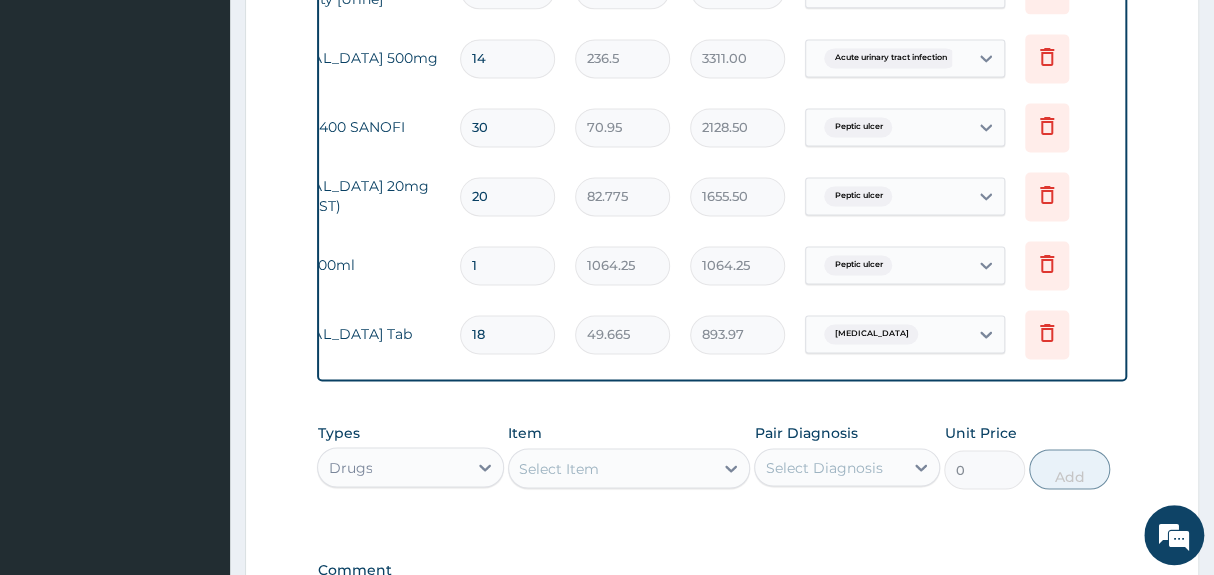 click on "Step  2  of 2 PA Code / Prescription Code Enter Code(Secondary Care Only) Encounter Date [DATE] Important Notice Please enter PA codes before entering items that are not attached to a PA code   All diagnoses entered must be linked to a claim item. Diagnosis & Claim Items that are visible but inactive cannot be edited because they were imported from an already approved PA code. Diagnosis [MEDICAL_DATA] Query [MEDICAL_DATA] Query Dizziness Confirmed Acute [MEDICAL_DATA] Query NB: All diagnosis must be linked to a claim item Claim Items Type Name Quantity Unit Price Total Price Pair Diagnosis Actions N/A General practitioner Consultation first outpatient consultation 1 3547.5 3547.50 [MEDICAL_DATA] Delete N/A [MEDICAL_DATA] [MEDICAL_DATA] (MP) RDT 1 1612.5 1612.50 [MEDICAL_DATA] Delete N/A FBC CBC-[MEDICAL_DATA] (Haemogram) - [Blood] 1 4300 4300.00 [MEDICAL_DATA] Delete N/A [MEDICAL_DATA] - IgA antibodies - [Serum] 1 5375 5375.00 [MEDICAL_DATA] Delete N/A MALASTOP ACT 6 946 5676.00 [MEDICAL_DATA] Delete N/A 1 4837.5 4837.50 Delete N/A" at bounding box center (722, -167) 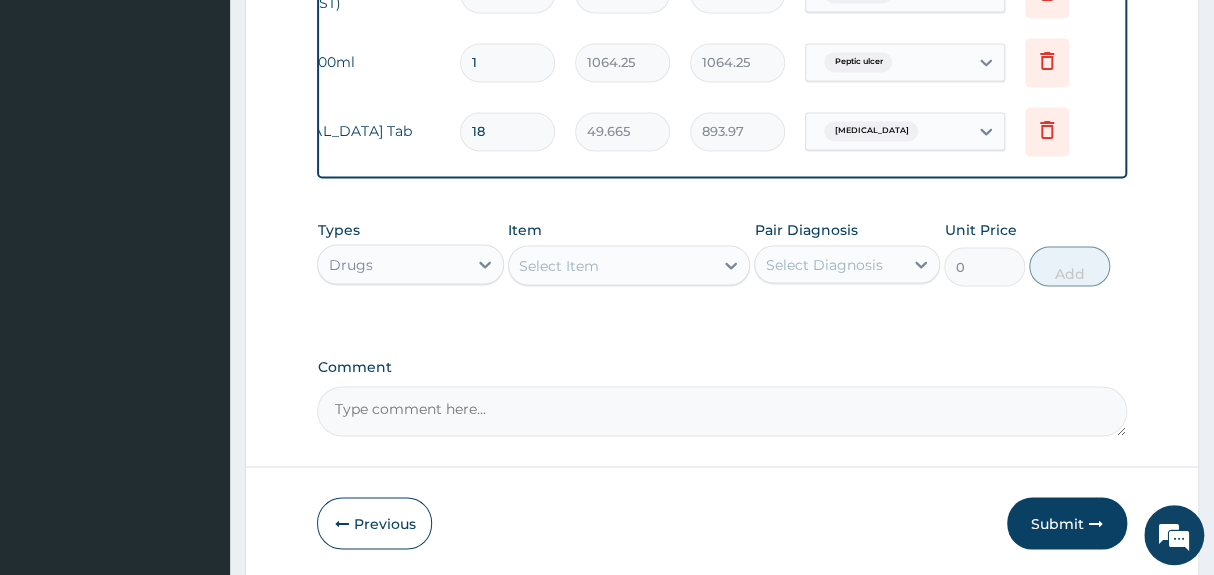 scroll, scrollTop: 1499, scrollLeft: 0, axis: vertical 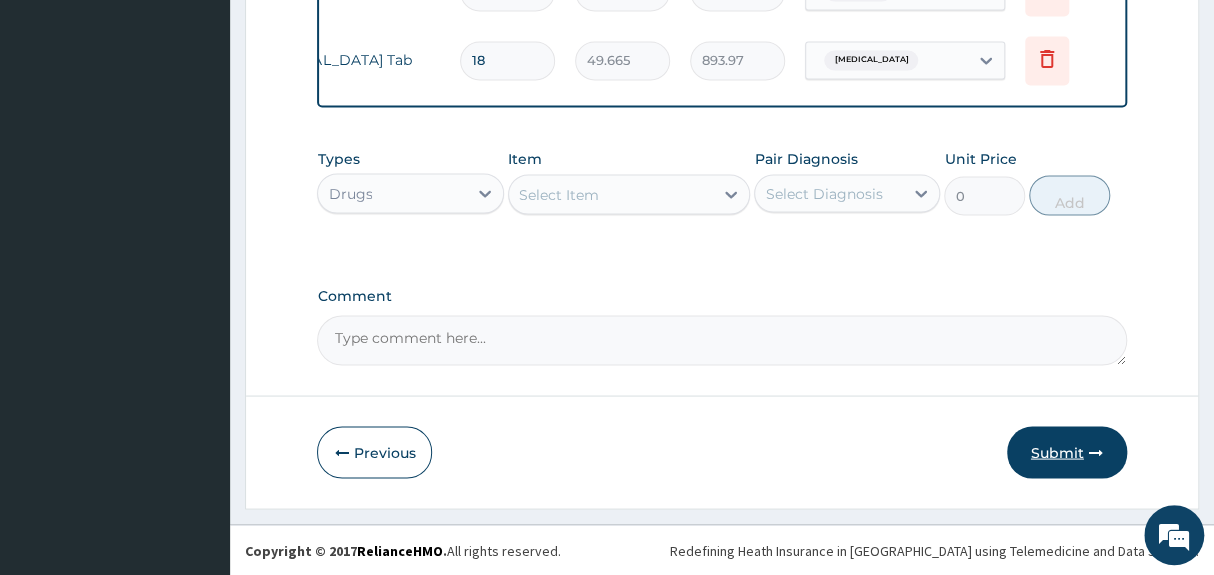 click on "Submit" at bounding box center (1067, 452) 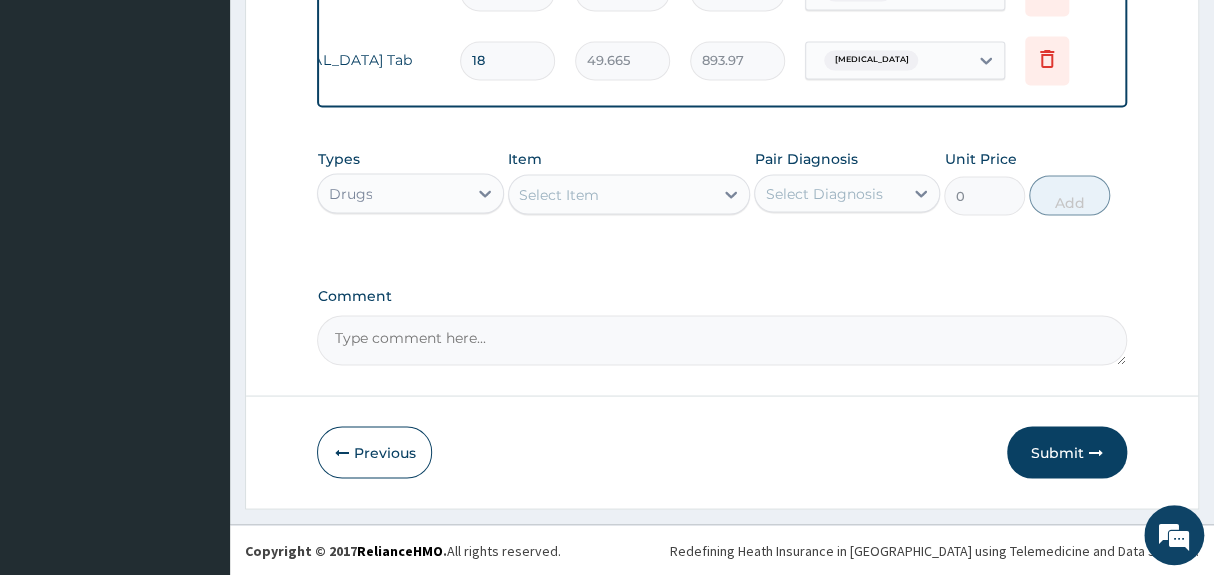 click on "Step  2  of 2 PA Code / Prescription Code Enter Code(Secondary Care Only) Encounter Date [DATE] Important Notice Please enter PA codes before entering items that are not attached to a PA code   All diagnoses entered must be linked to a claim item. Diagnosis & Claim Items that are visible but inactive cannot be edited because they were imported from an already approved PA code. Diagnosis [MEDICAL_DATA] Query [MEDICAL_DATA] Query Dizziness Confirmed Acute [MEDICAL_DATA] Query NB: All diagnosis must be linked to a claim item Claim Items Type Name Quantity Unit Price Total Price Pair Diagnosis Actions N/A General practitioner Consultation first outpatient consultation 1 3547.5 3547.50 [MEDICAL_DATA] Delete N/A [MEDICAL_DATA] [MEDICAL_DATA] (MP) RDT 1 1612.5 1612.50 [MEDICAL_DATA] Delete N/A FBC CBC-[MEDICAL_DATA] (Haemogram) - [Blood] 1 4300 4300.00 [MEDICAL_DATA] Delete N/A [MEDICAL_DATA] - IgA antibodies - [Serum] 1 5375 5375.00 [MEDICAL_DATA] Delete N/A MALASTOP ACT 6 946 5676.00 [MEDICAL_DATA] Delete N/A 1 4837.5 4837.50 Delete N/A" at bounding box center (722, -441) 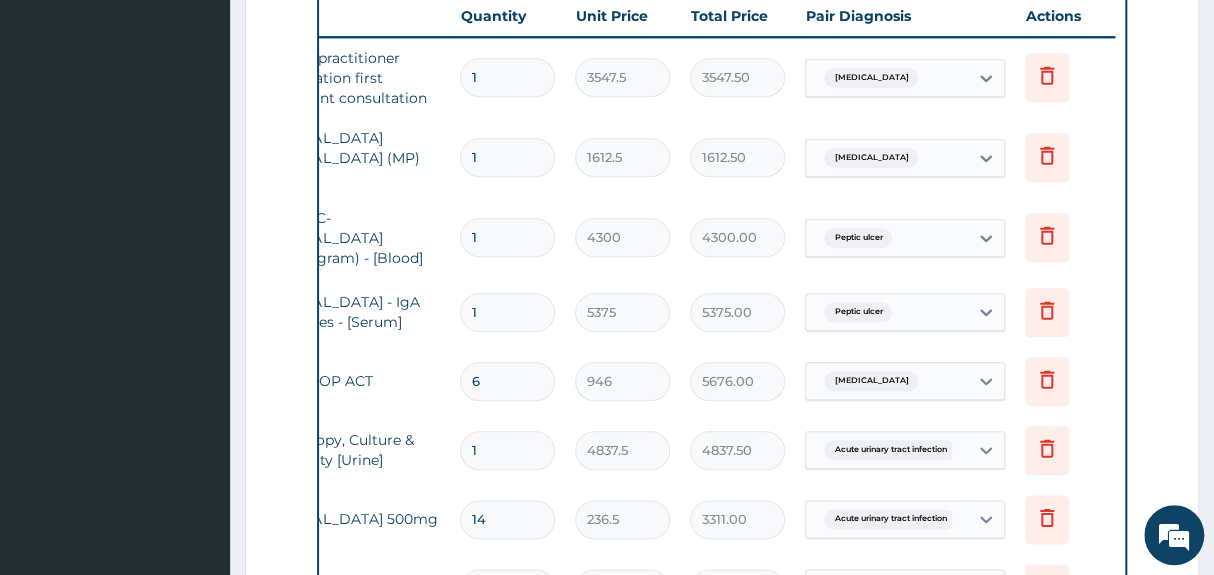 scroll, scrollTop: 699, scrollLeft: 0, axis: vertical 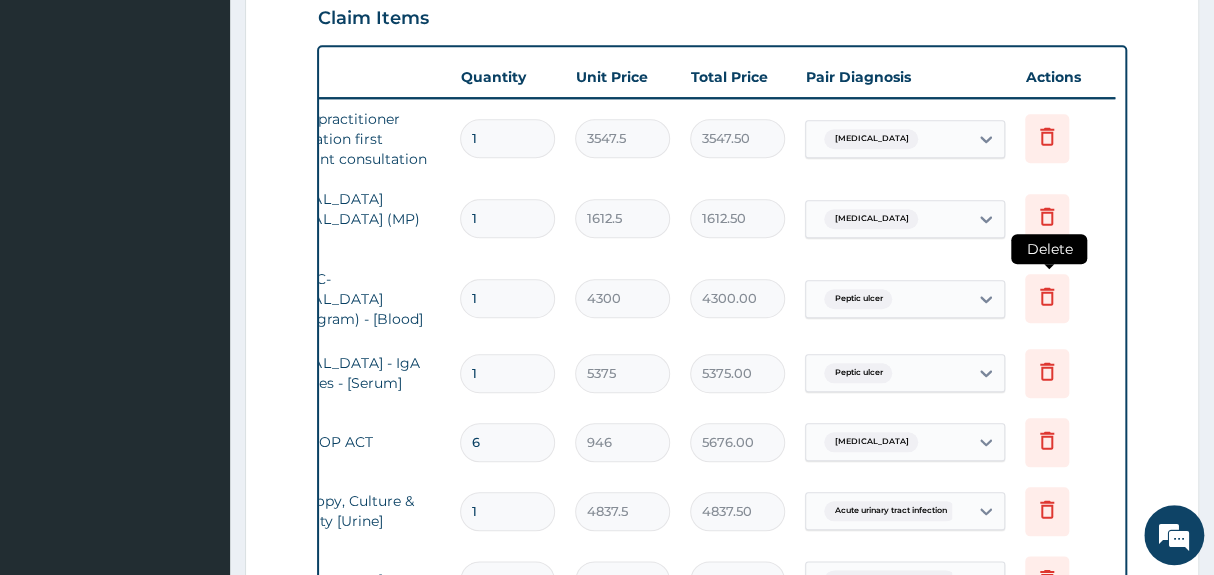 click 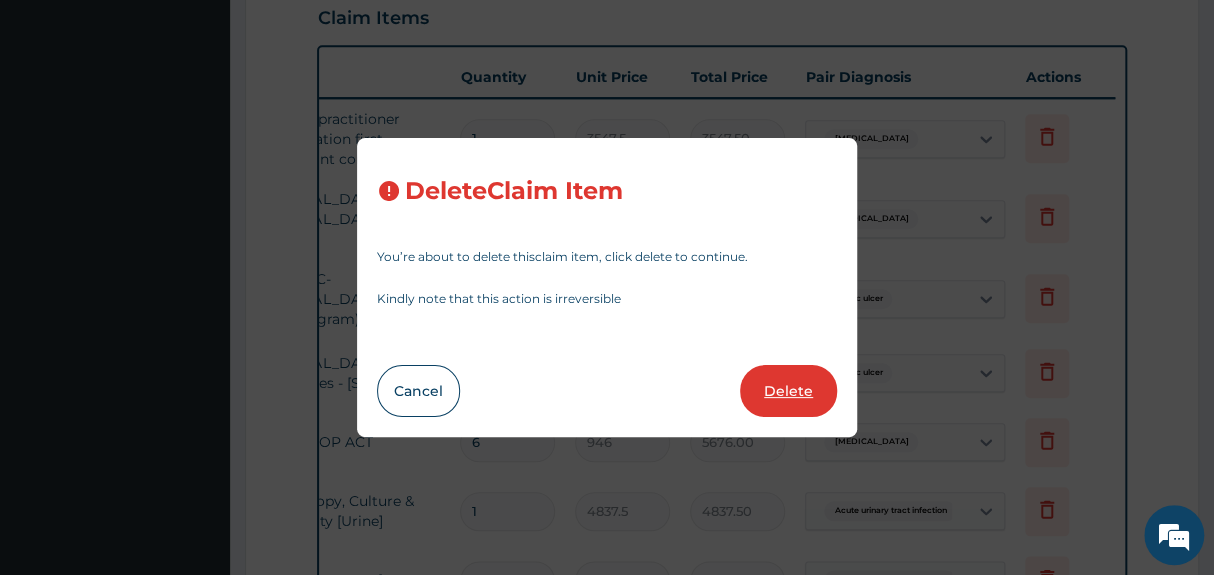 click on "Delete" at bounding box center (788, 391) 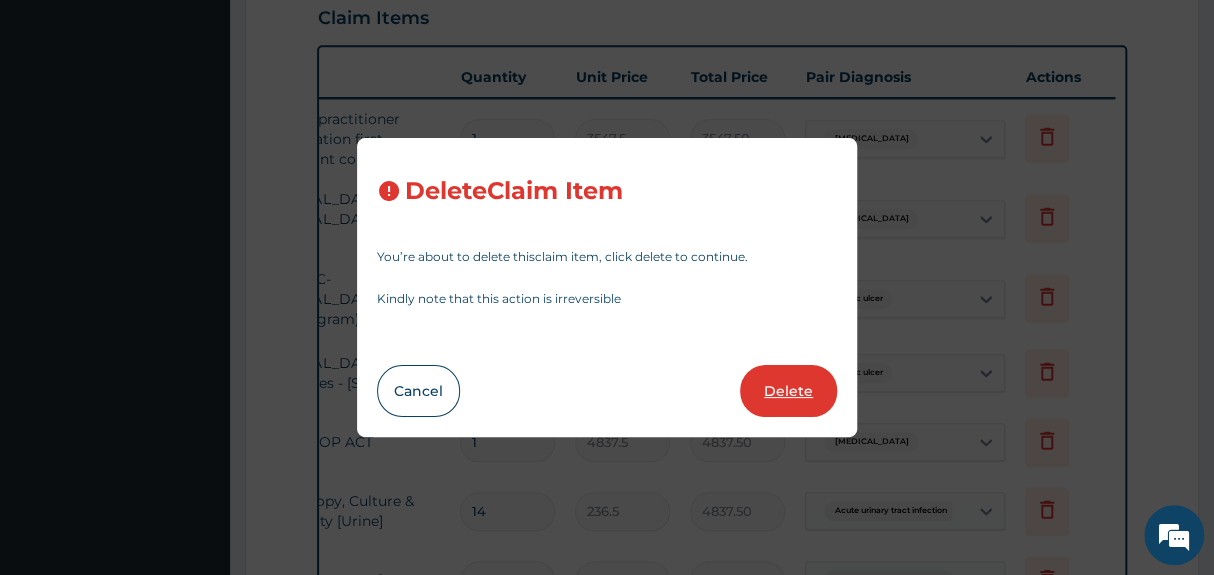 type on "3311.00" 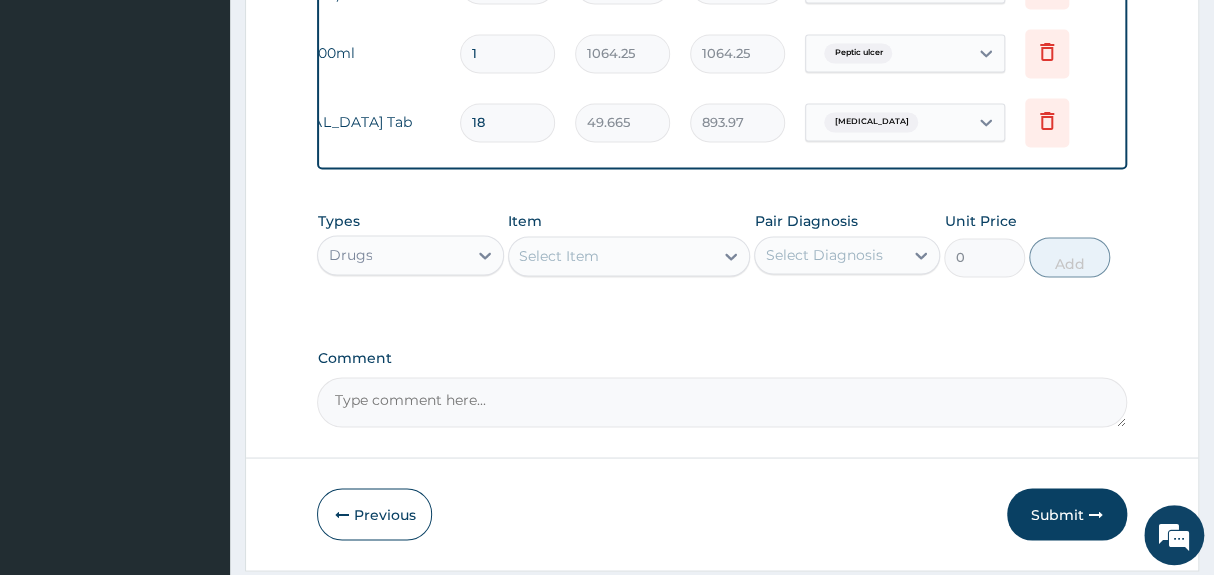scroll, scrollTop: 1419, scrollLeft: 0, axis: vertical 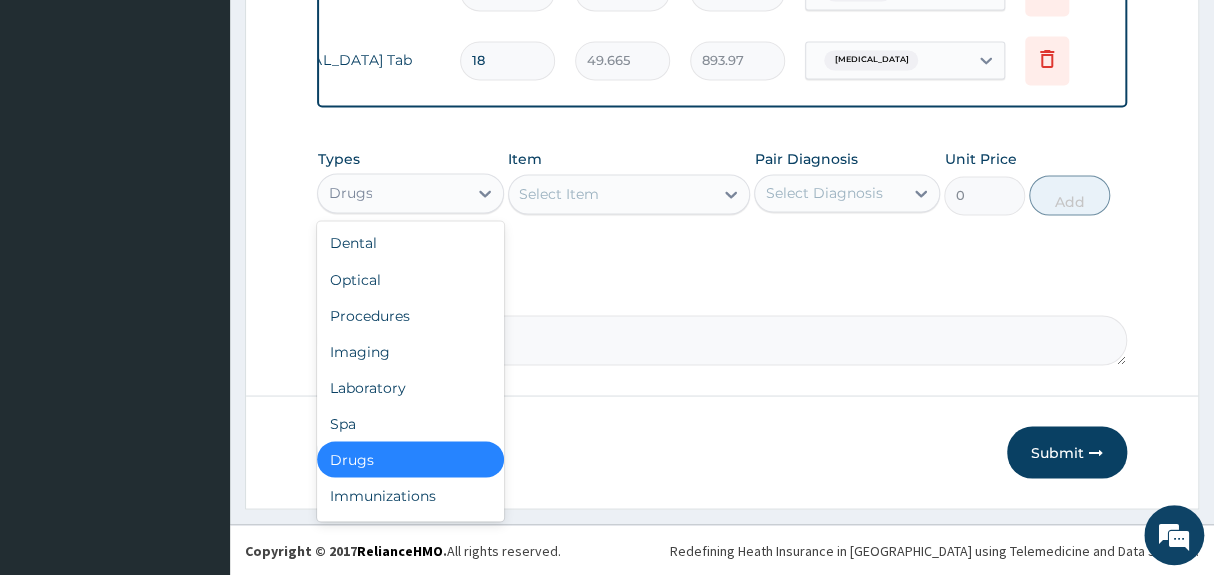 click on "Drugs" at bounding box center (392, 193) 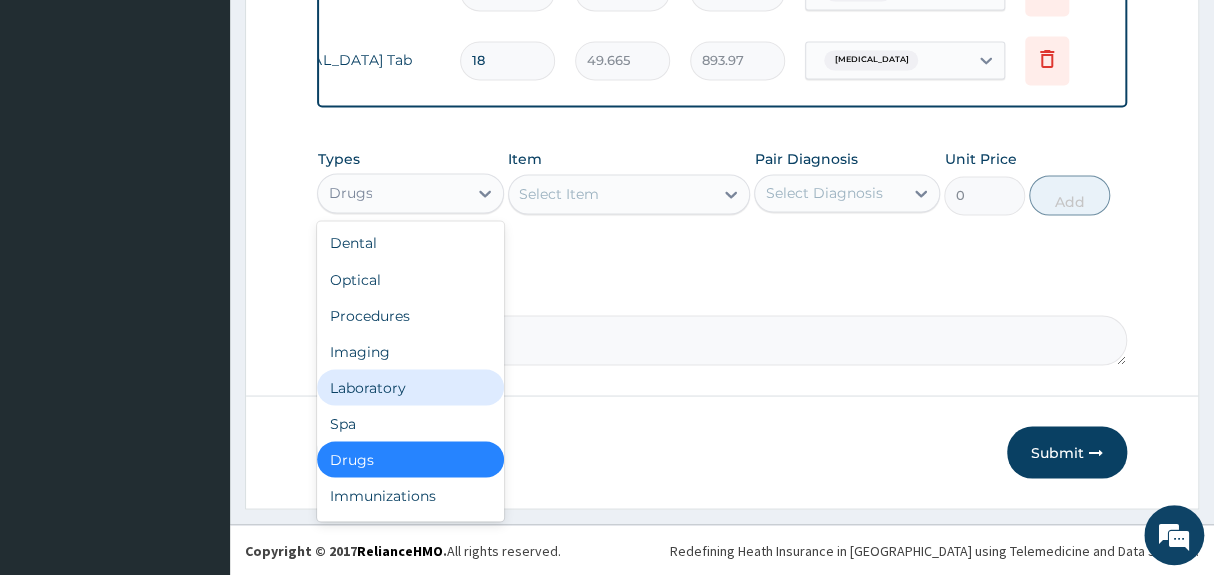 click on "Laboratory" at bounding box center [410, 387] 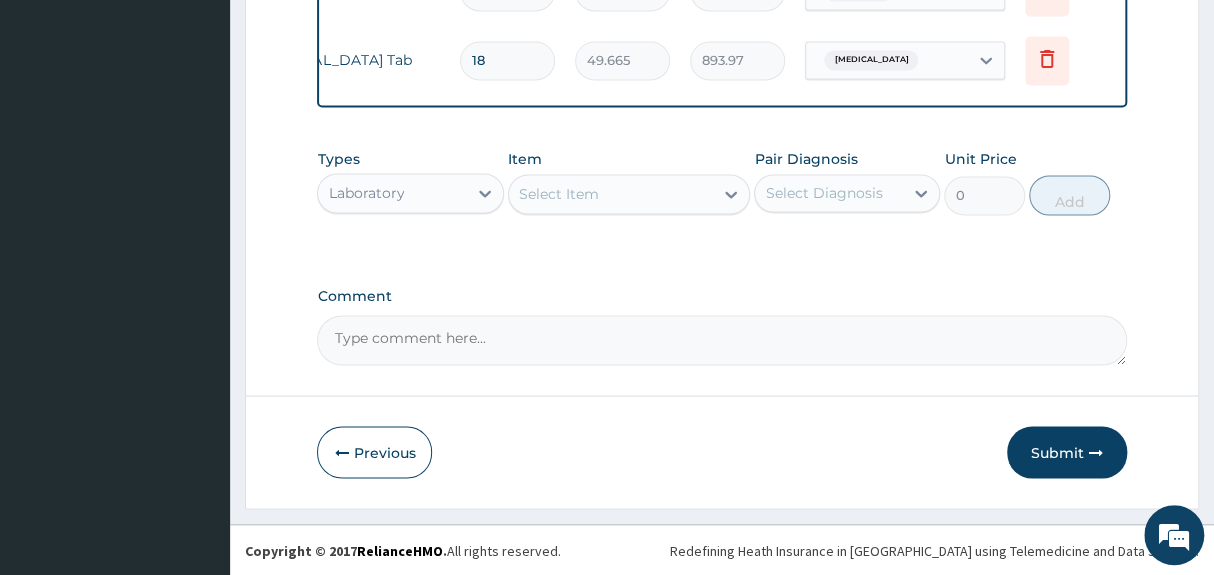 click on "Select Item" at bounding box center (611, 194) 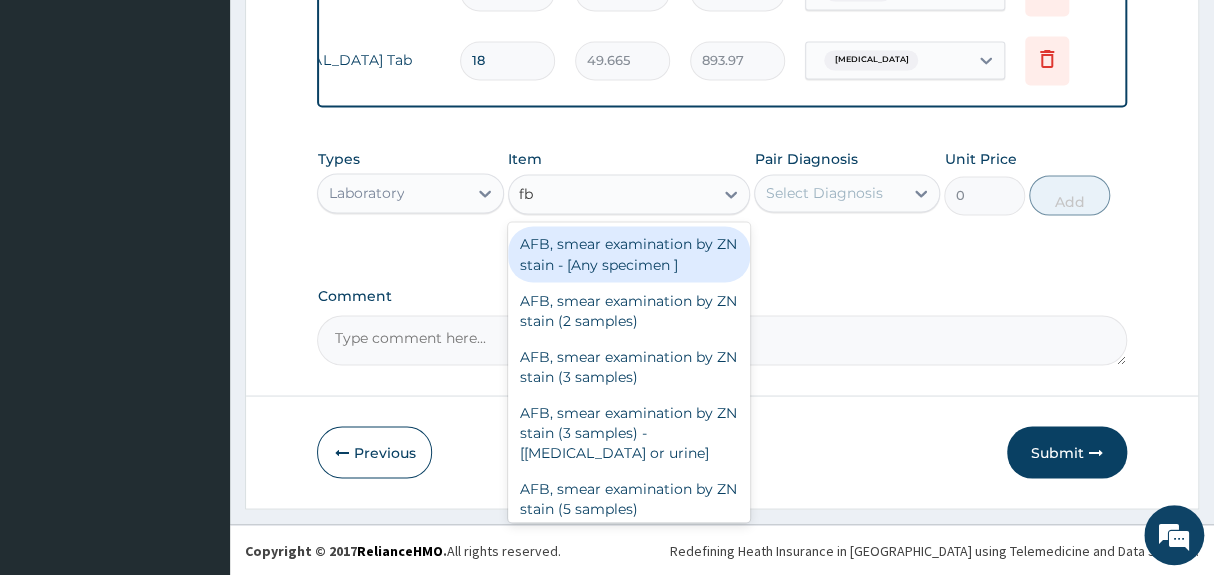 type on "fbc" 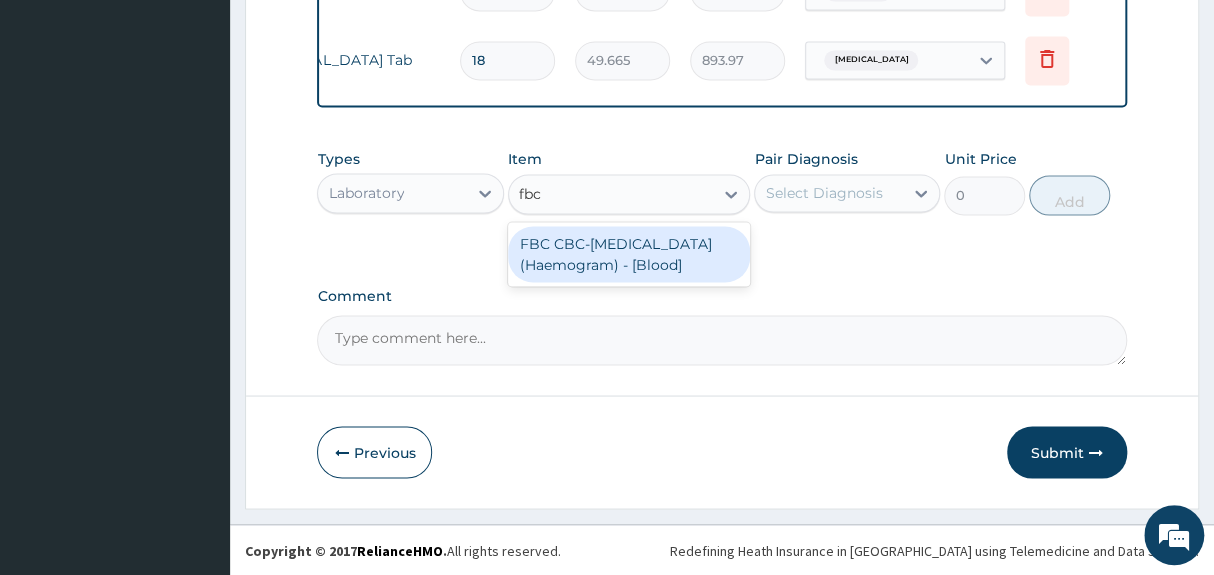 click on "FBC CBC-[MEDICAL_DATA] (Haemogram) - [Blood]" at bounding box center (629, 254) 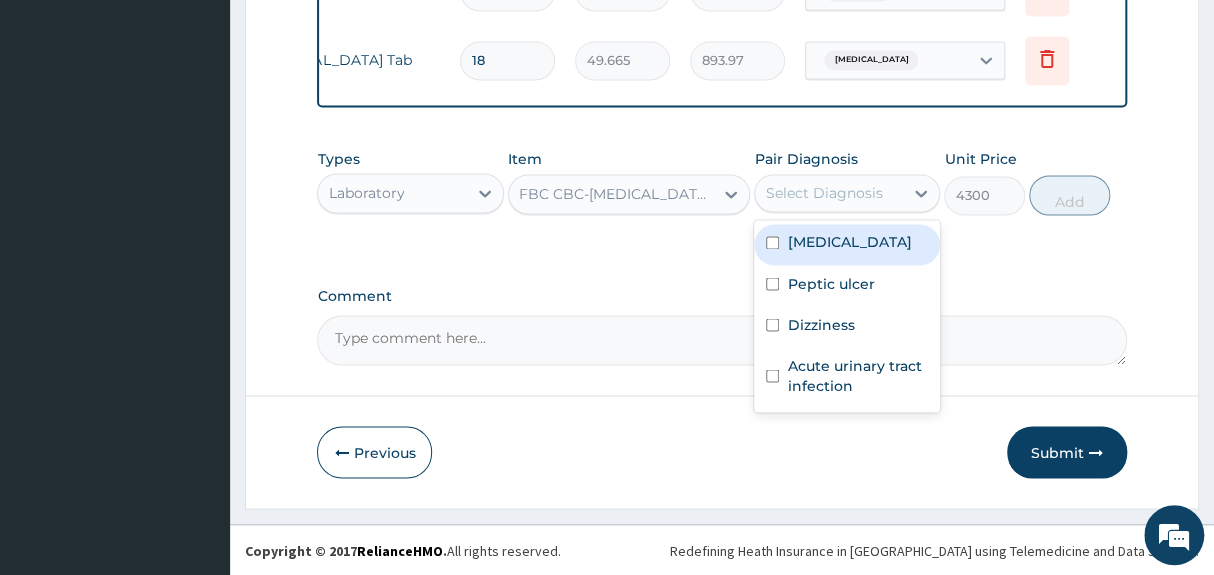 click on "Select Diagnosis" at bounding box center [823, 193] 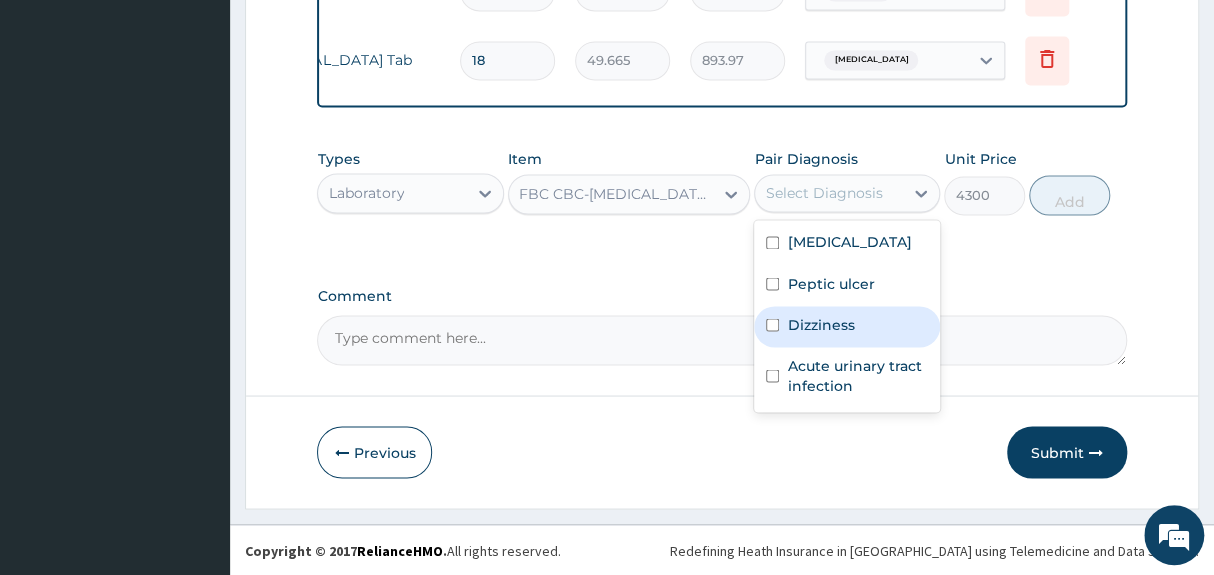 click on "Dizziness" at bounding box center [820, 324] 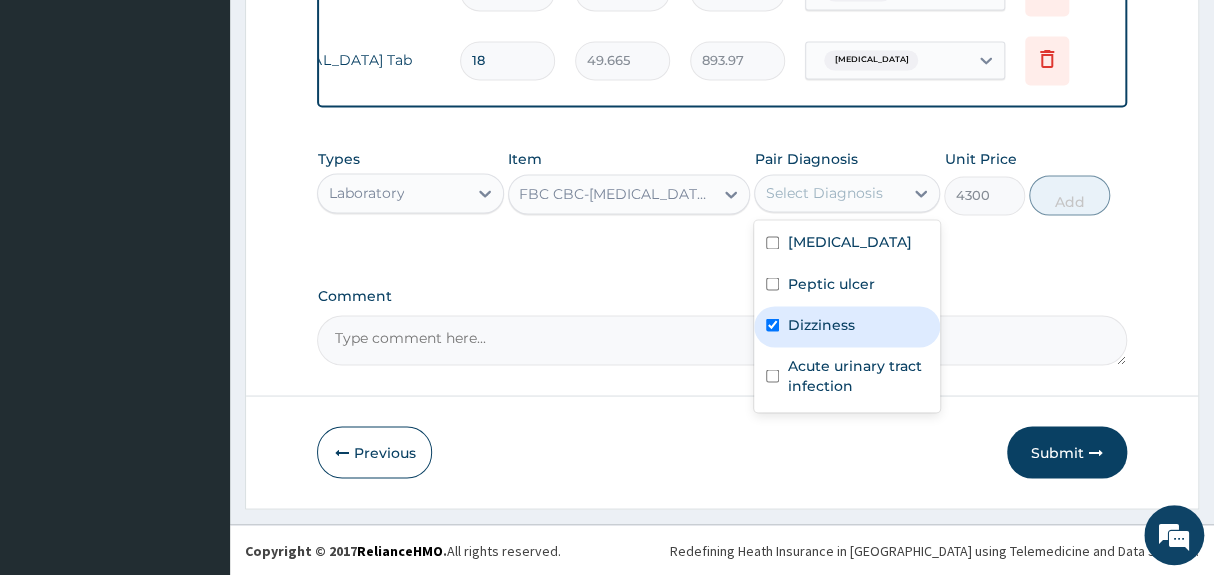 checkbox on "true" 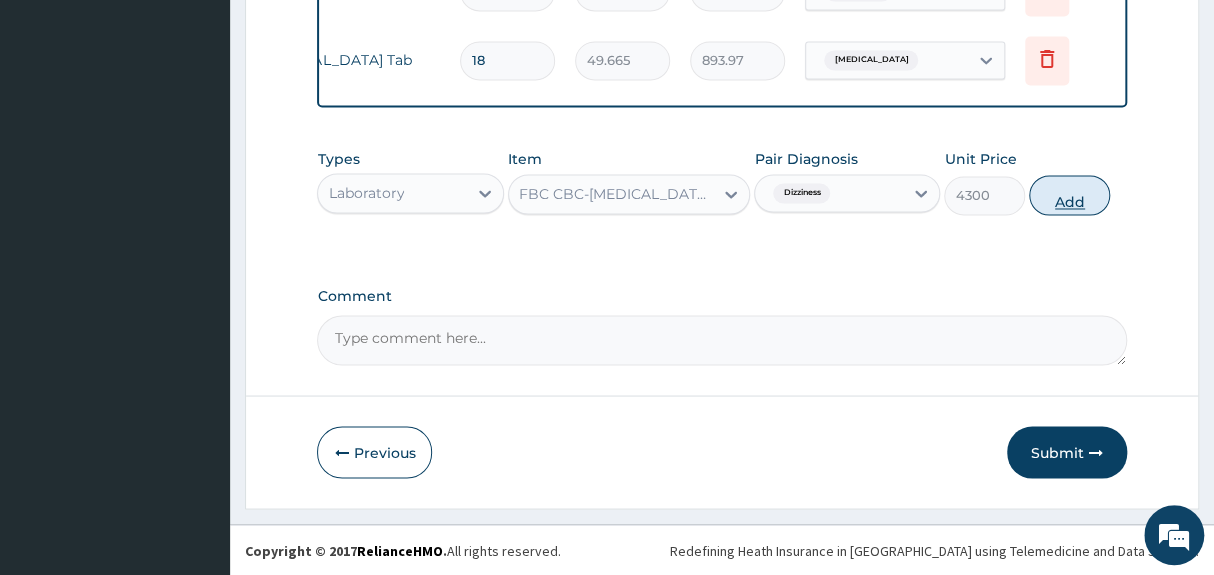 click on "Add" at bounding box center [1069, 195] 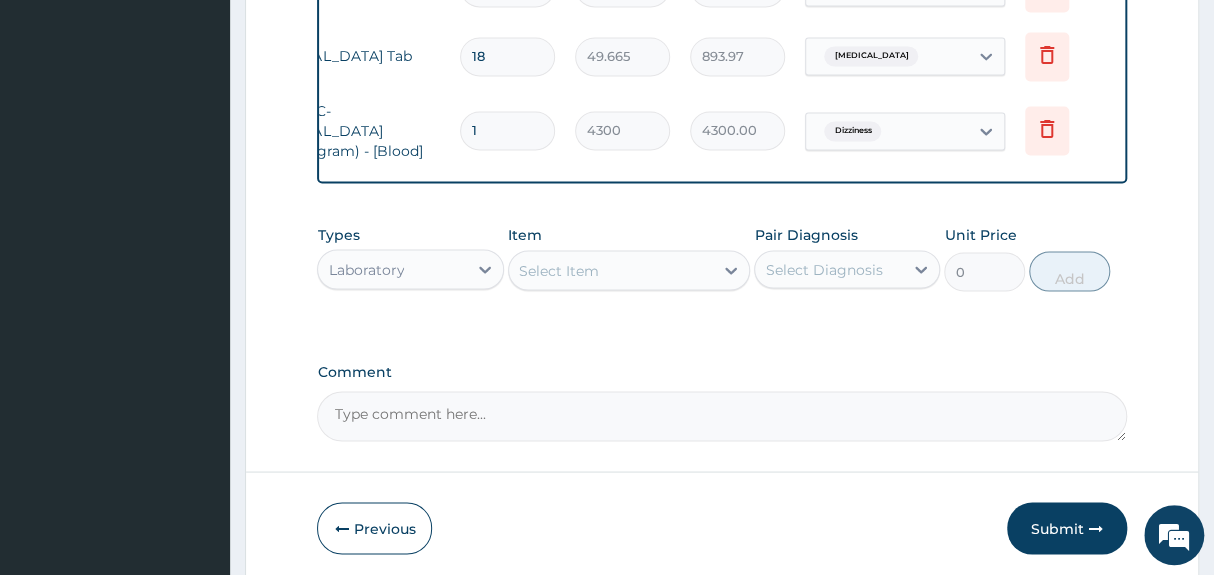 click on "PA Code / Prescription Code Enter Code(Secondary Care Only) Encounter Date [DATE] Important Notice Please enter PA codes before entering items that are not attached to a PA code   All diagnoses entered must be linked to a claim item. Diagnosis & Claim Items that are visible but inactive cannot be edited because they were imported from an already approved PA code. Diagnosis [MEDICAL_DATA] Query [MEDICAL_DATA] Query Dizziness Confirmed Acute [MEDICAL_DATA] Query NB: All diagnosis must be linked to a claim item Claim Items Type Name Quantity Unit Price Total Price Pair Diagnosis Actions N/A General practitioner Consultation first outpatient consultation 1 3547.5 3547.50 [MEDICAL_DATA] Delete N/A [MEDICAL_DATA] [MEDICAL_DATA] (MP) RDT 1 1612.5 1612.50 [MEDICAL_DATA] Delete N/A [MEDICAL_DATA] - IgA antibodies - [Serum] 1 5375 5375.00 [MEDICAL_DATA] Delete N/A MALASTOP ACT 6 946 5676.00 [MEDICAL_DATA] Delete N/A Microscopy, Culture & Sensitivity [Urine] 1 4837.5 4837.50 Acute [MEDICAL_DATA] Delete N/A [MEDICAL_DATA] 500mg 14 236.5 N/A" at bounding box center (721, -394) 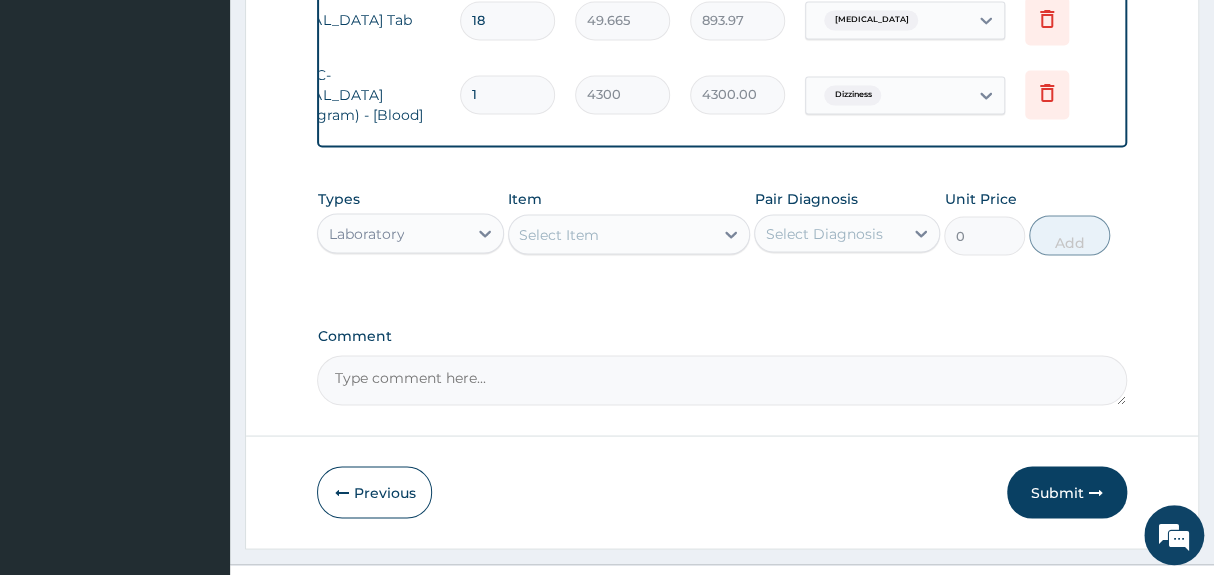 scroll, scrollTop: 1499, scrollLeft: 0, axis: vertical 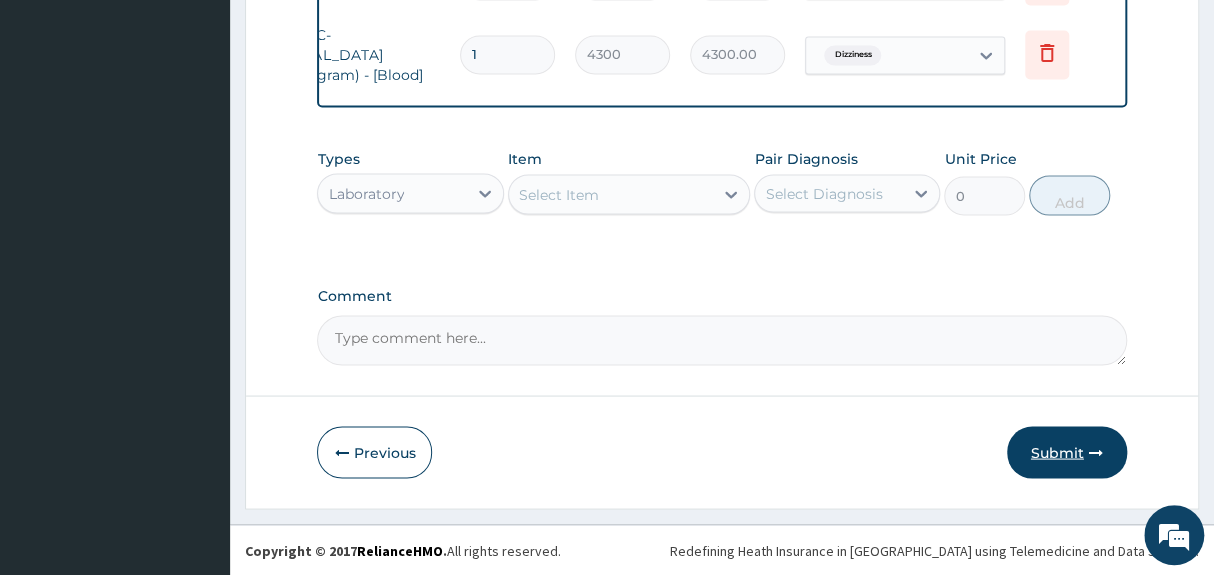 click on "Submit" at bounding box center (1067, 452) 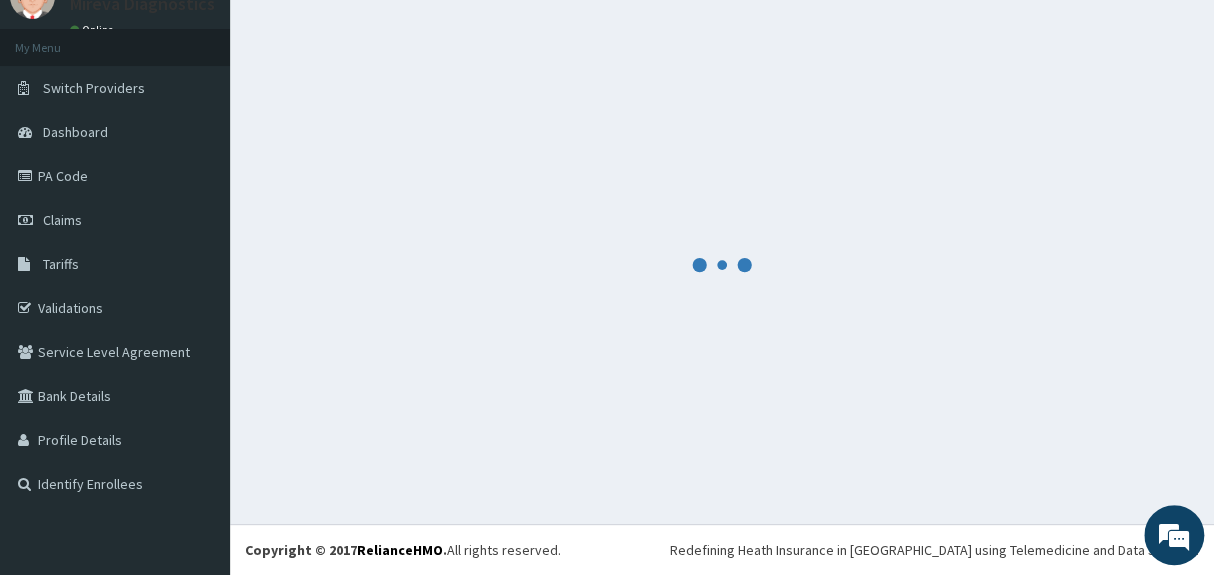 scroll, scrollTop: 1499, scrollLeft: 0, axis: vertical 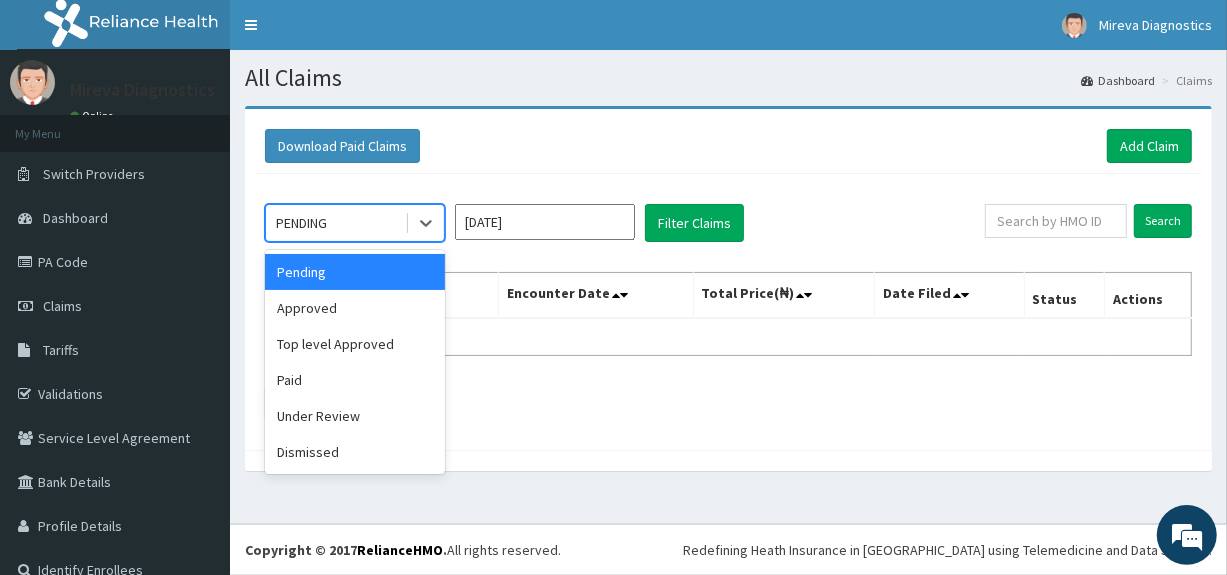click on "PENDING" at bounding box center [335, 223] 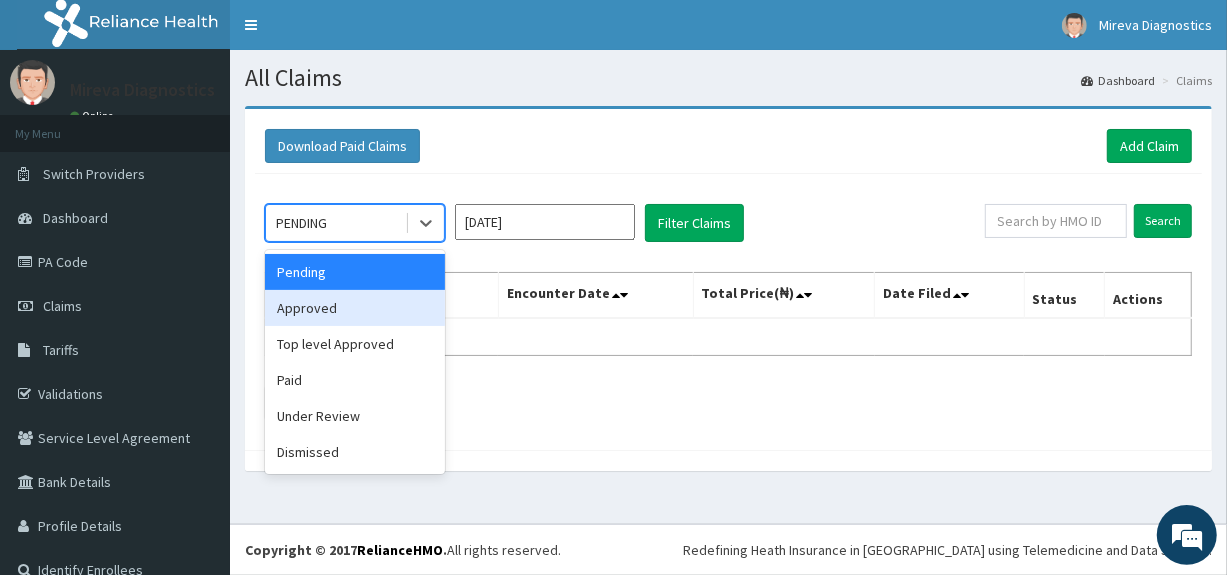 click on "Approved" at bounding box center (355, 308) 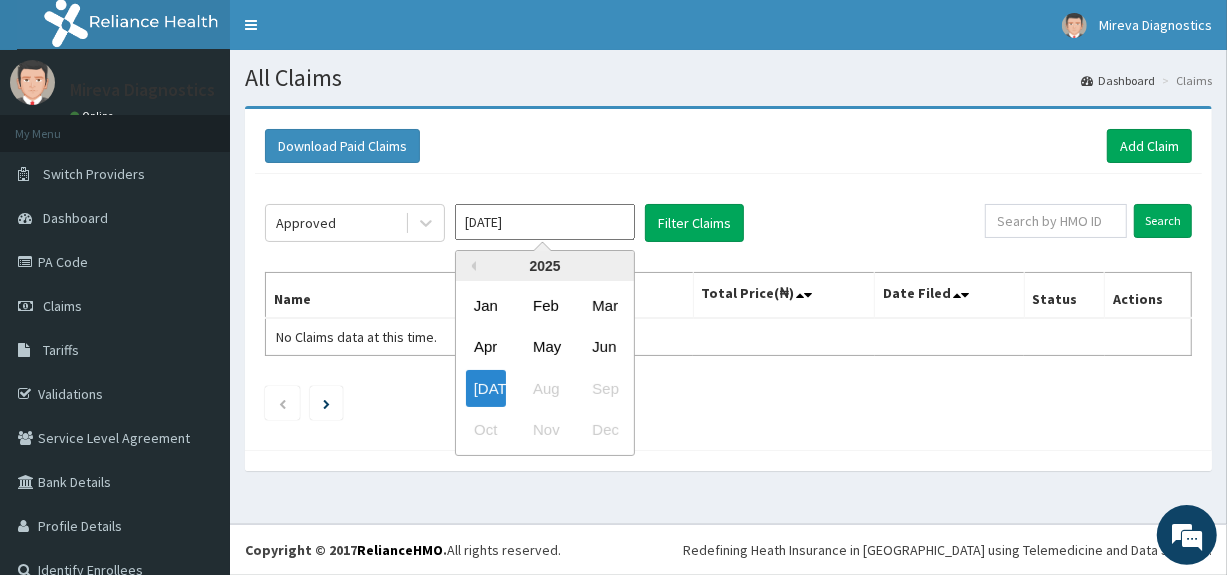 click on "Jul 2025" at bounding box center (545, 222) 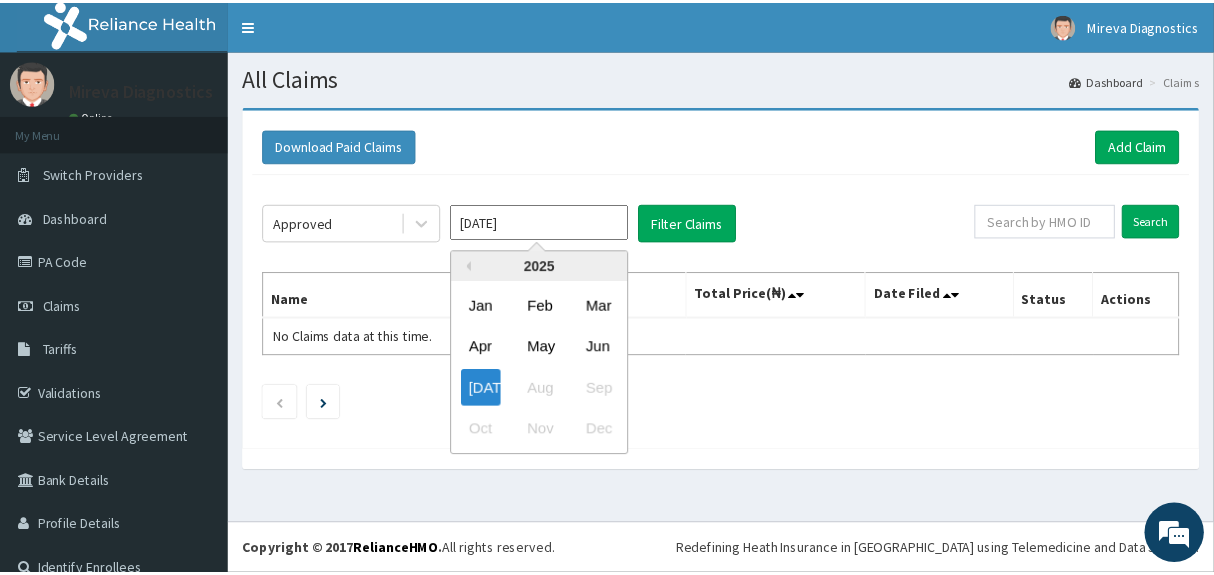 scroll, scrollTop: 0, scrollLeft: 0, axis: both 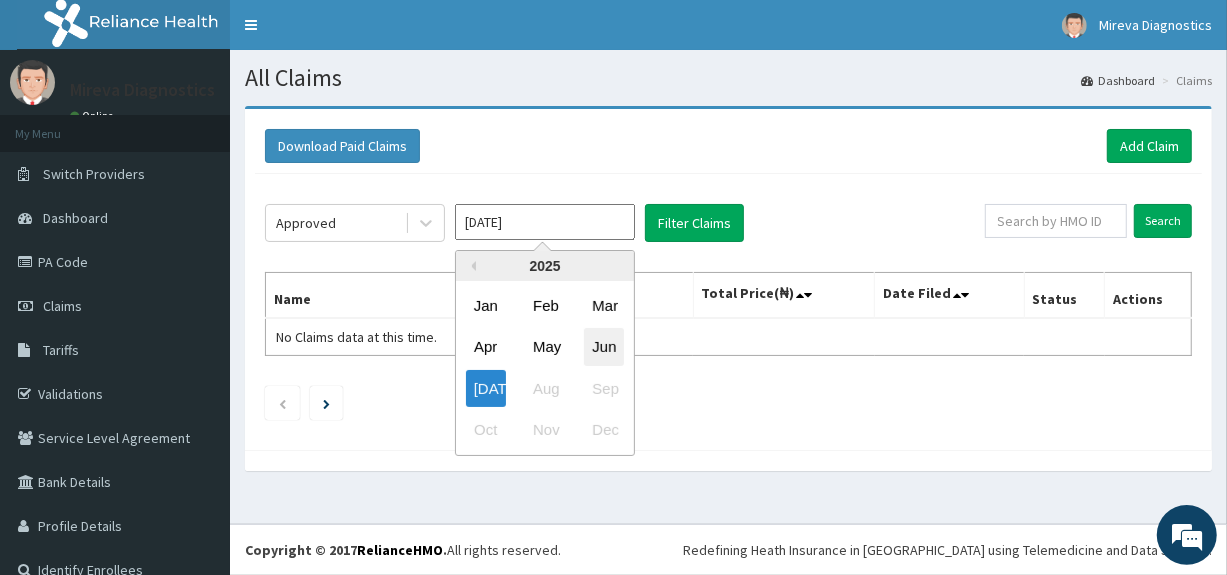 click on "Jun" at bounding box center (604, 347) 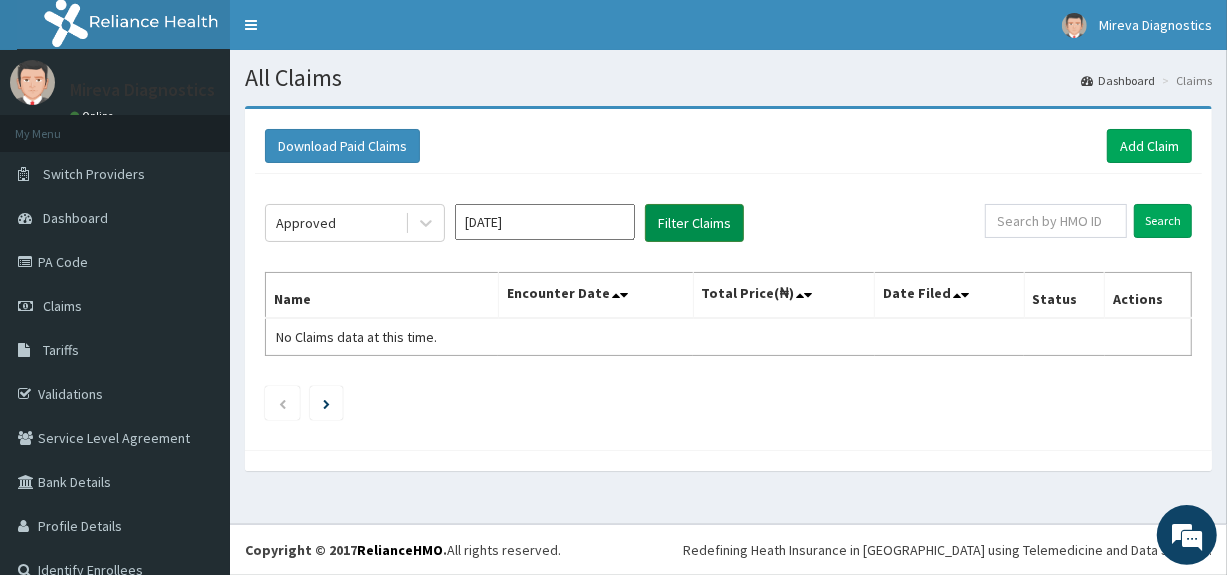 click on "Filter Claims" at bounding box center [694, 223] 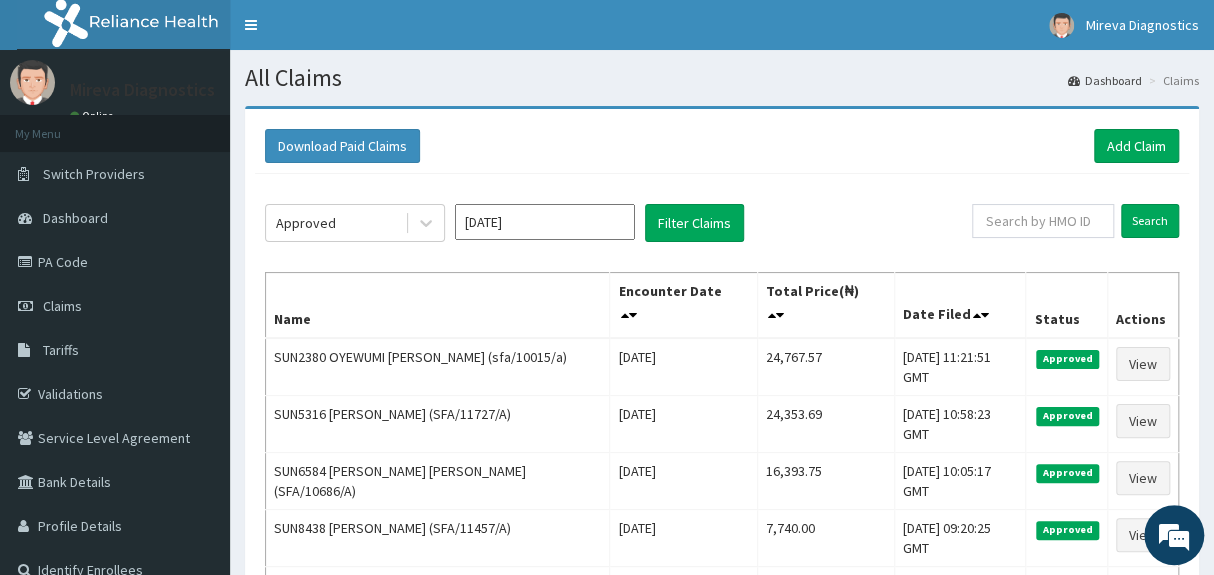click on "Download Paid Claims Add Claim" at bounding box center [722, 146] 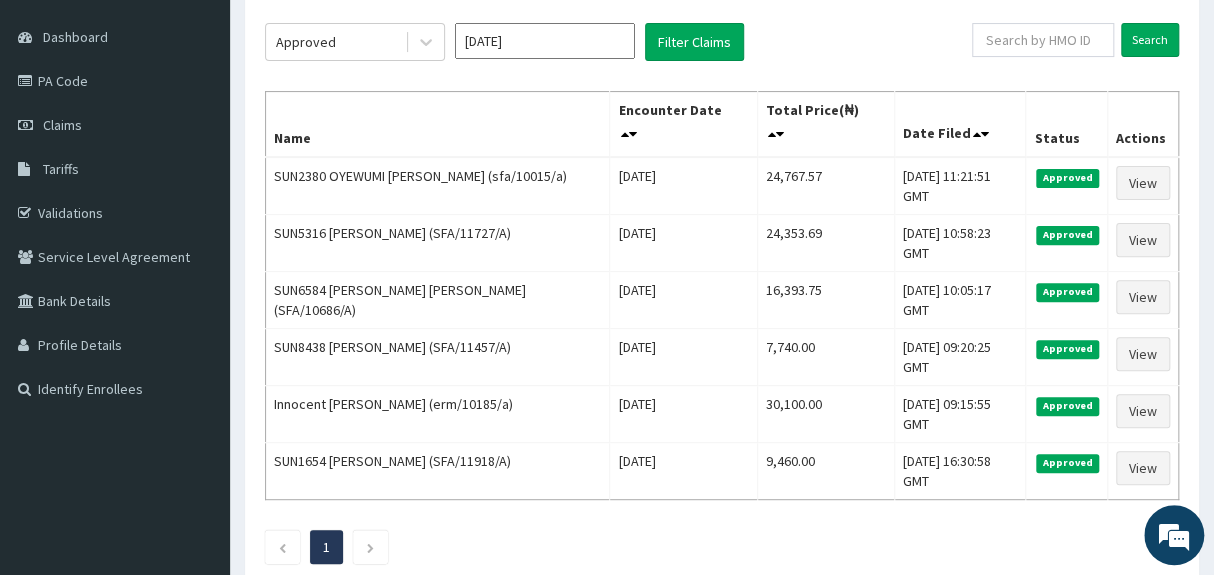 scroll, scrollTop: 0, scrollLeft: 0, axis: both 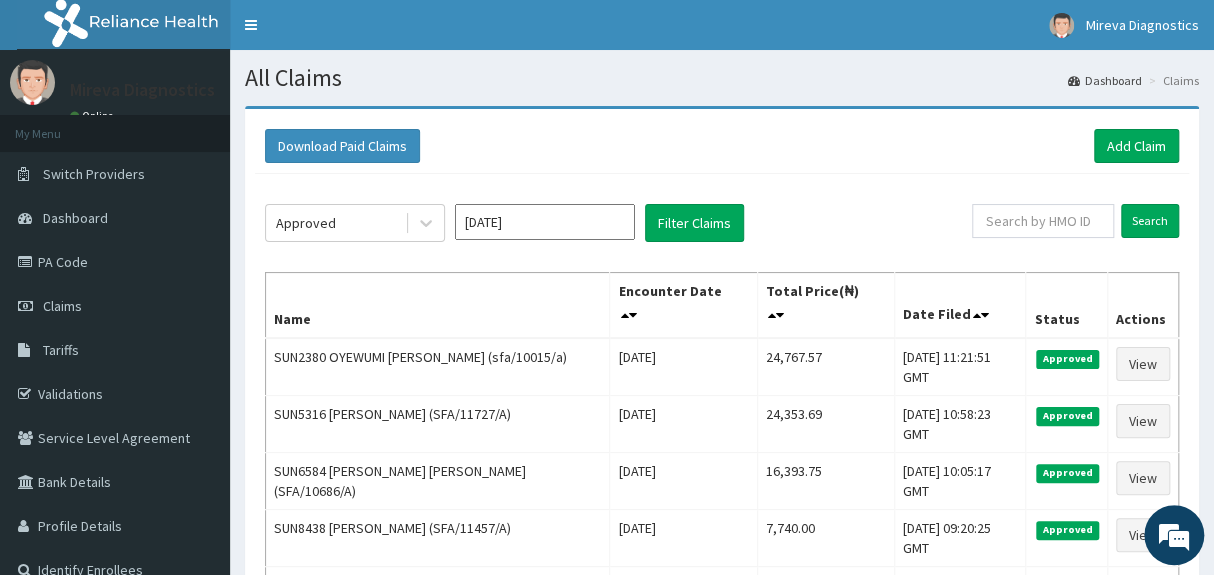 click on "Jun 2025" at bounding box center [545, 222] 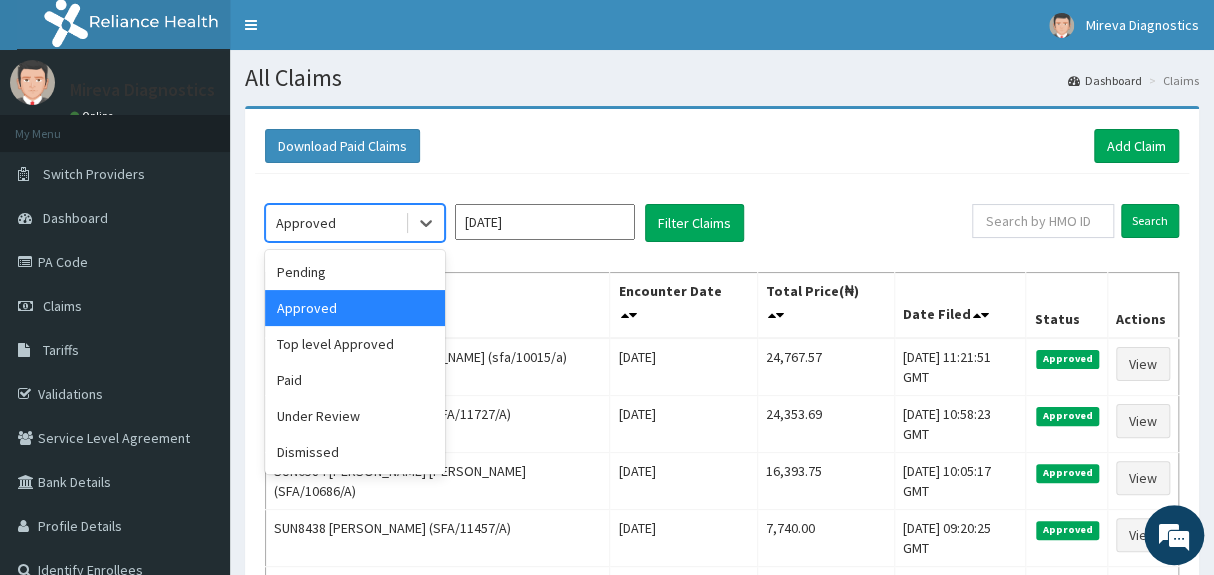 click on "Approved" at bounding box center [335, 223] 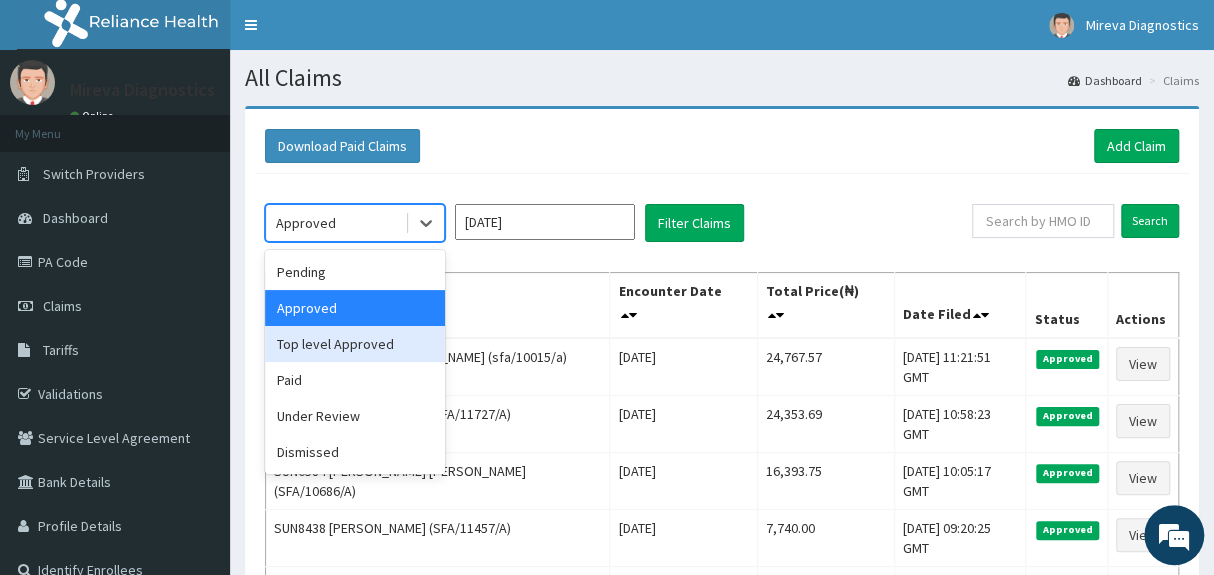 click on "Top level Approved" at bounding box center (355, 344) 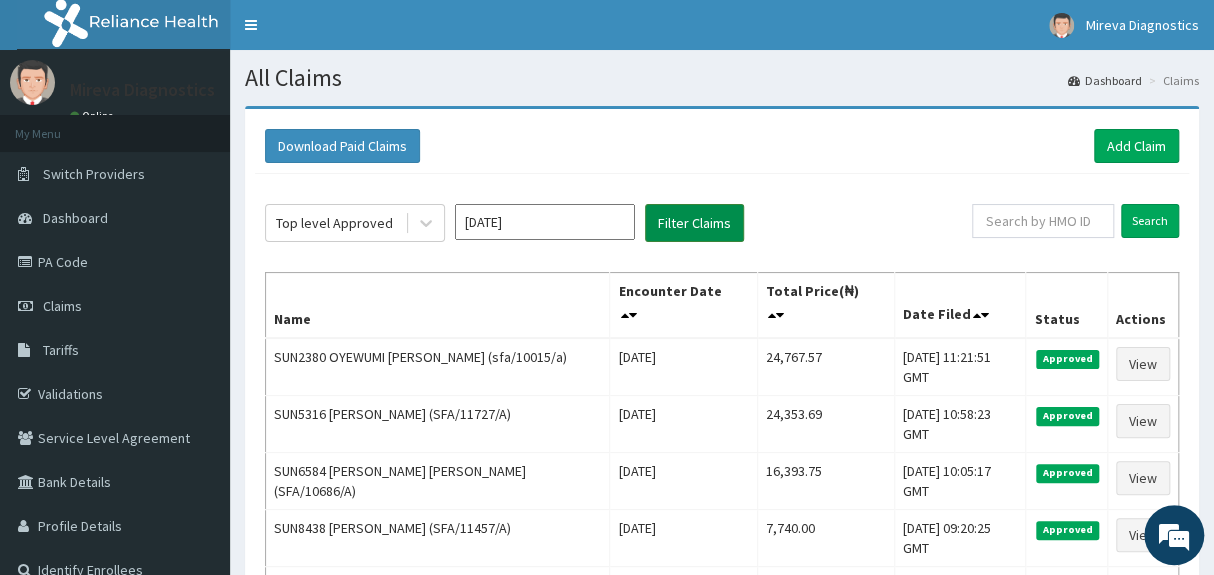click on "Filter Claims" at bounding box center (694, 223) 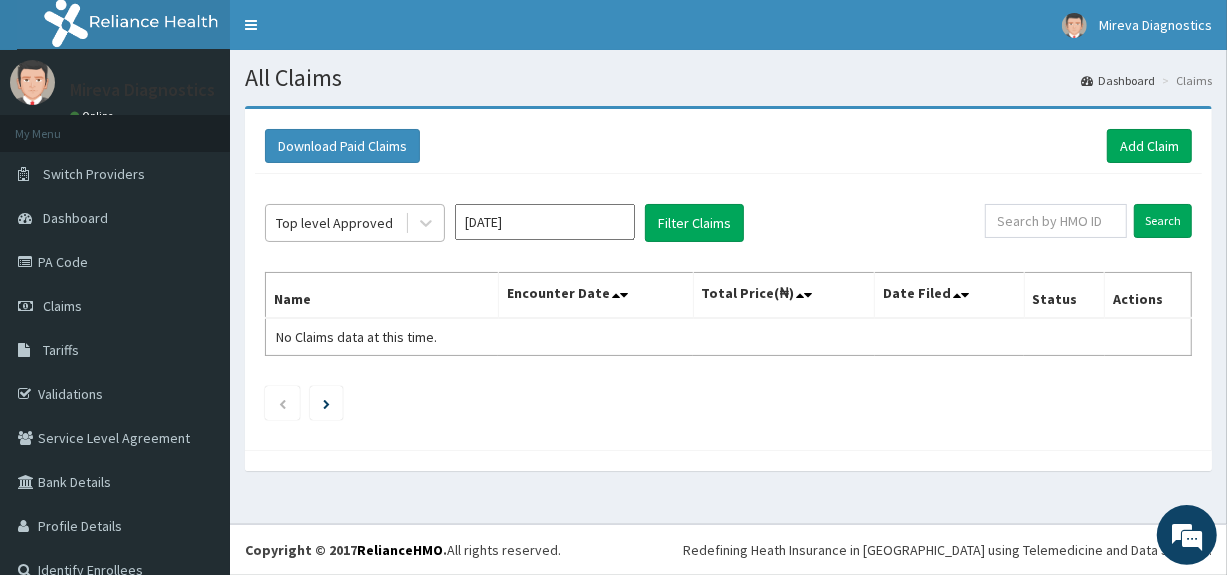 click on "Top level Approved" at bounding box center (334, 223) 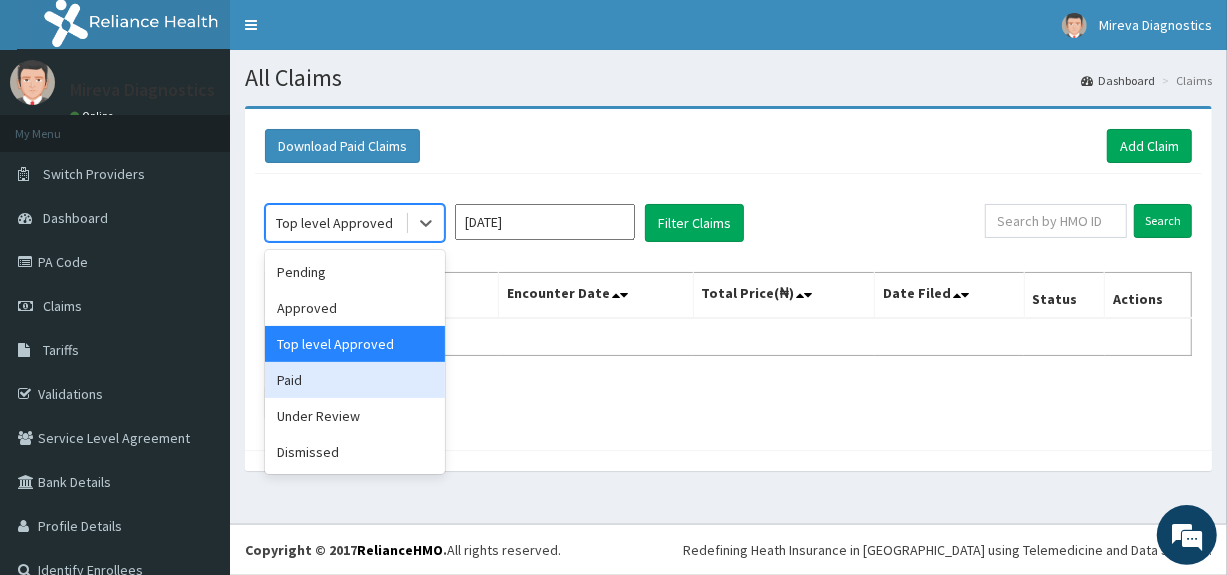 click on "Paid" at bounding box center [355, 380] 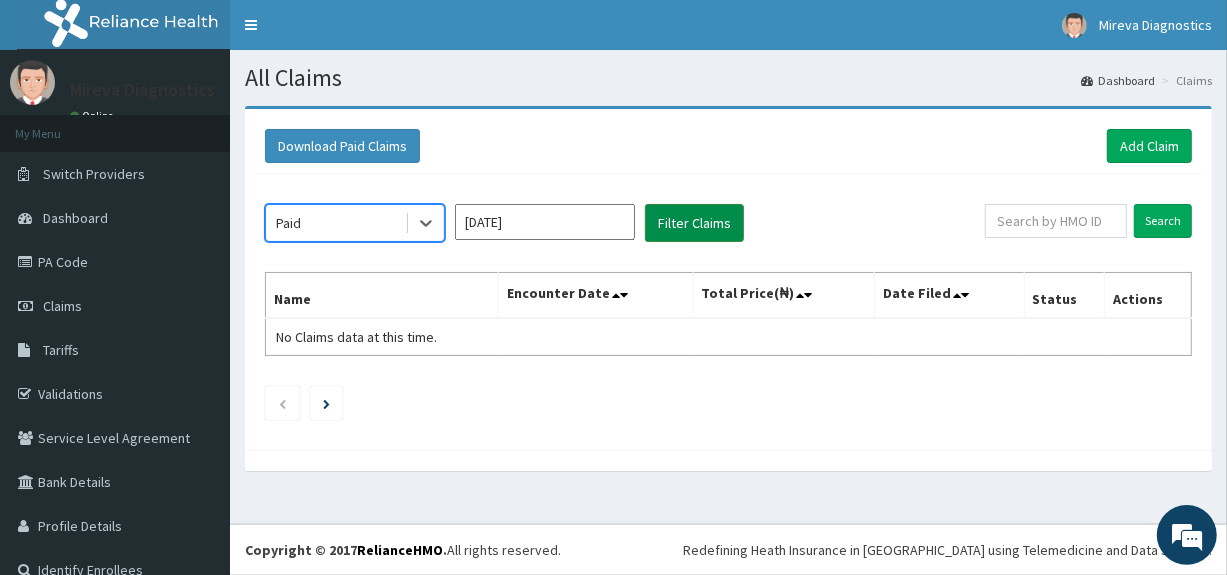click on "Filter Claims" at bounding box center (694, 223) 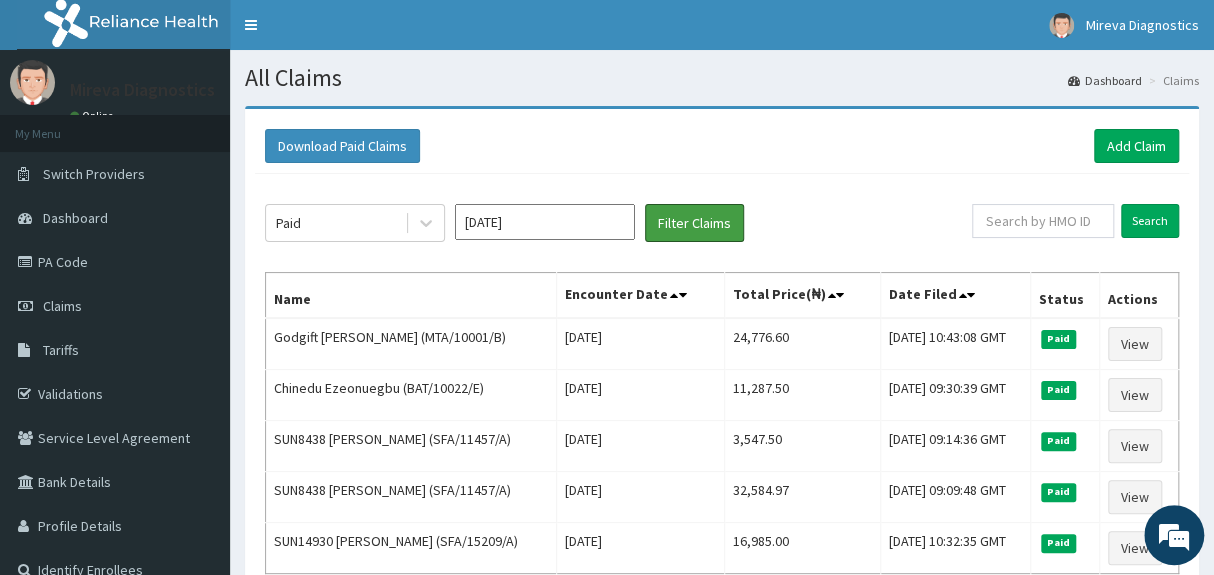 type 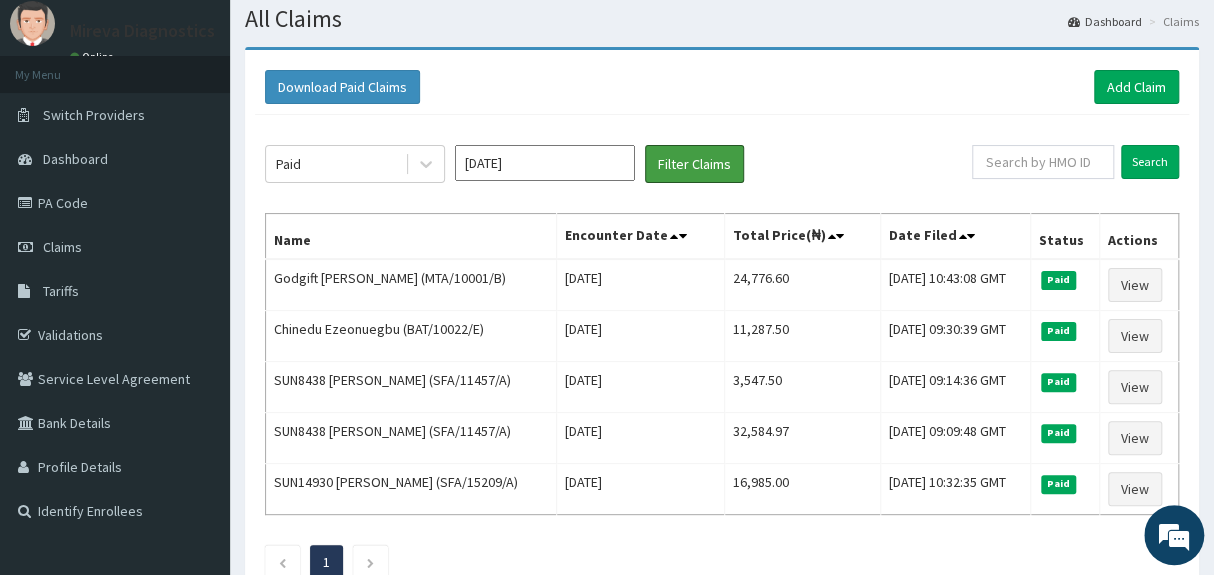 scroll, scrollTop: 15, scrollLeft: 0, axis: vertical 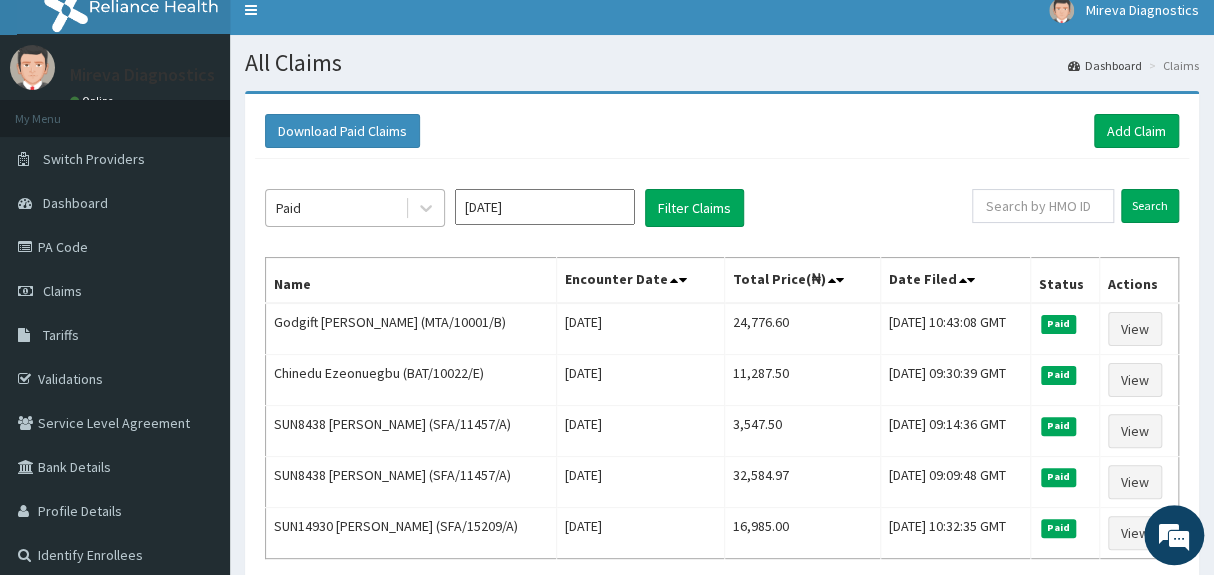 click on "Paid" at bounding box center [335, 208] 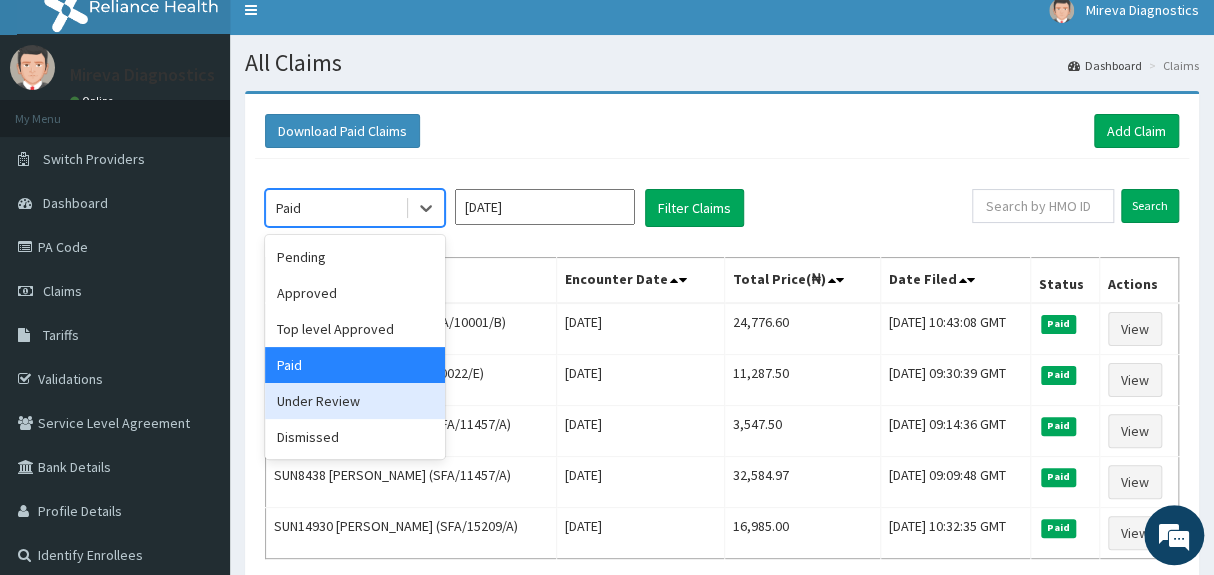 click on "Under Review" at bounding box center (355, 401) 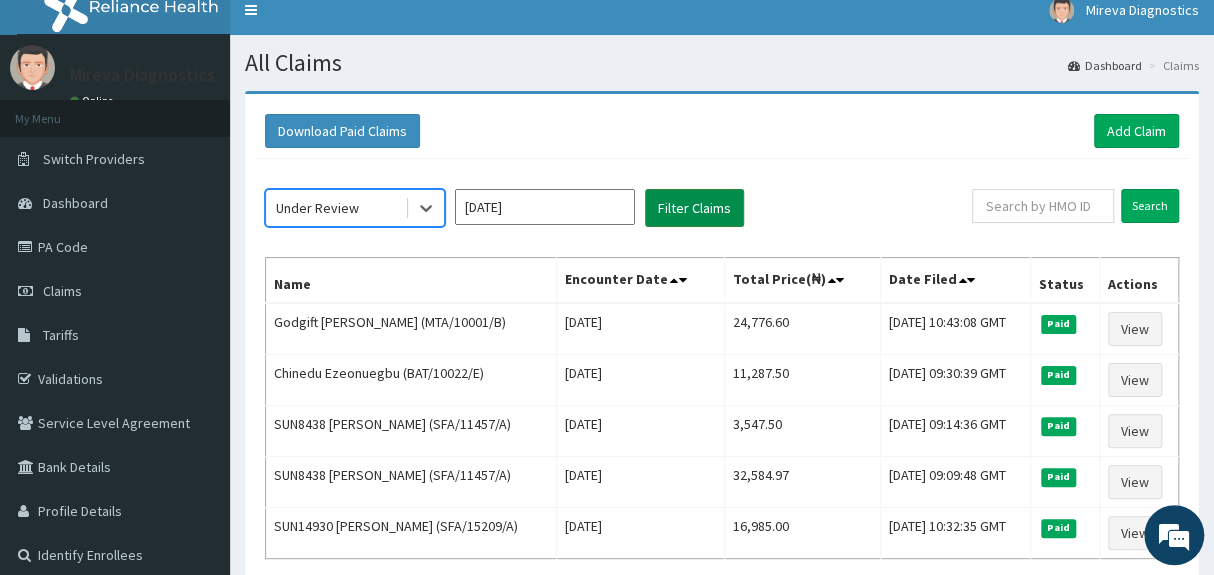 click on "Filter Claims" at bounding box center (694, 208) 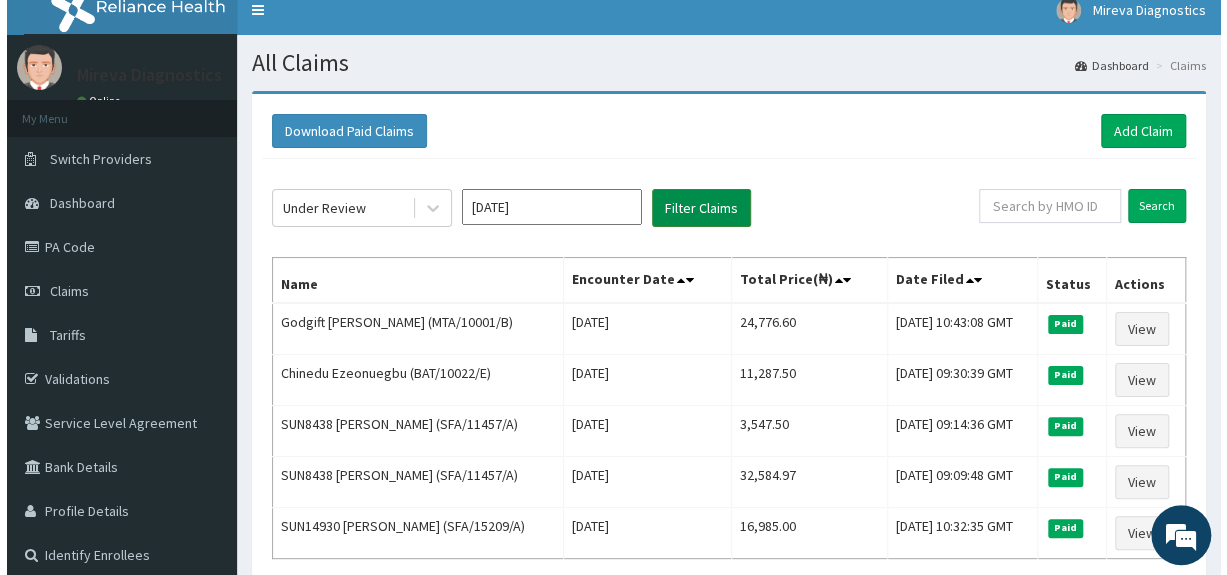 scroll, scrollTop: 0, scrollLeft: 0, axis: both 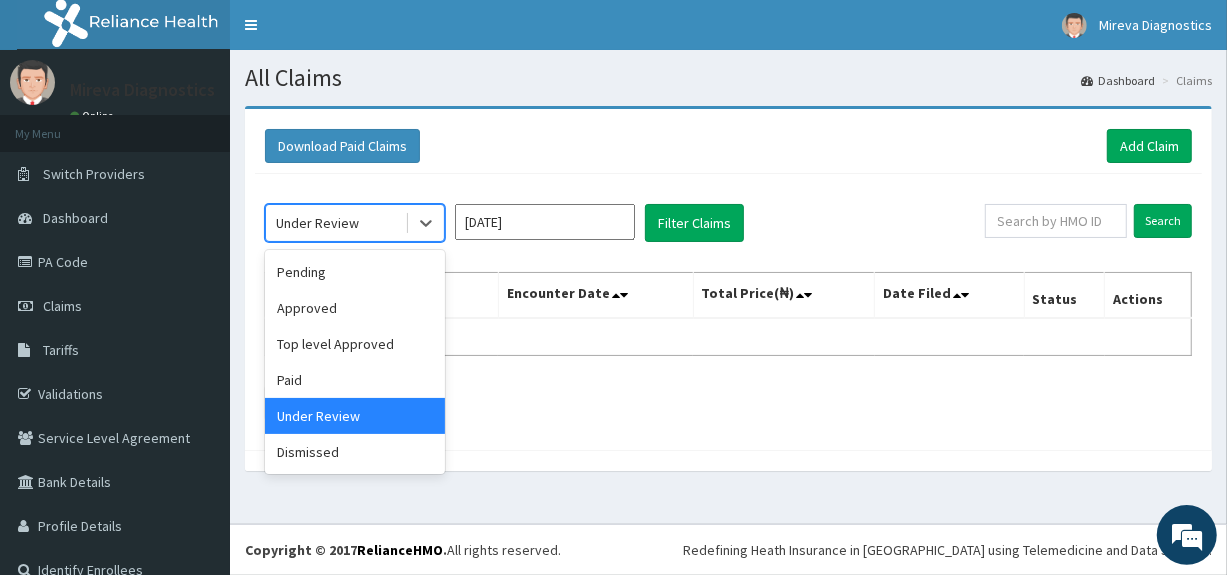 click on "Under Review" at bounding box center (317, 223) 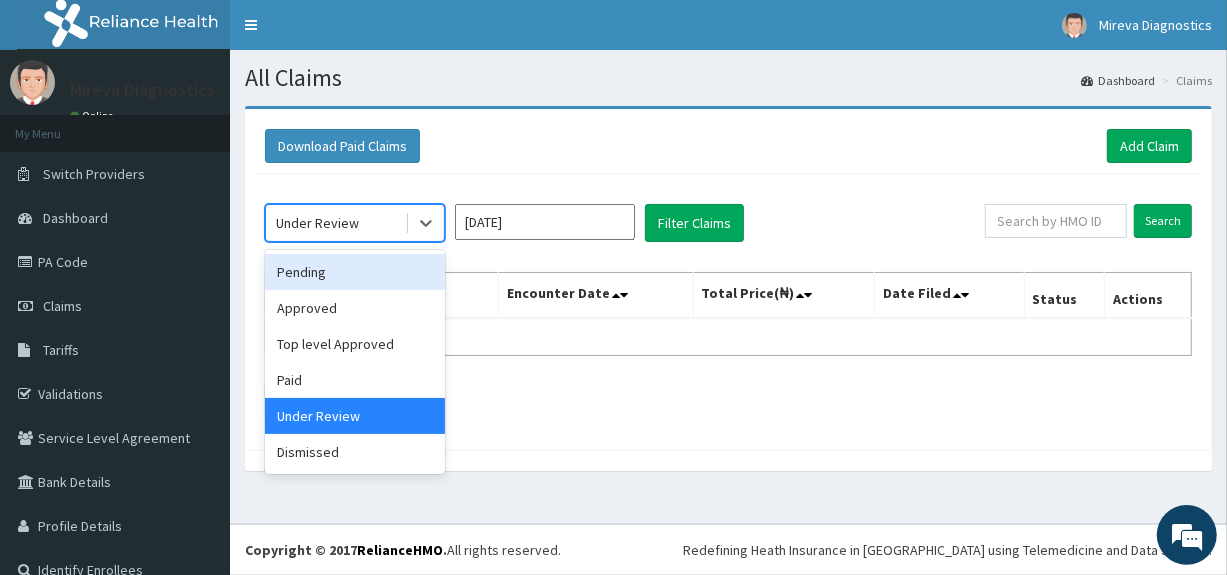 click on "Pending" at bounding box center (355, 272) 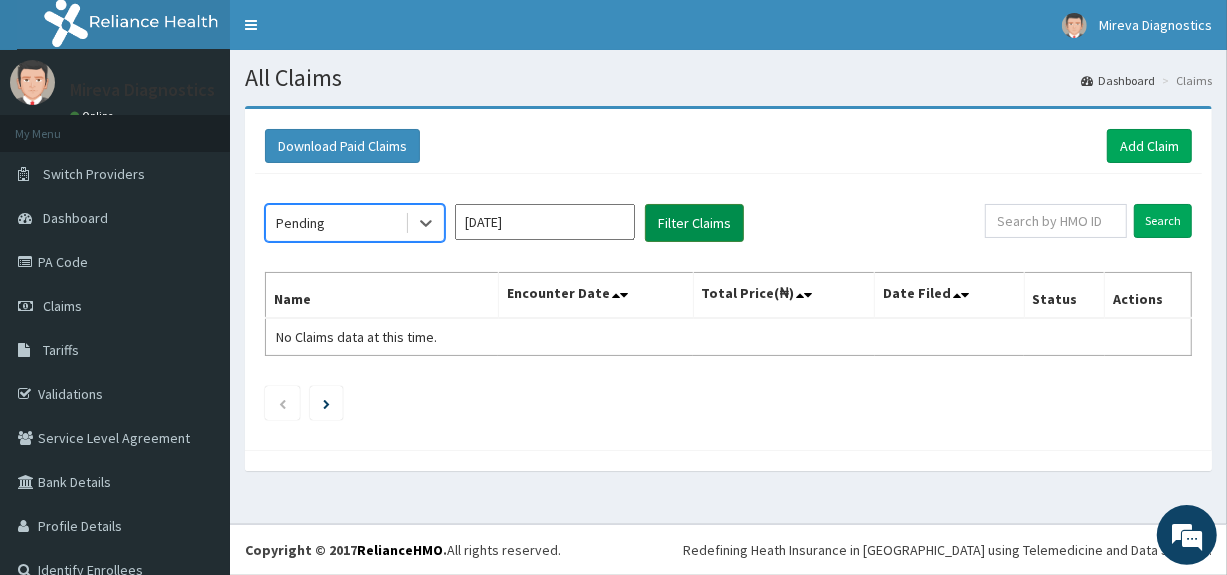 click on "Filter Claims" at bounding box center (694, 223) 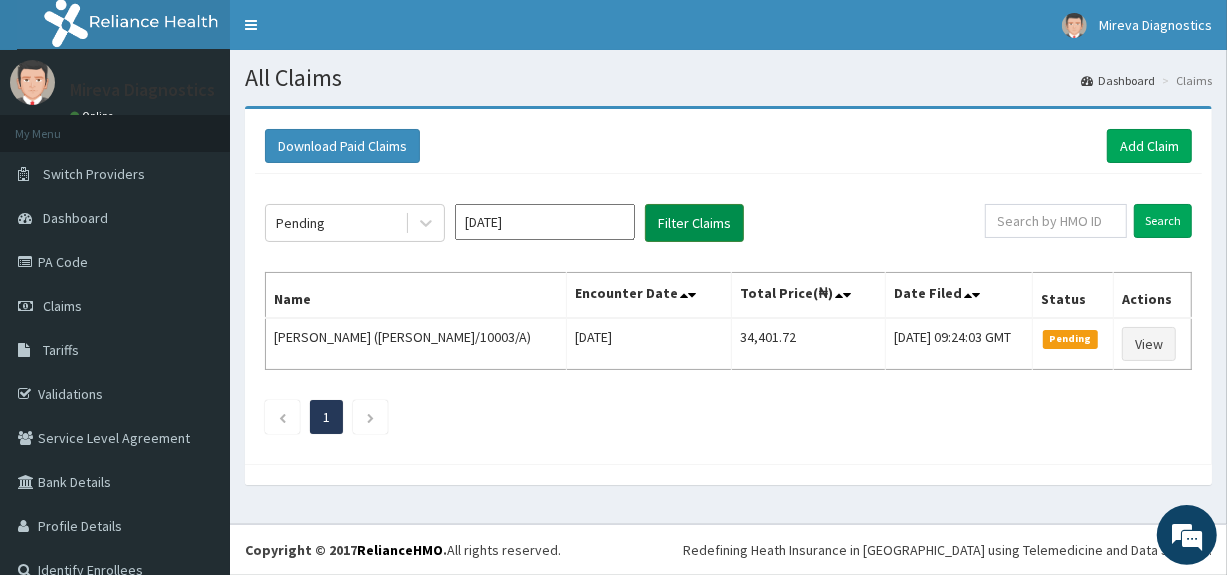 click on "Filter Claims" at bounding box center [694, 223] 